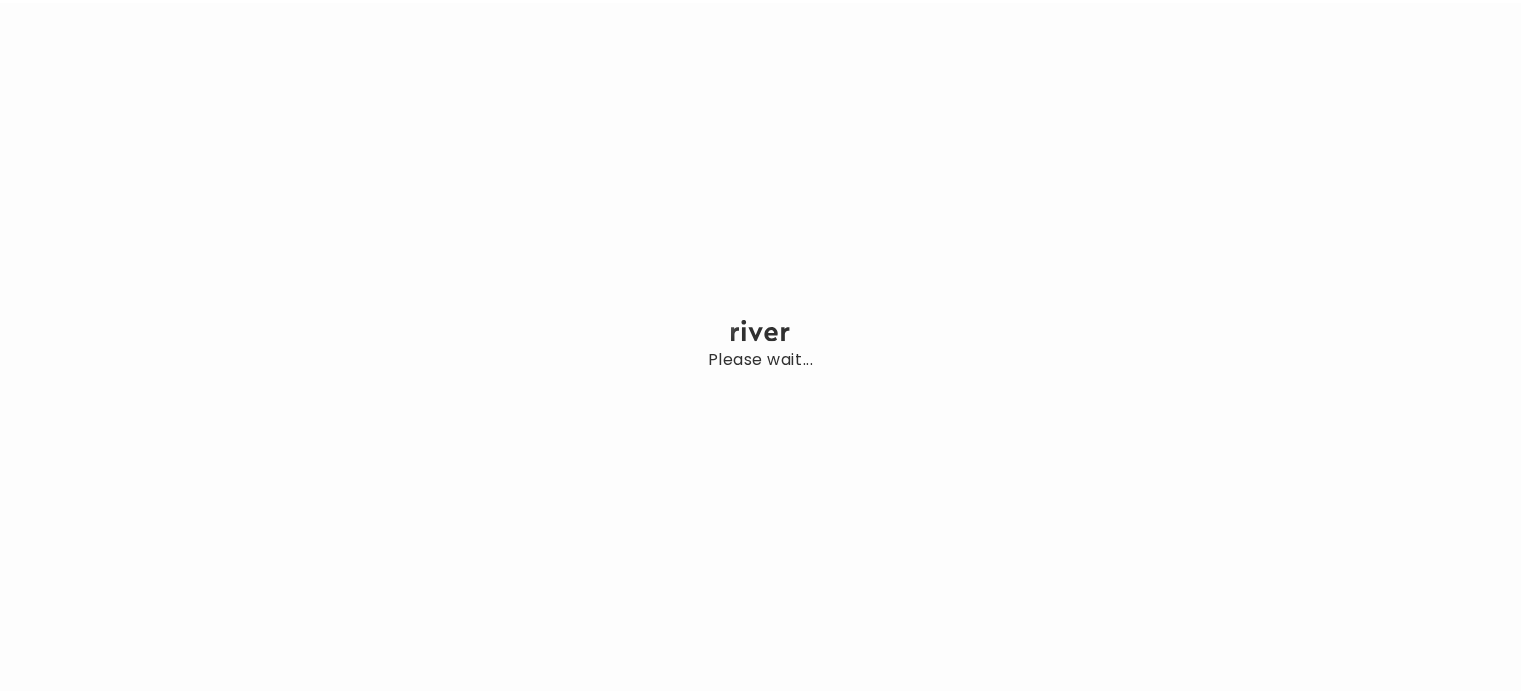 scroll, scrollTop: 0, scrollLeft: 0, axis: both 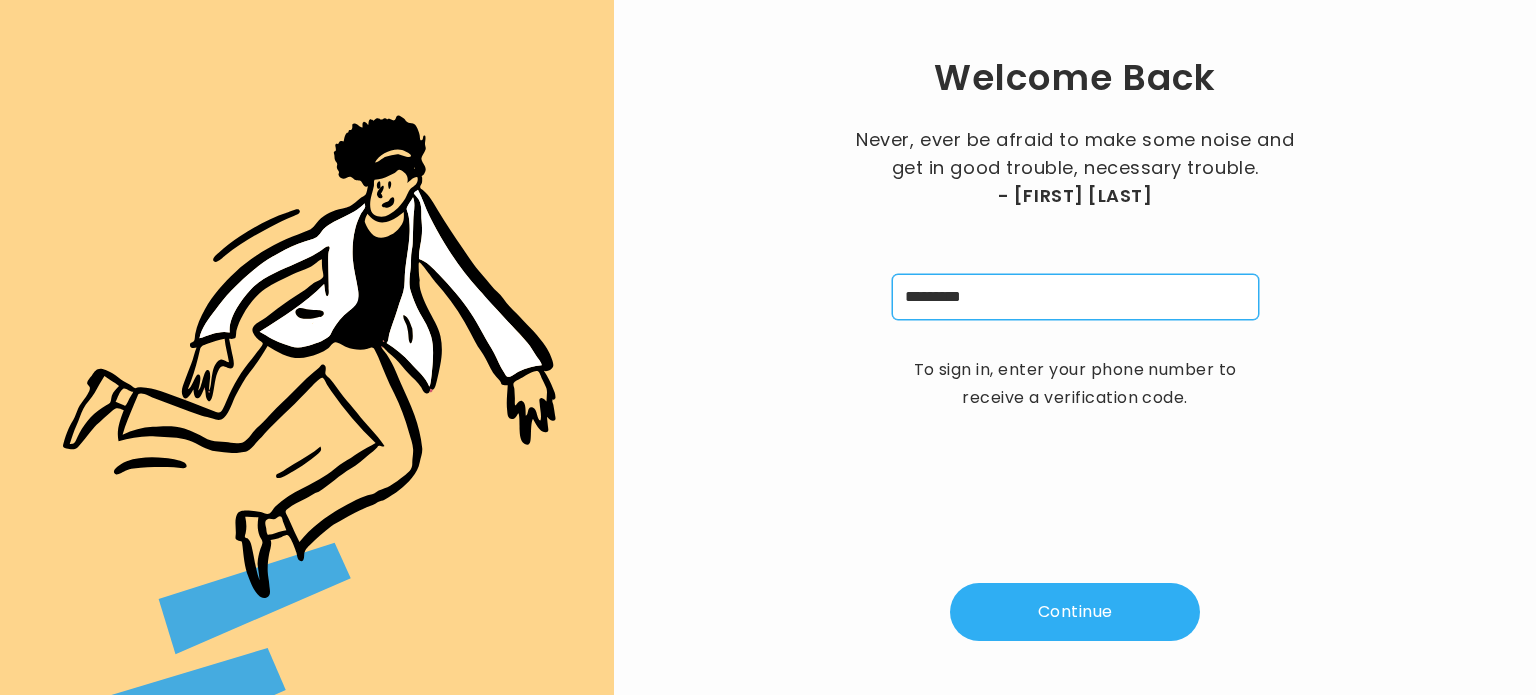 type on "**********" 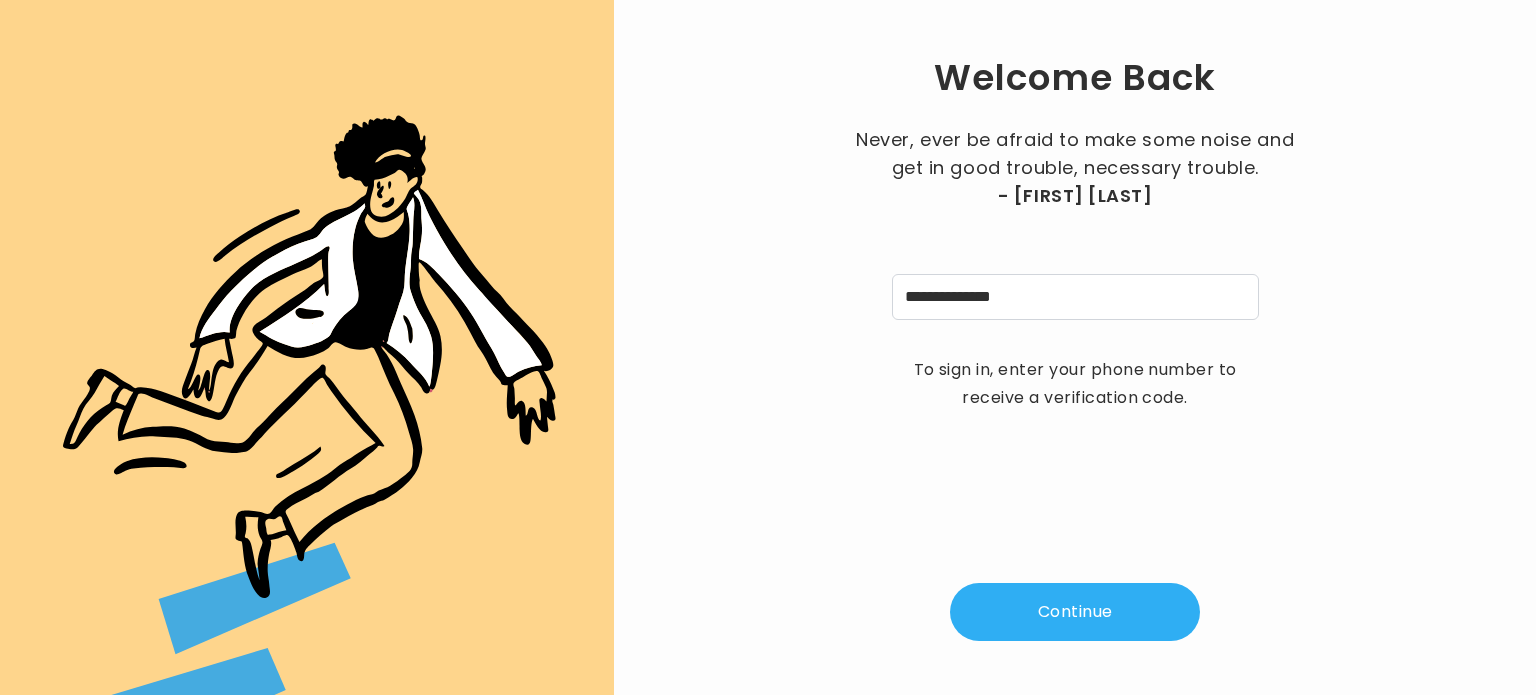 click on "Continue" at bounding box center [1075, 612] 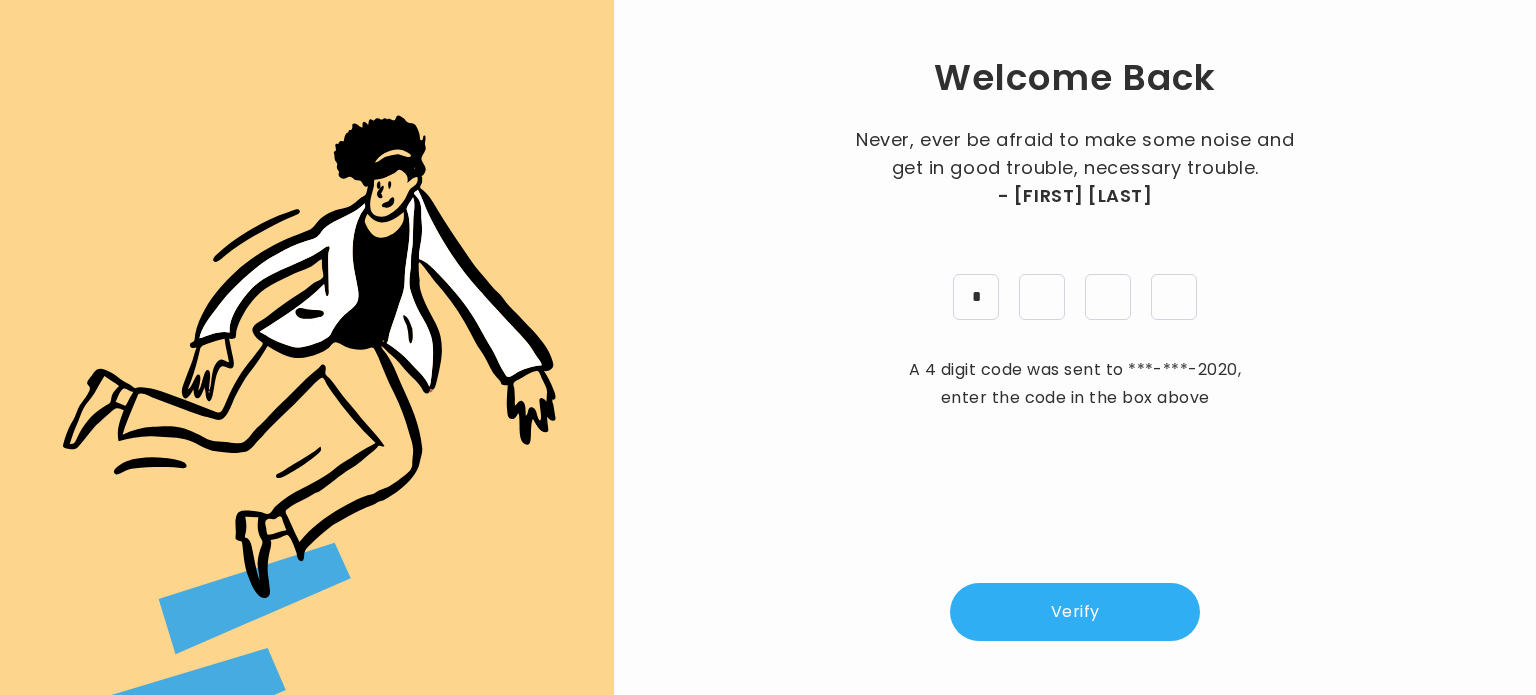 type on "*" 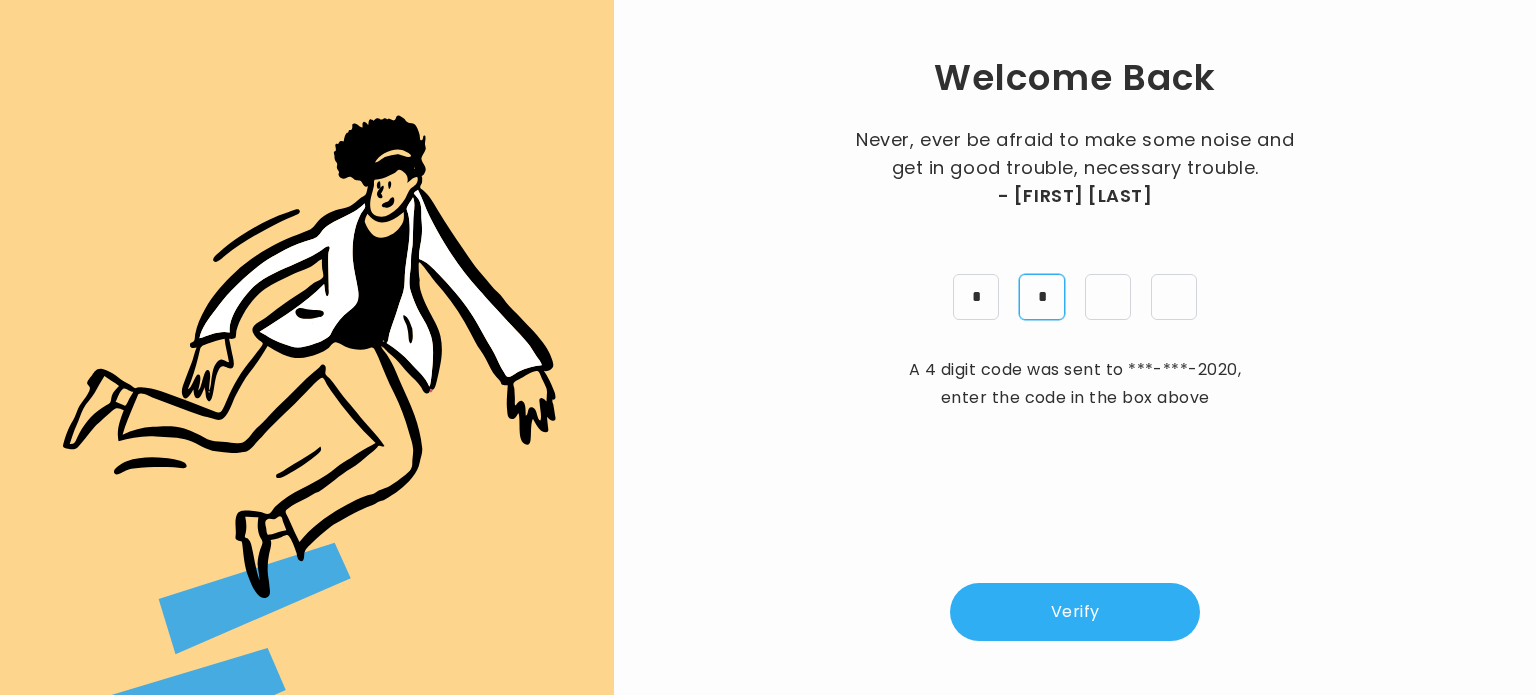 type on "*" 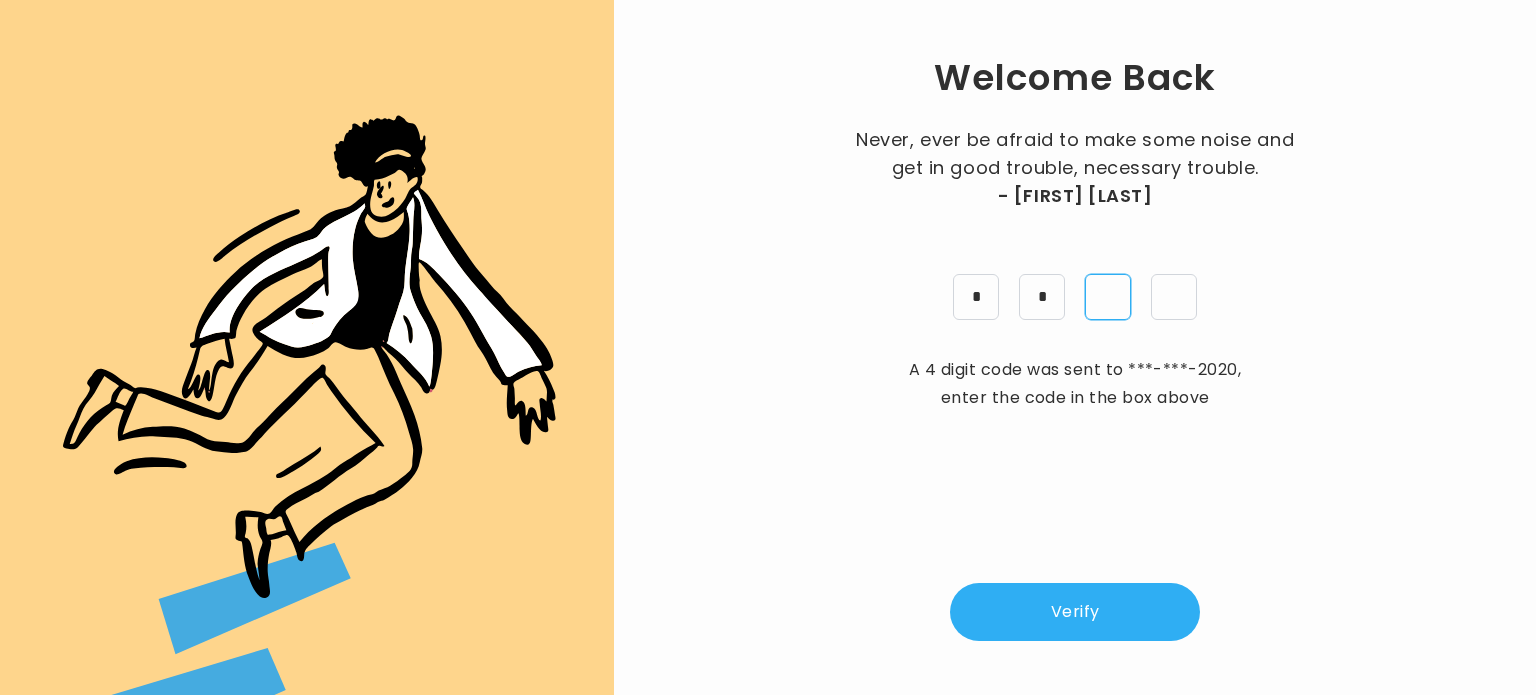 type on "*" 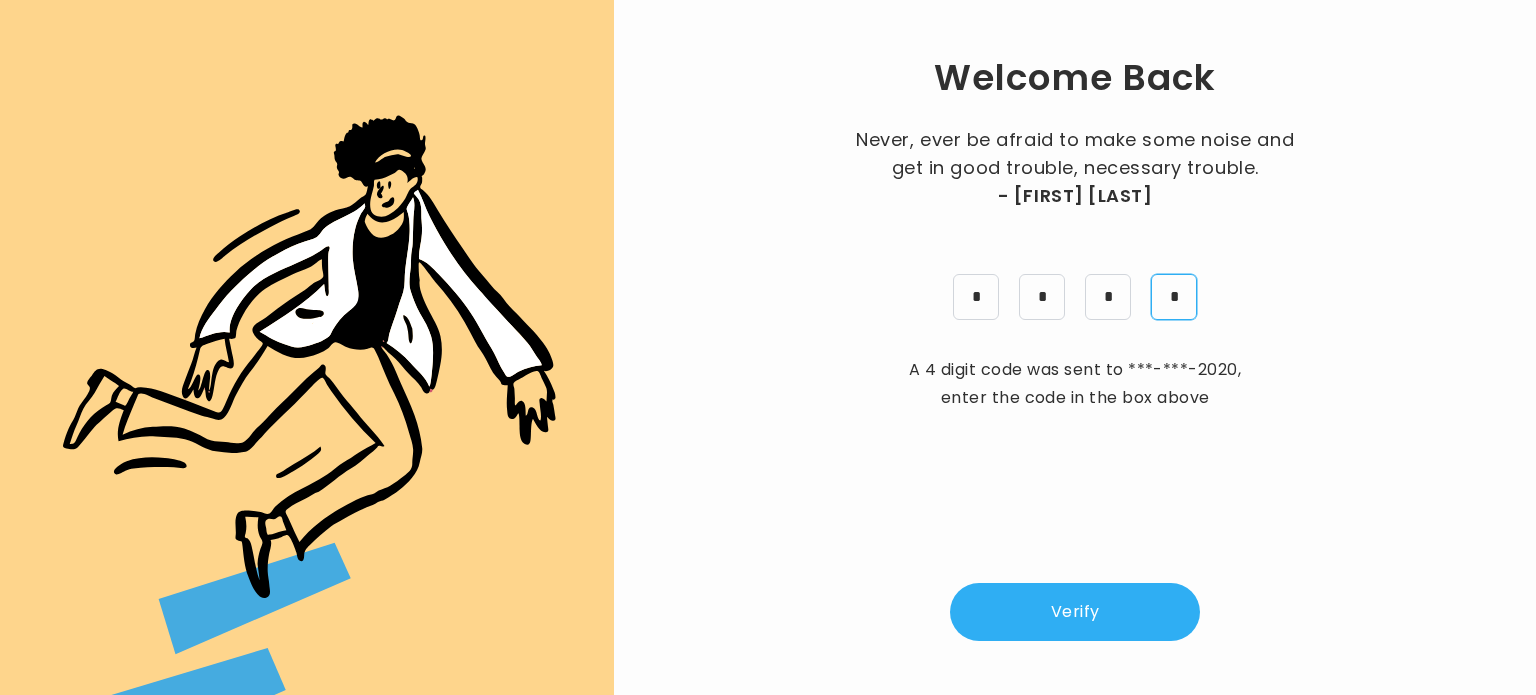 type on "*" 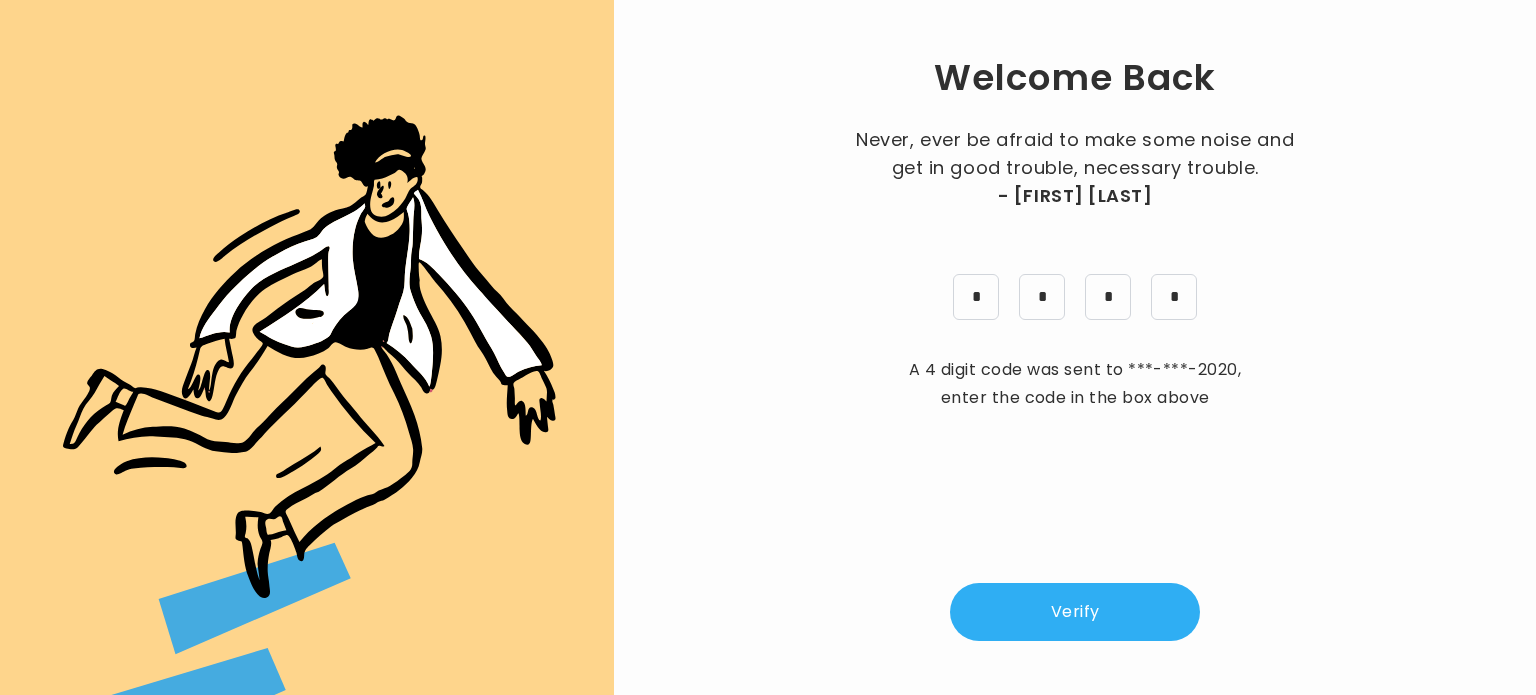 click on "Verify" at bounding box center (1075, 612) 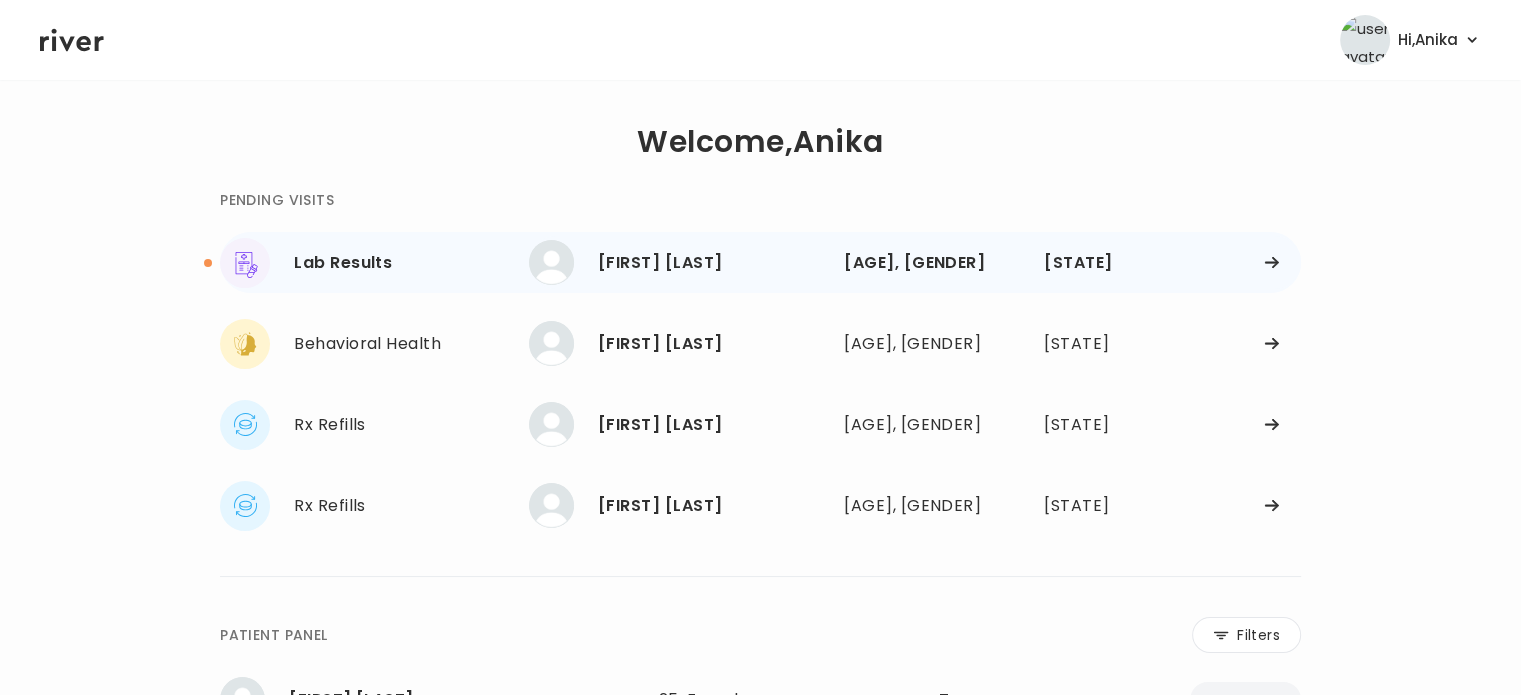 click on "[FIRST] [LAST]" at bounding box center (713, 263) 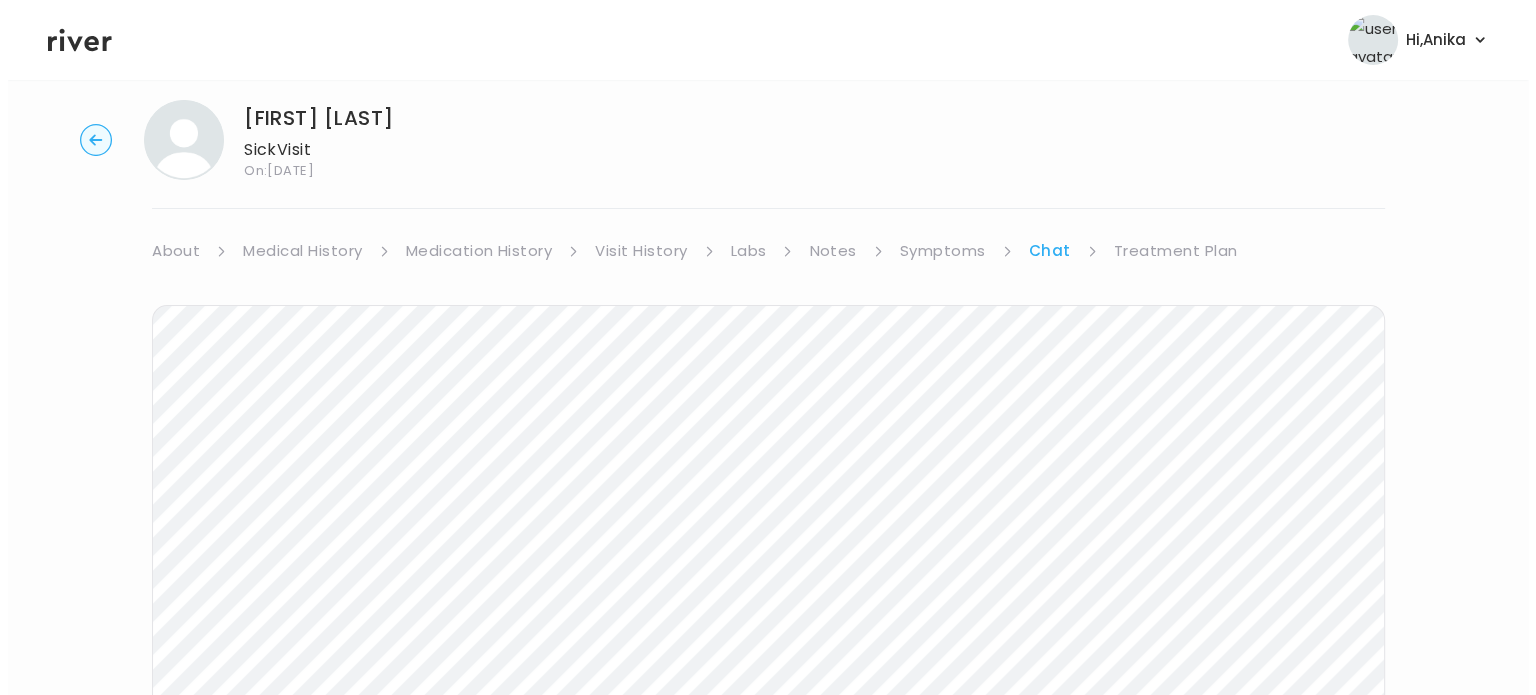 scroll, scrollTop: 0, scrollLeft: 0, axis: both 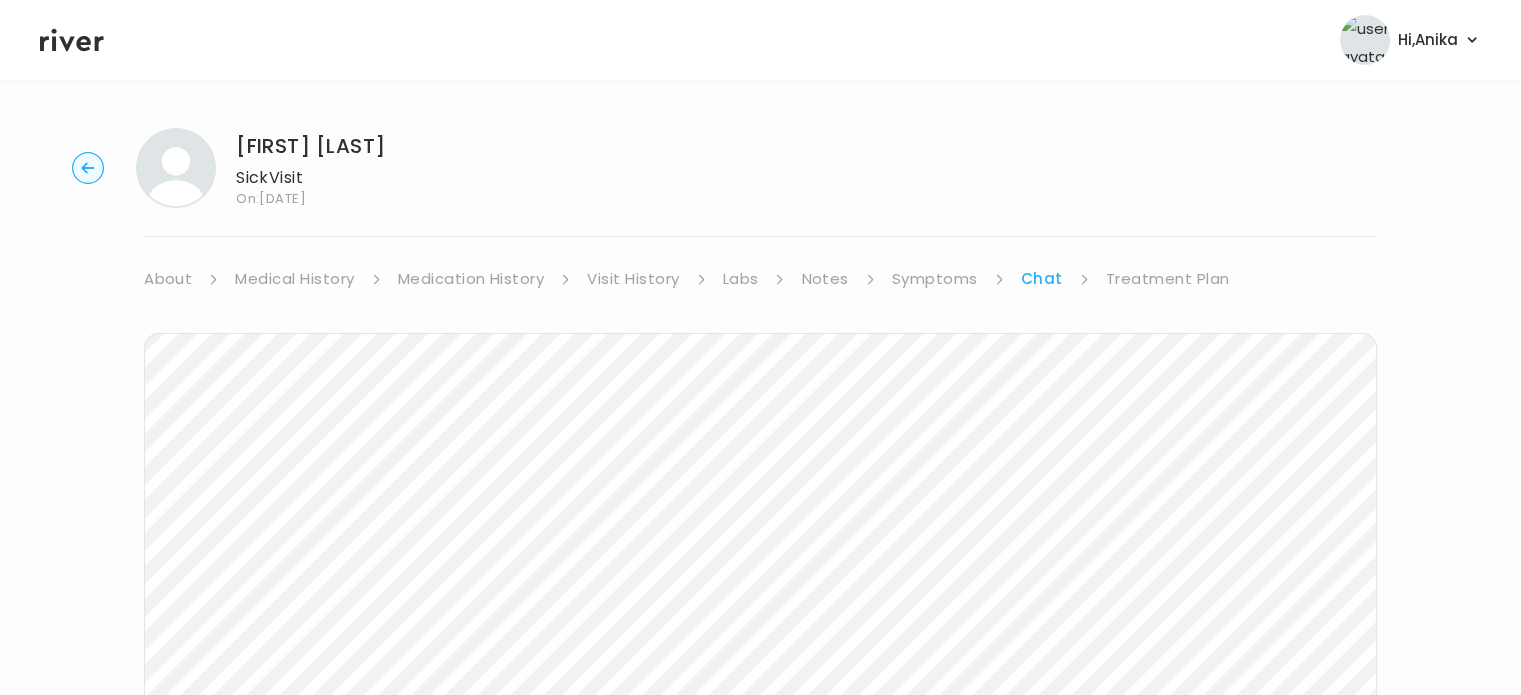 click on "Labs" at bounding box center (741, 279) 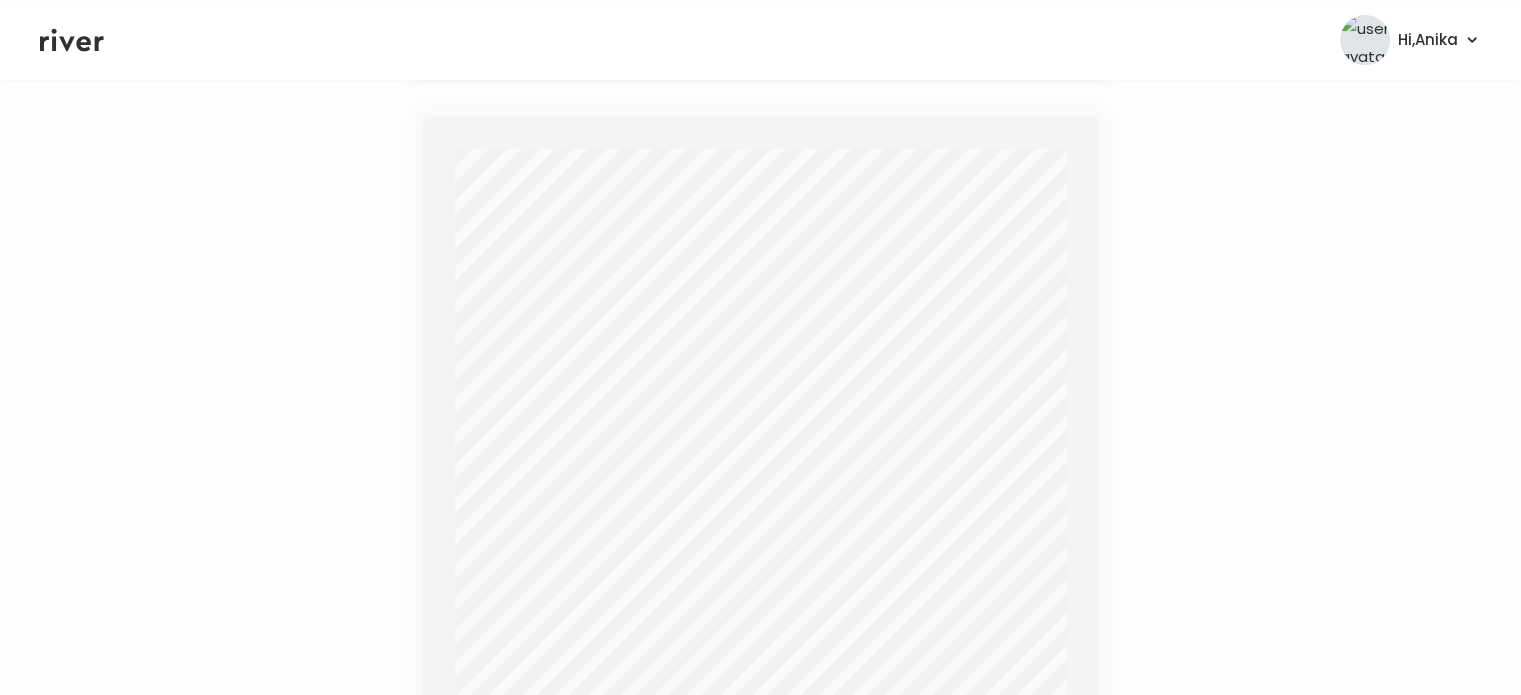 click 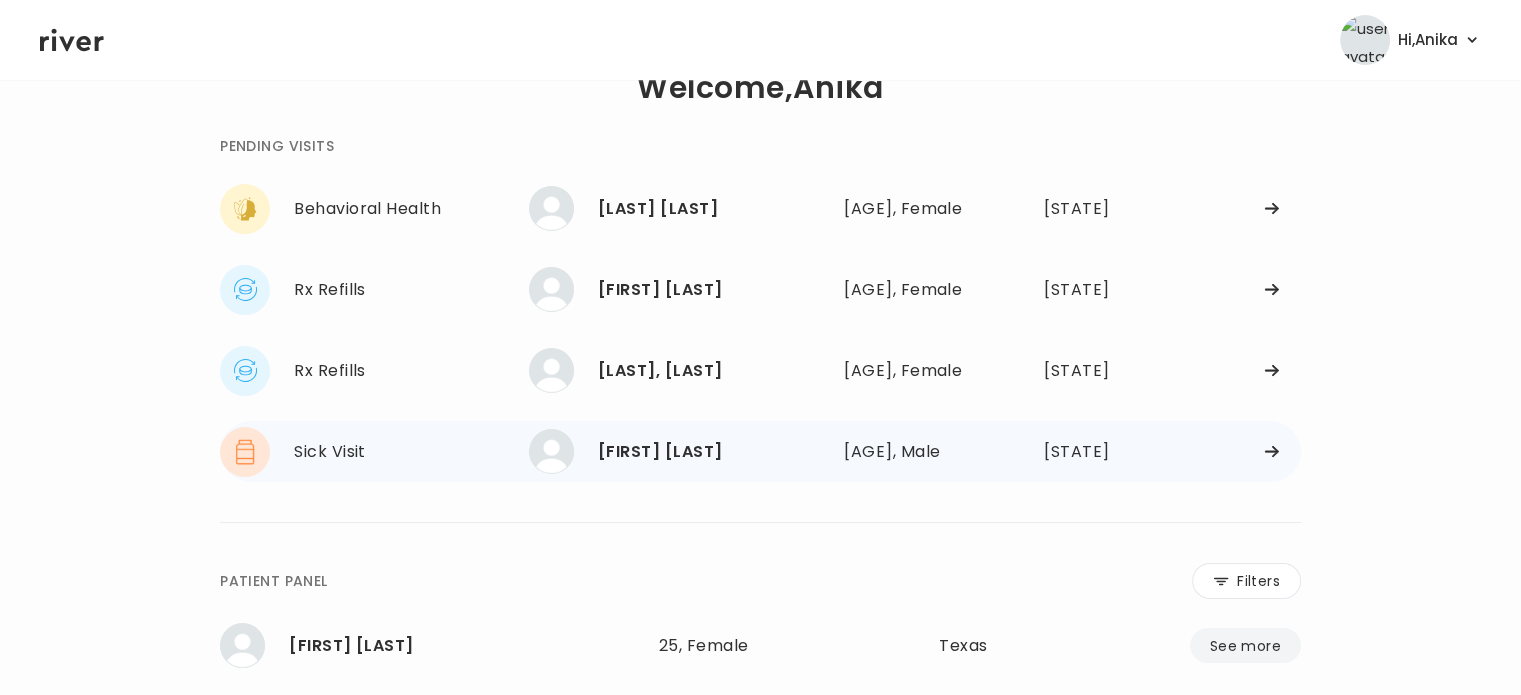 scroll, scrollTop: 50, scrollLeft: 0, axis: vertical 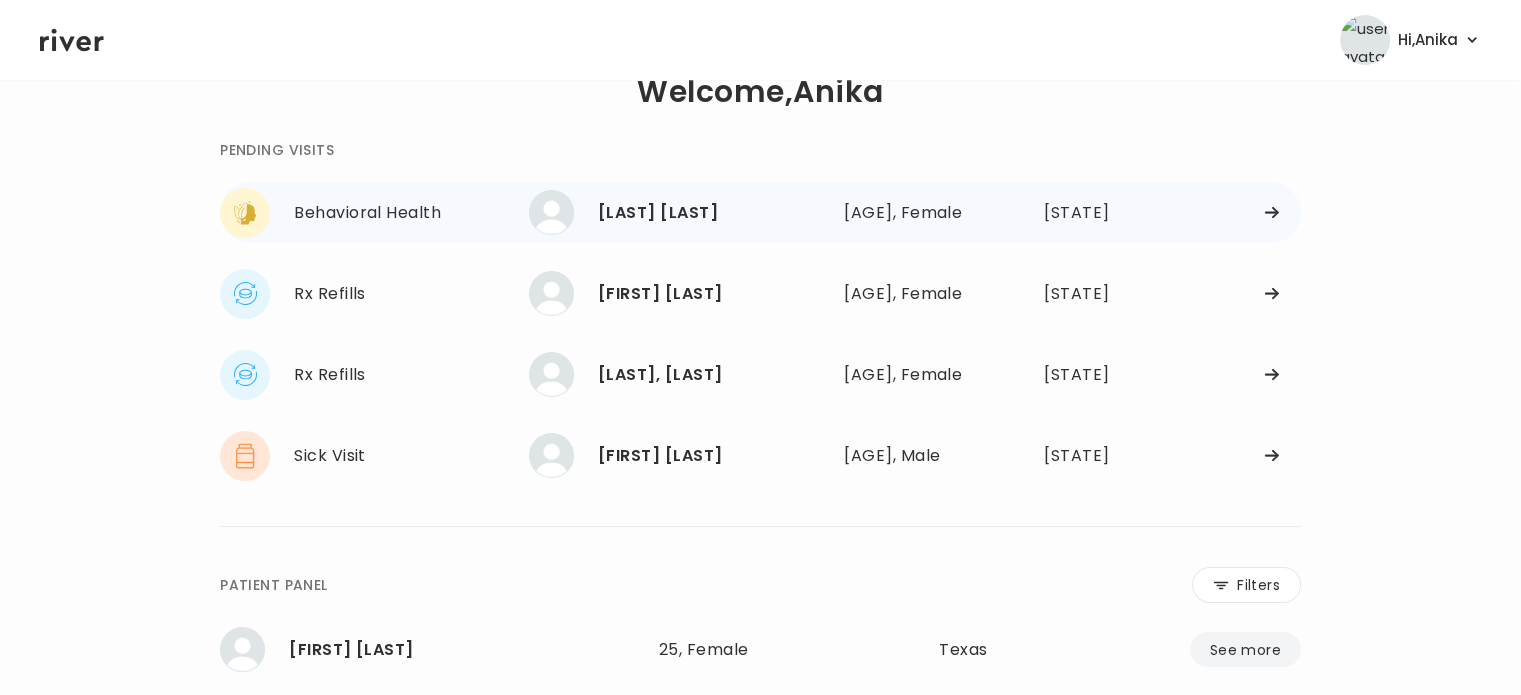 click on "[LAST] [LAST]" at bounding box center (713, 213) 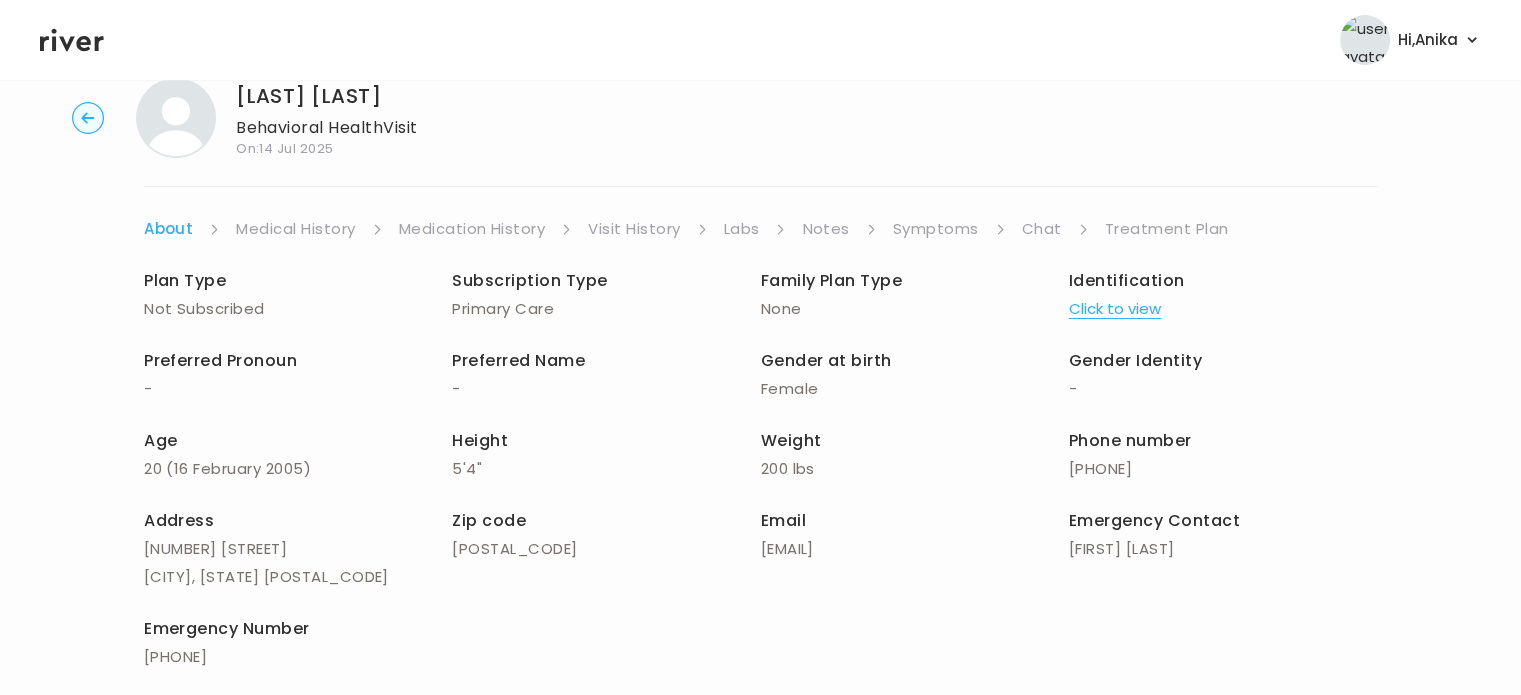 click on "Visit History" at bounding box center [634, 229] 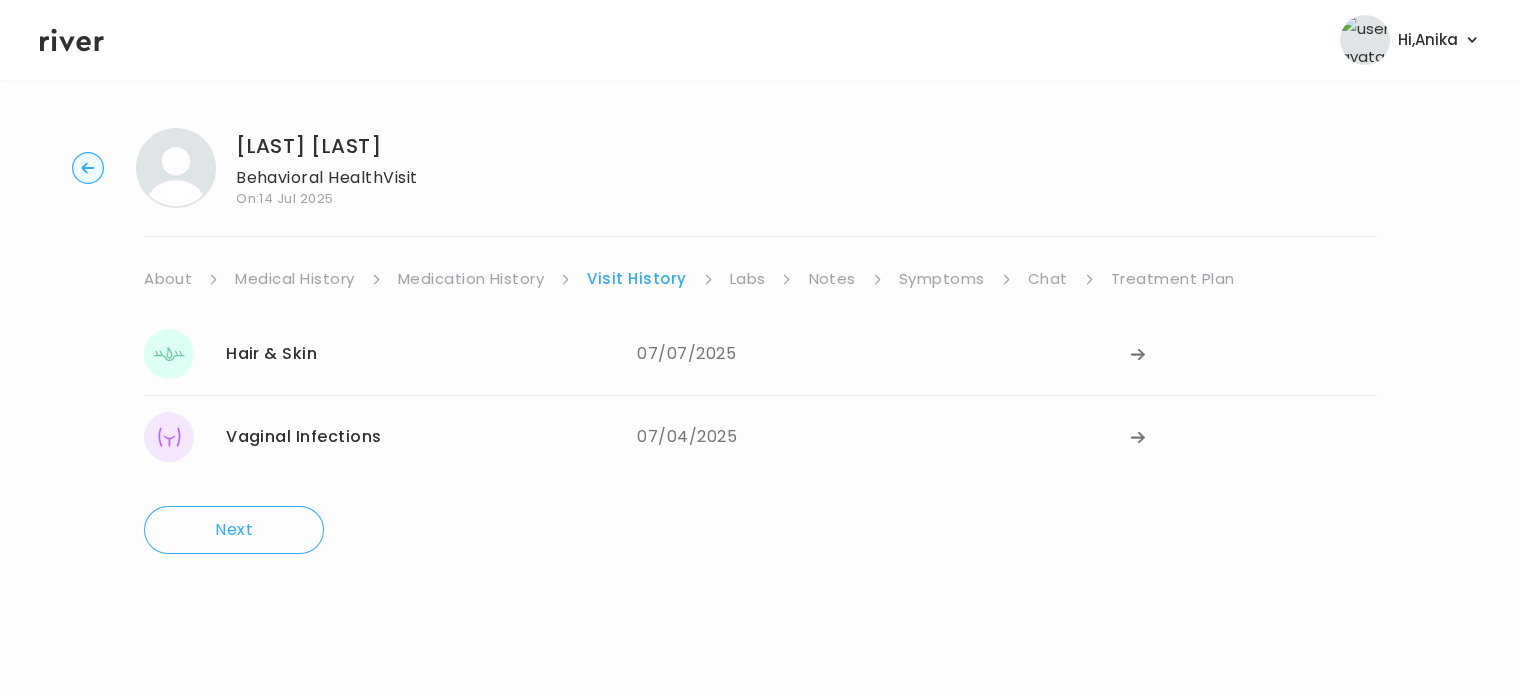 scroll, scrollTop: 0, scrollLeft: 0, axis: both 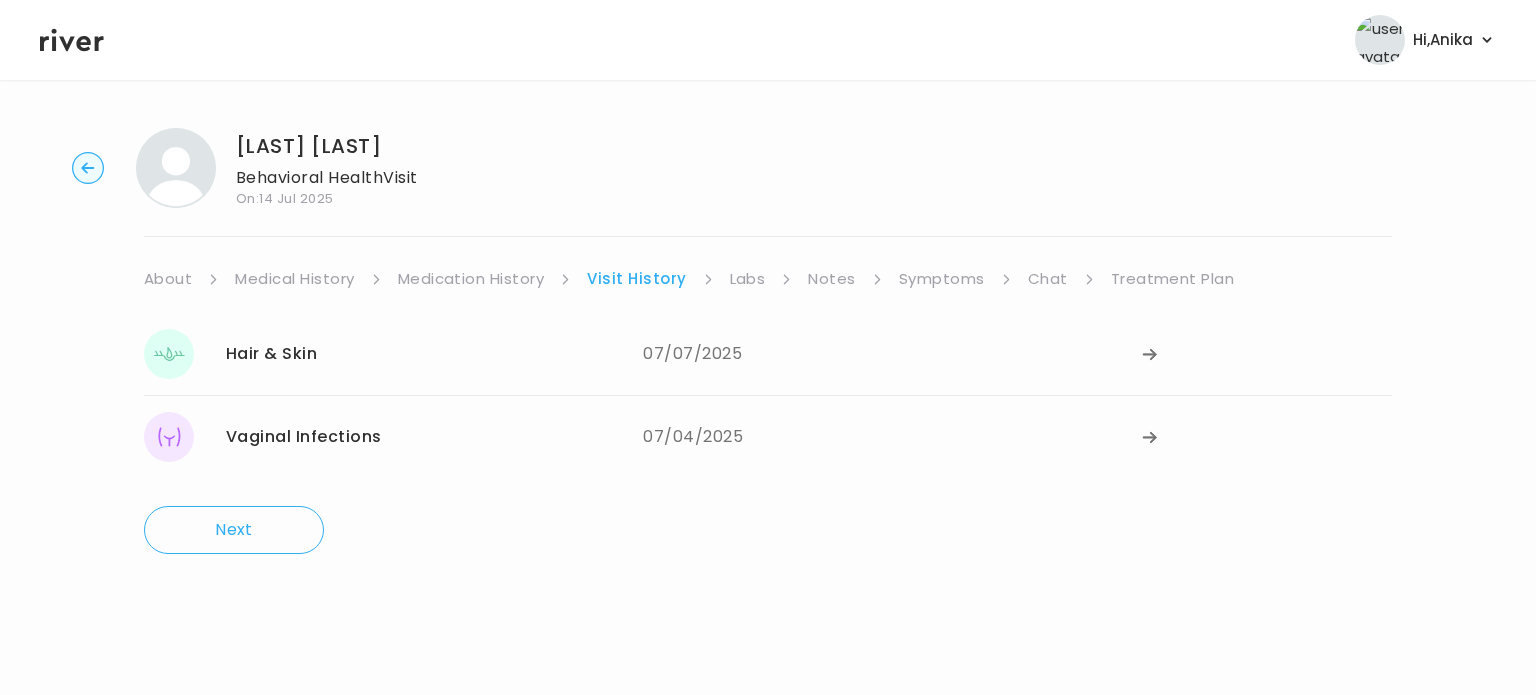 click on "Medical History" at bounding box center (294, 279) 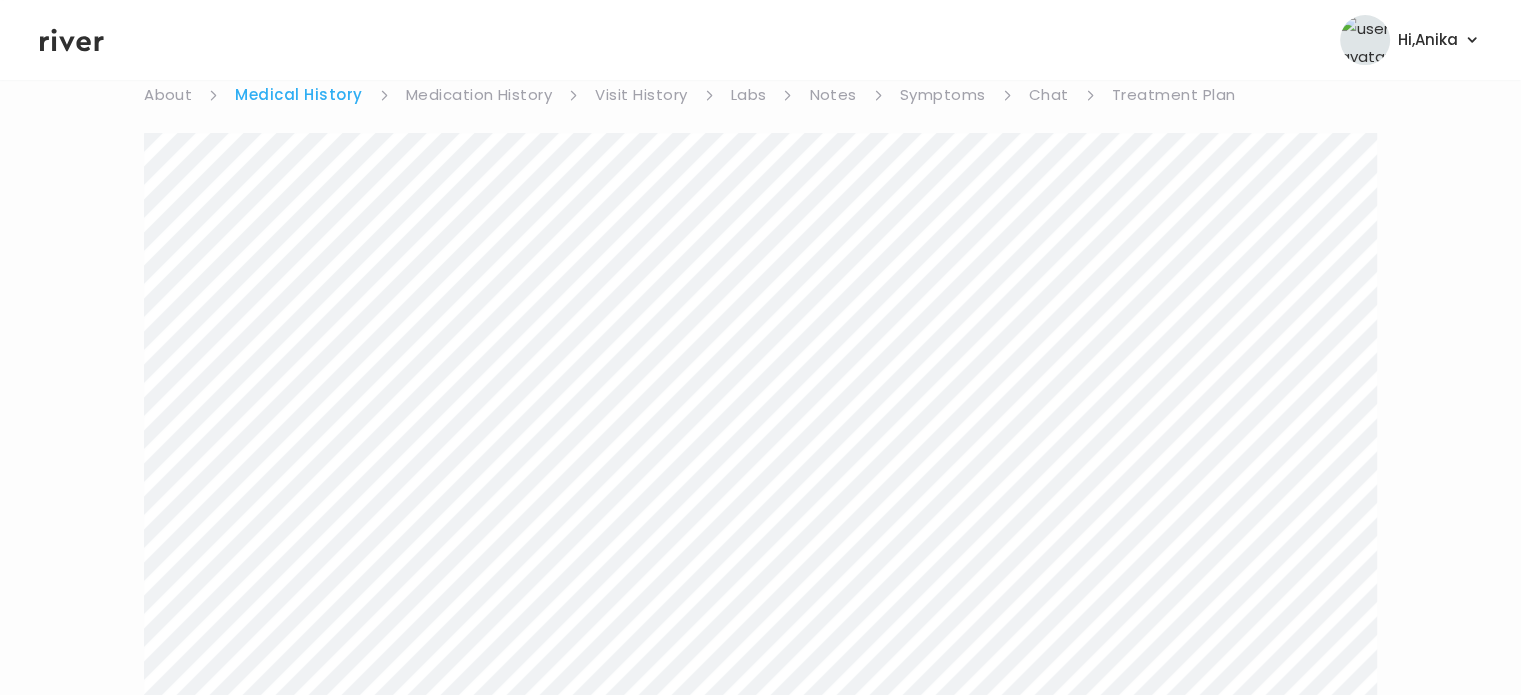 scroll, scrollTop: 143, scrollLeft: 0, axis: vertical 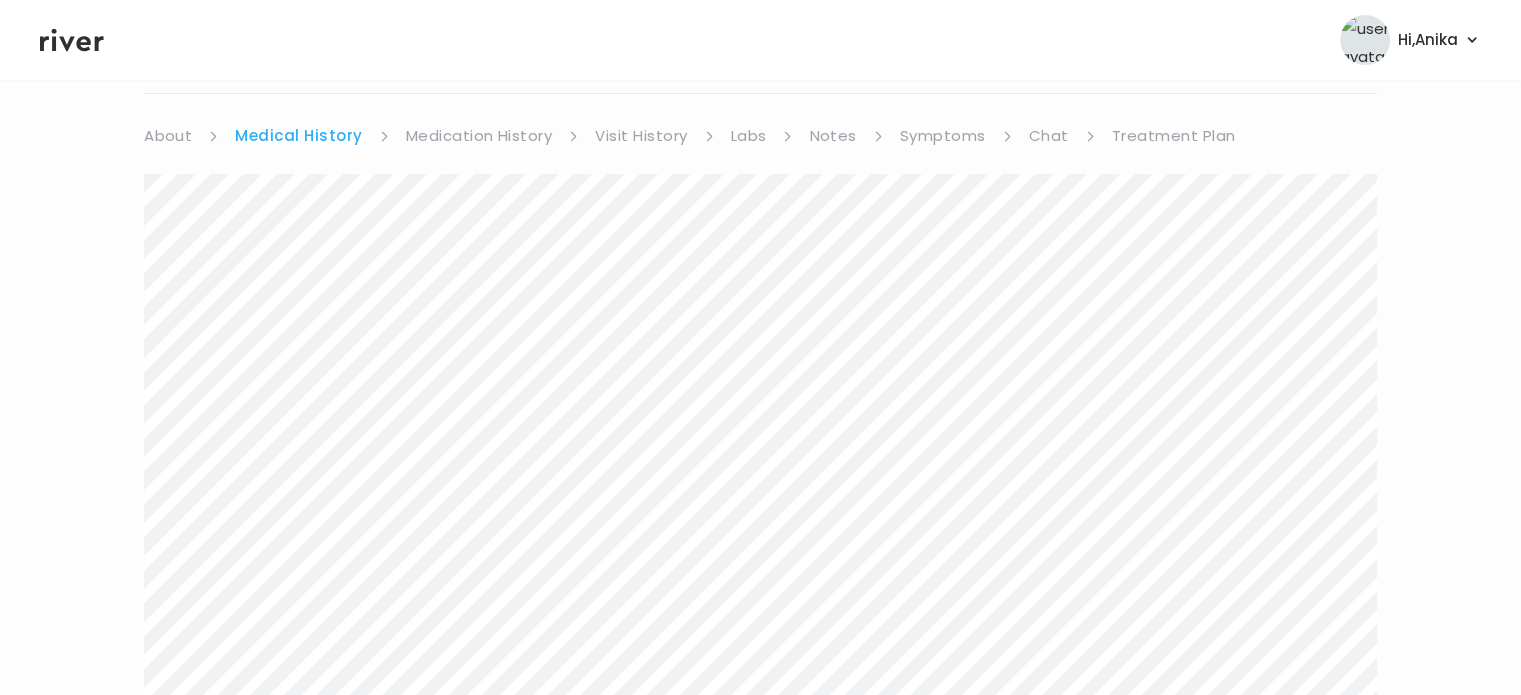 click on "Medication History" at bounding box center [479, 136] 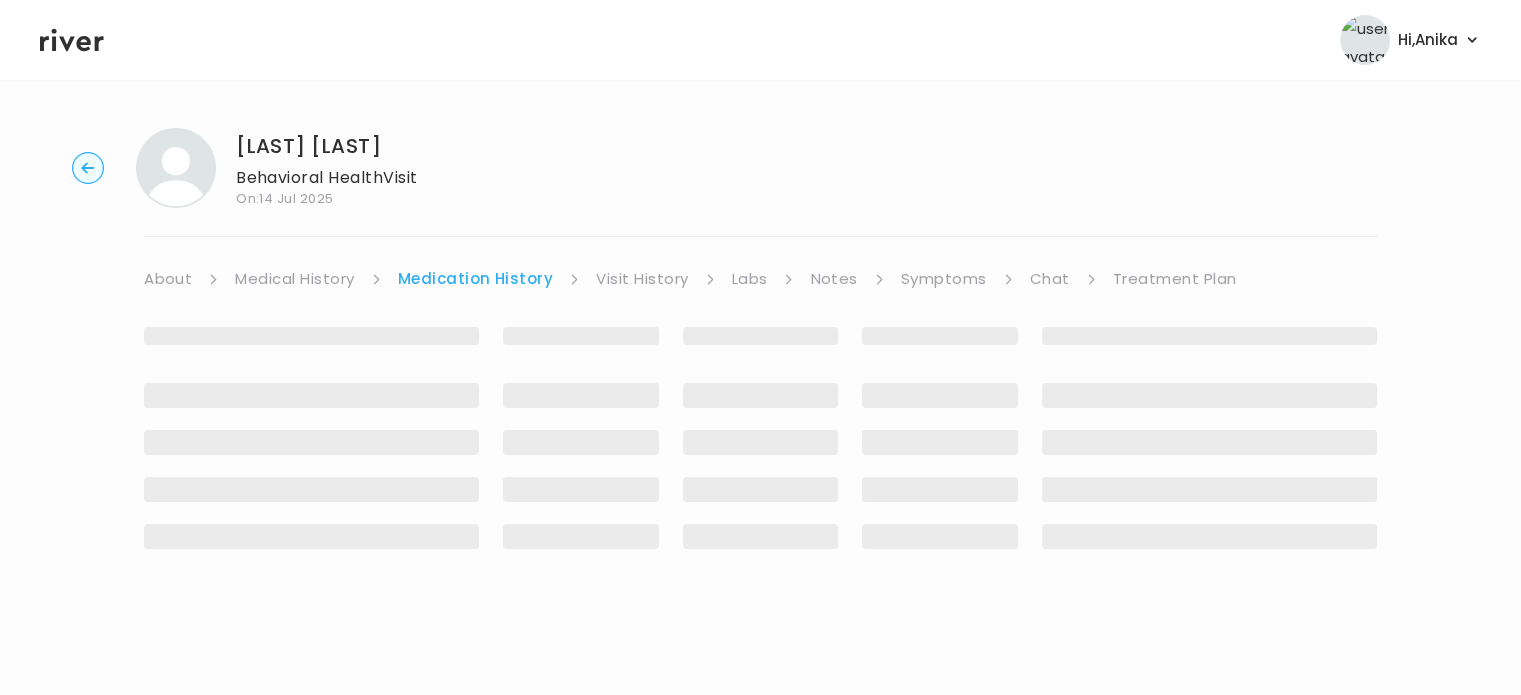 scroll, scrollTop: 0, scrollLeft: 0, axis: both 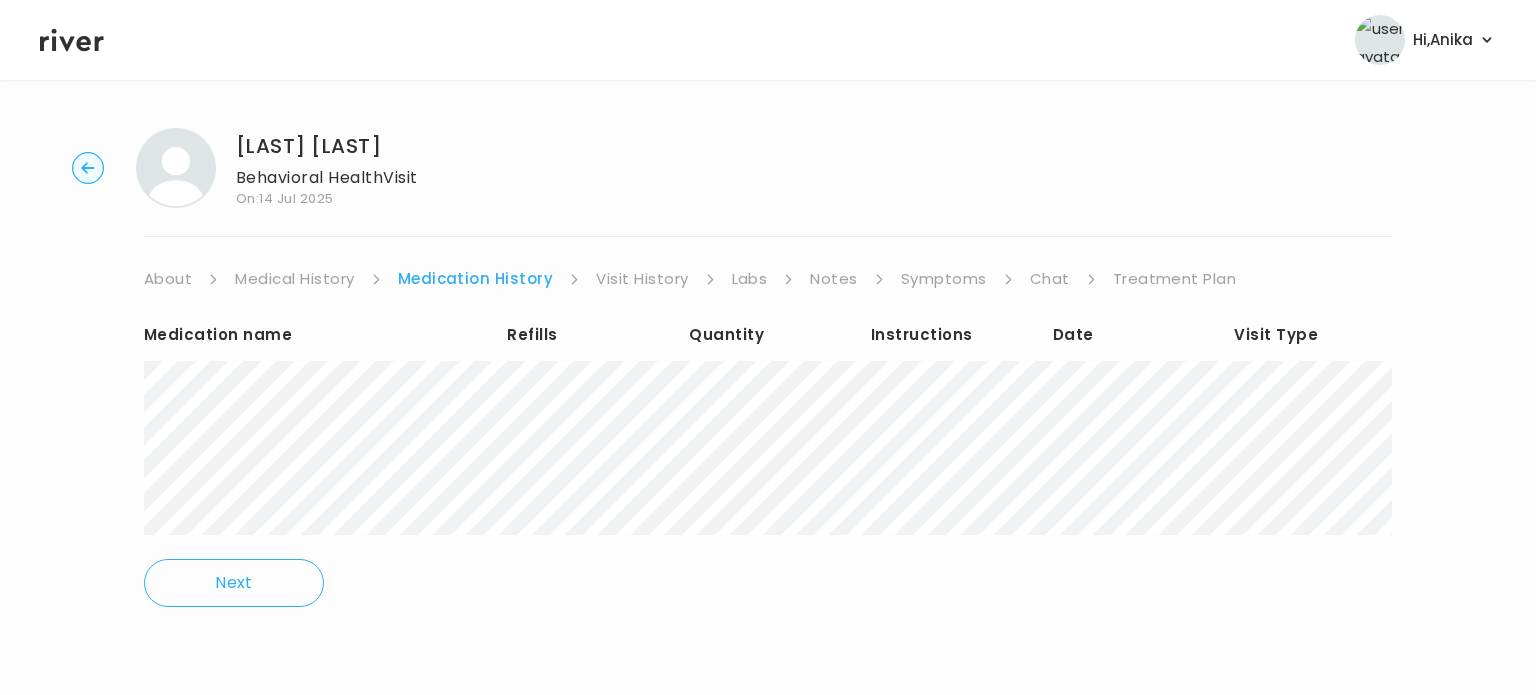click on "Visit History" at bounding box center [642, 279] 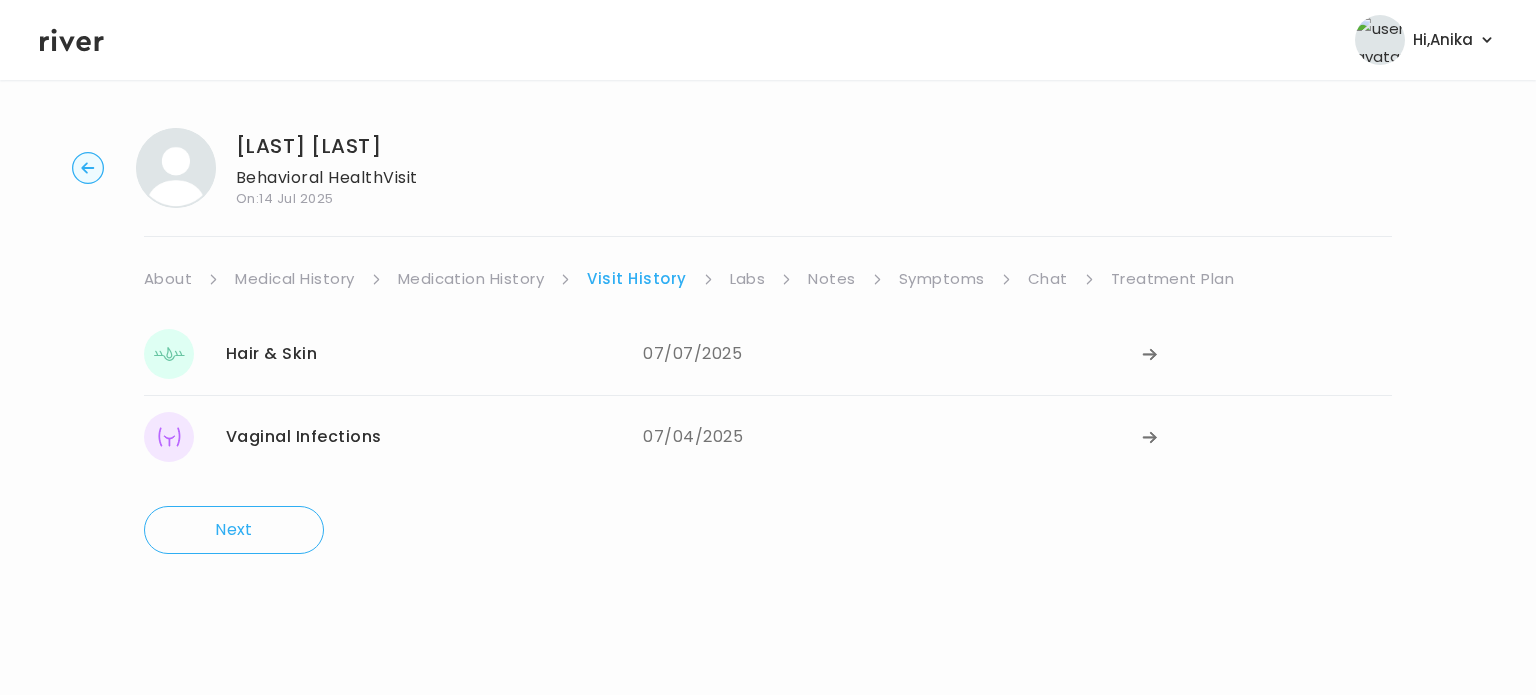 click on "Labs" at bounding box center [748, 279] 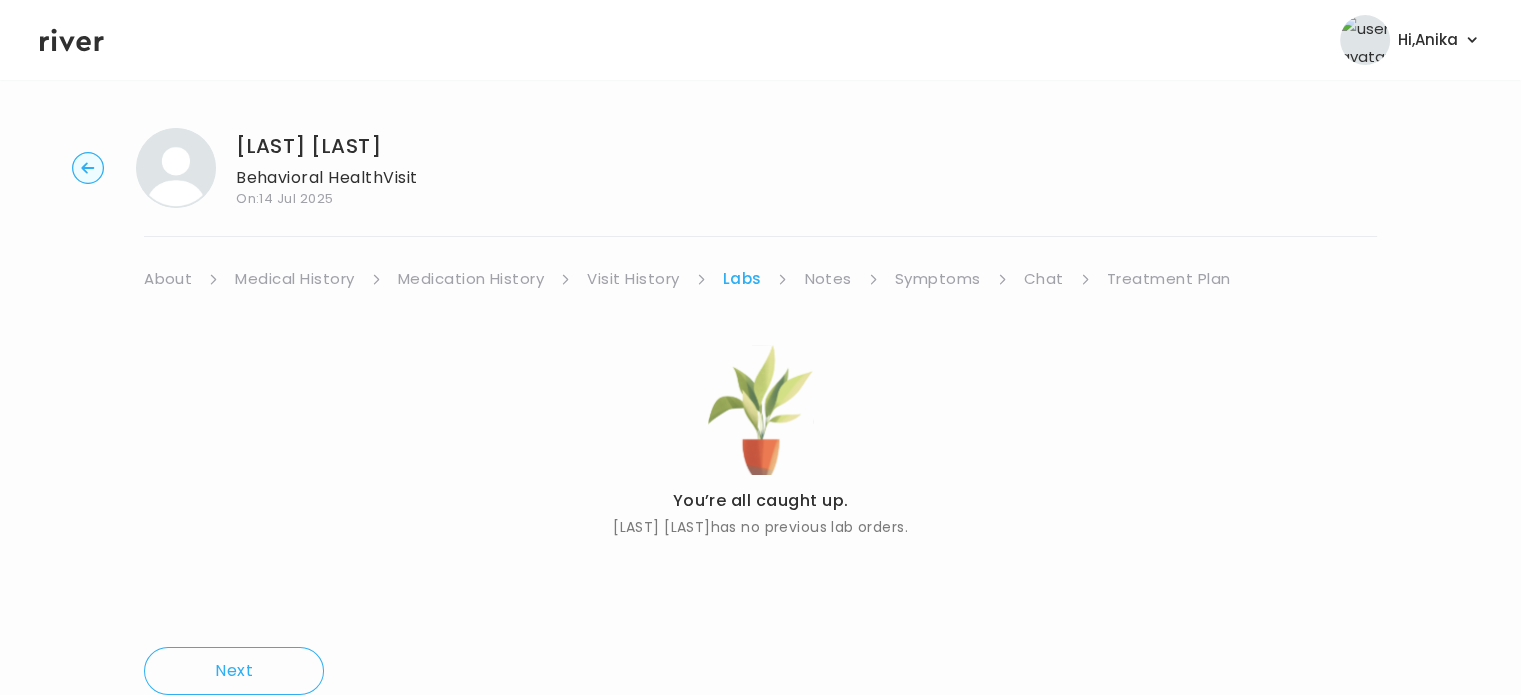 click on "Notes" at bounding box center [827, 279] 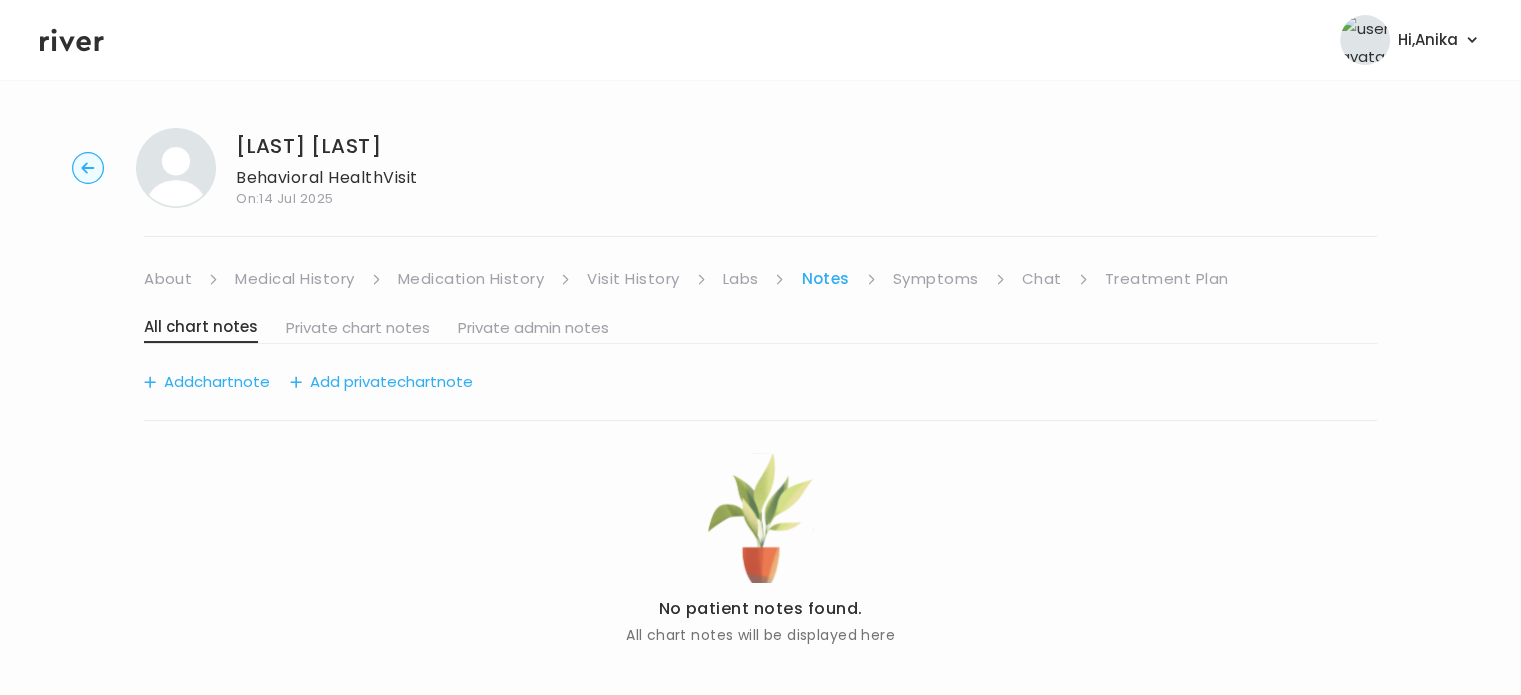 click on "Symptoms" at bounding box center (936, 279) 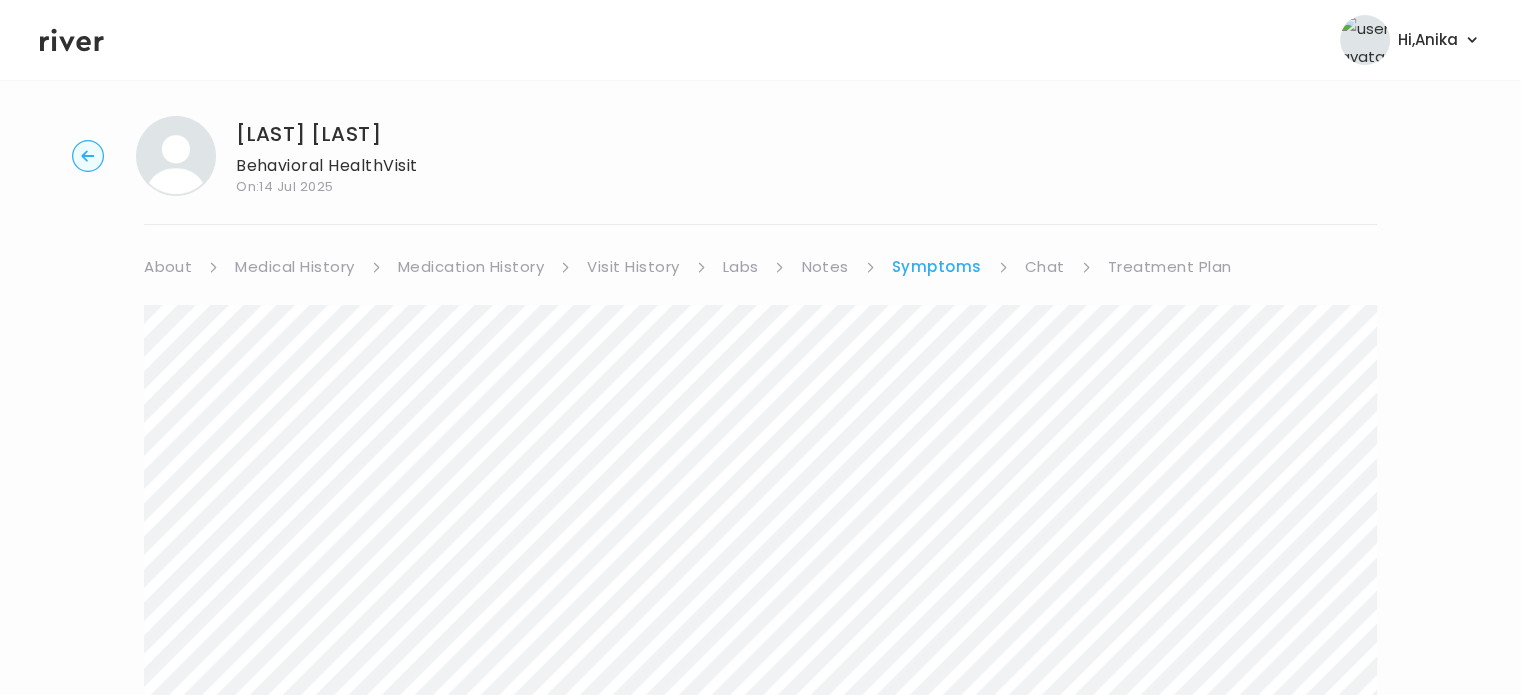 scroll, scrollTop: 0, scrollLeft: 0, axis: both 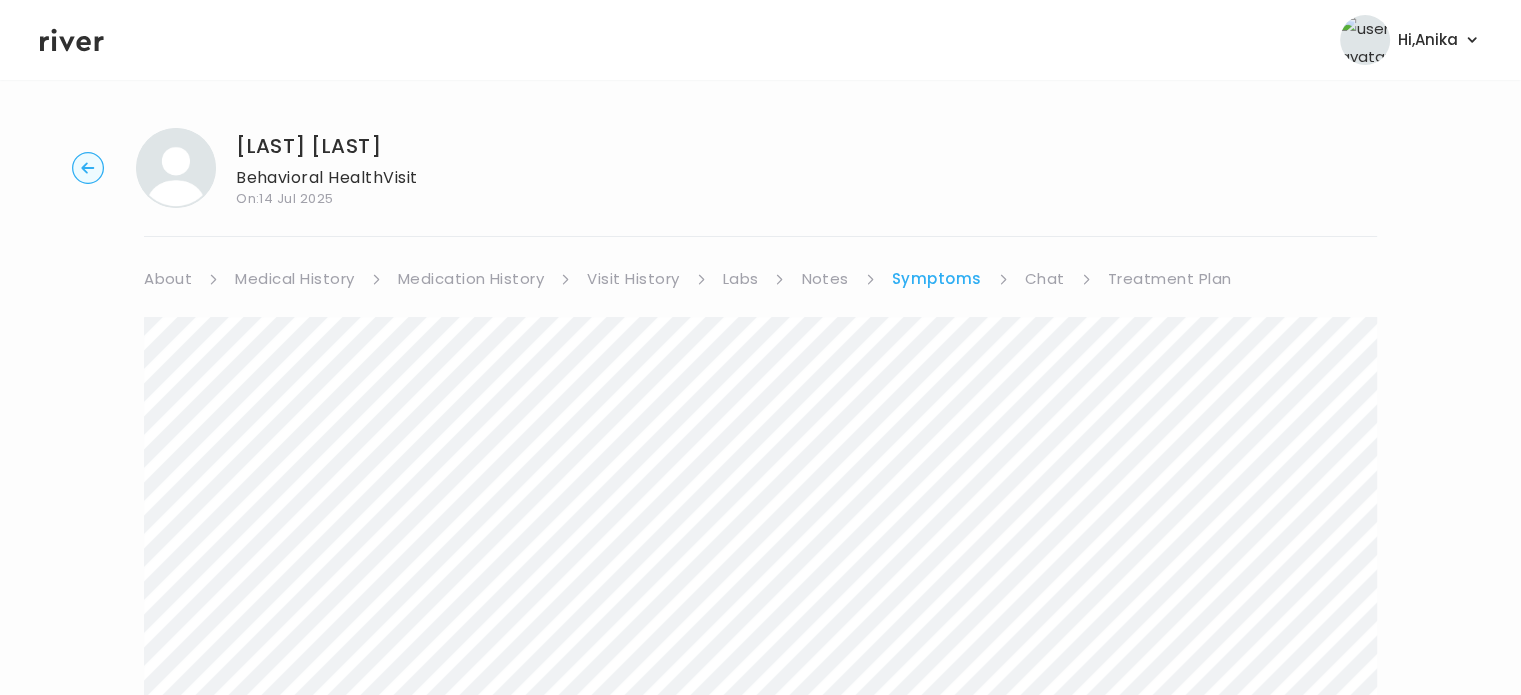 click on "Treatment Plan" at bounding box center (1170, 279) 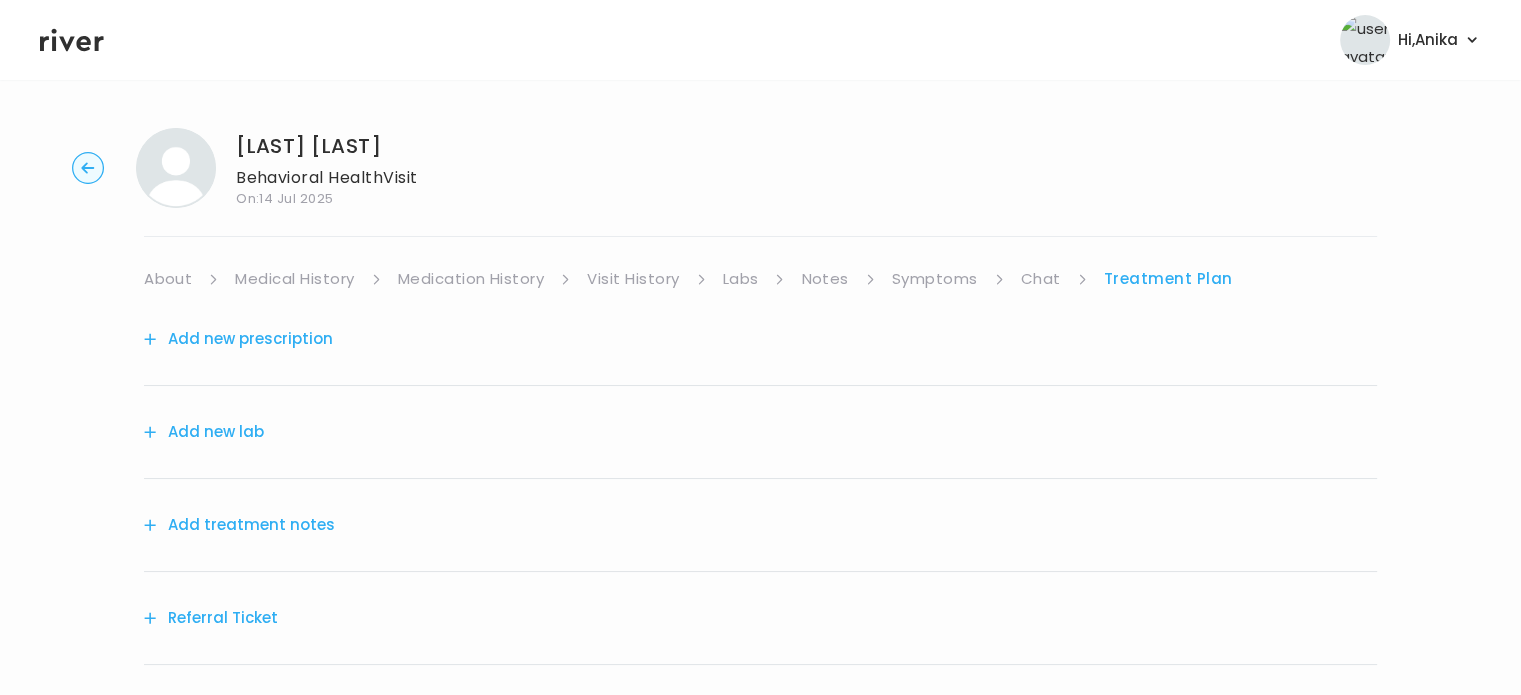 click on "Add treatment notes" at bounding box center [239, 525] 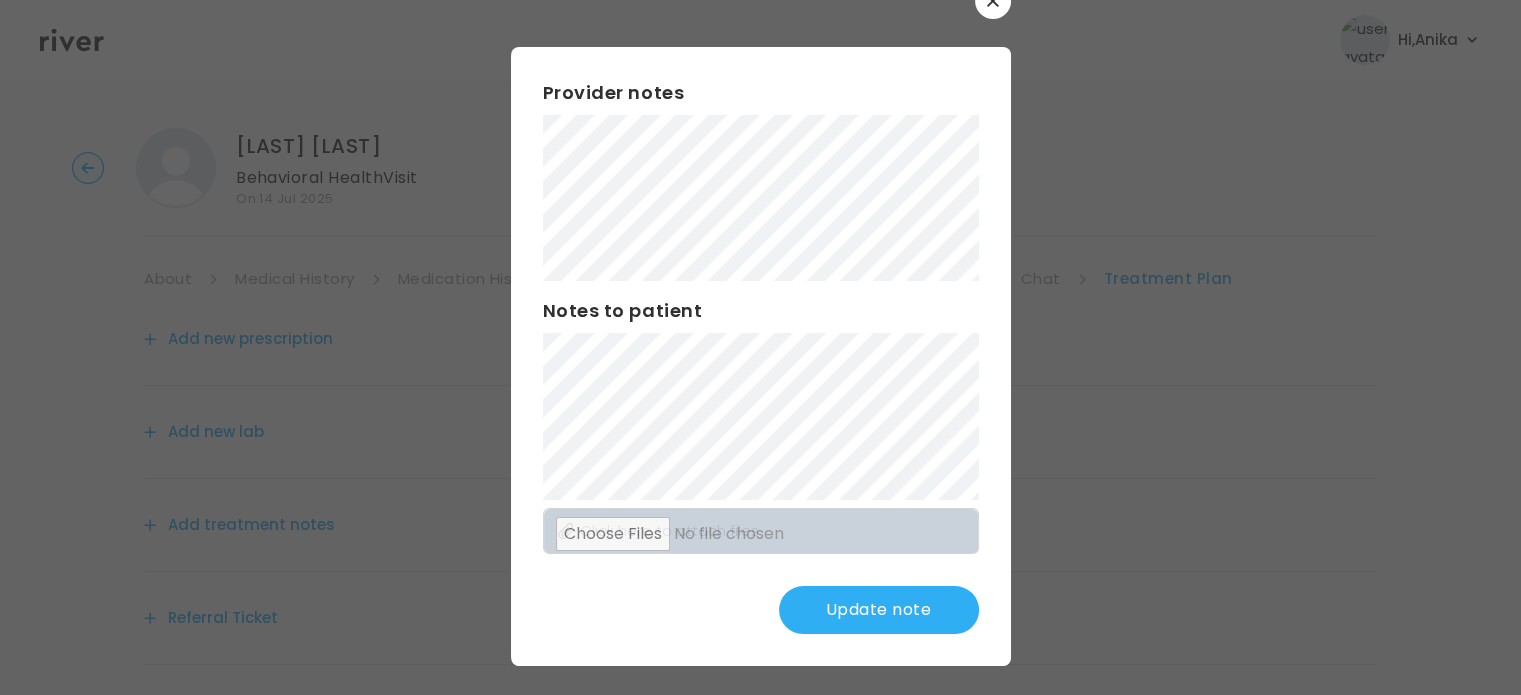 scroll, scrollTop: 52, scrollLeft: 0, axis: vertical 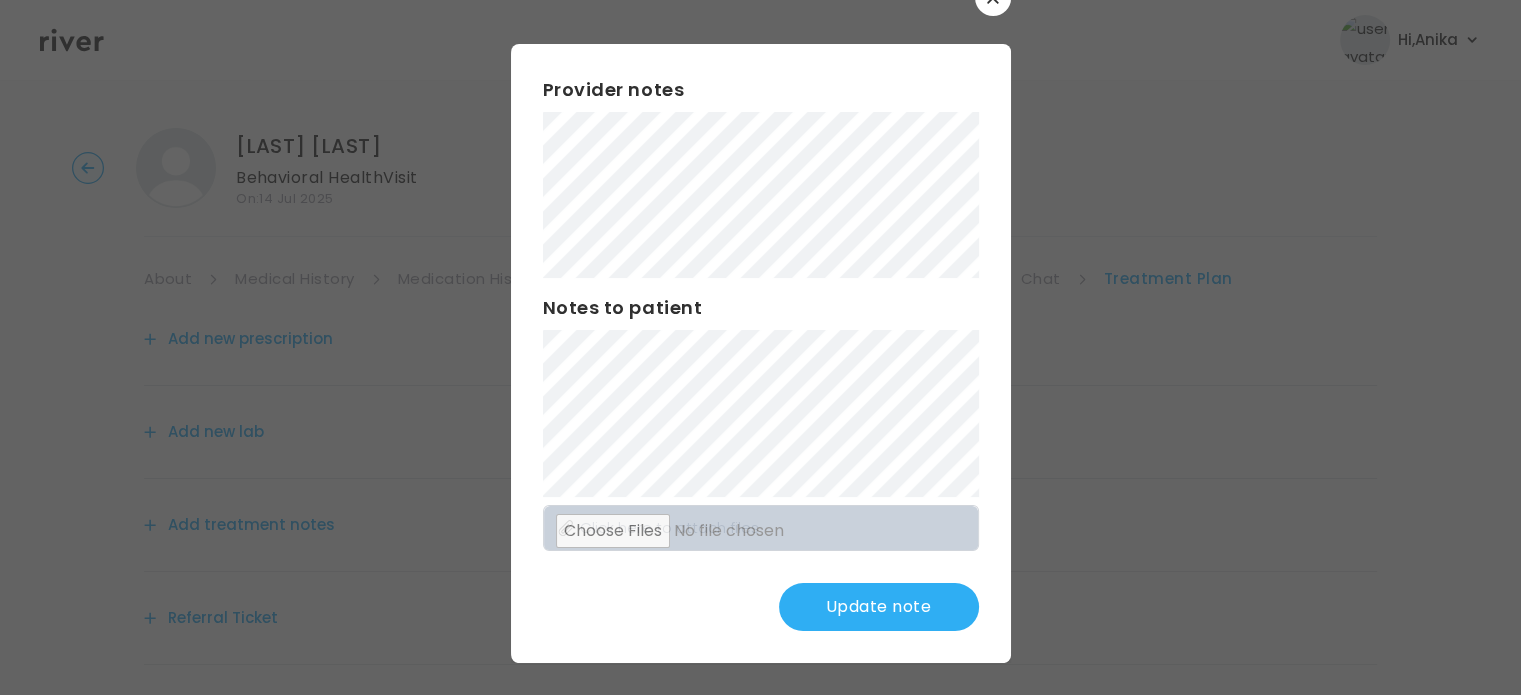 click on "Update note" at bounding box center [879, 607] 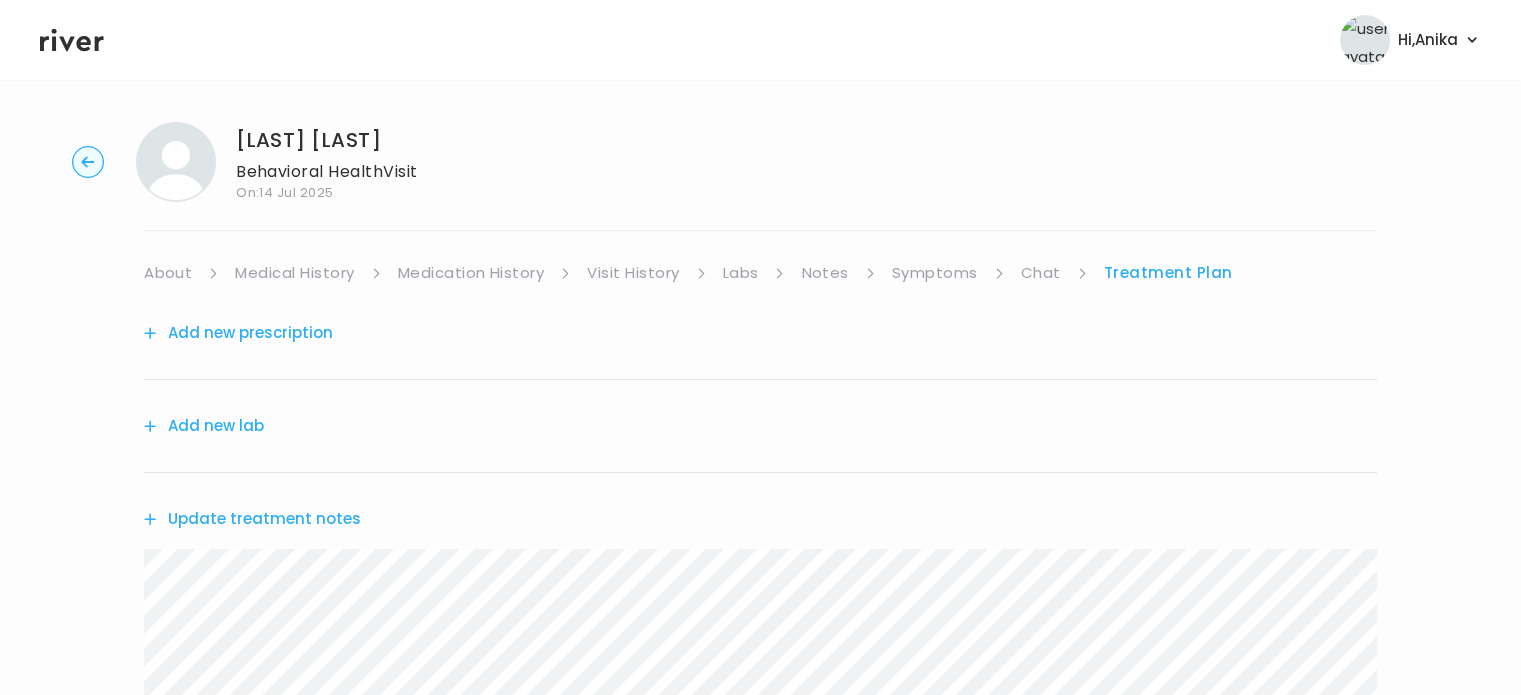 scroll, scrollTop: 0, scrollLeft: 0, axis: both 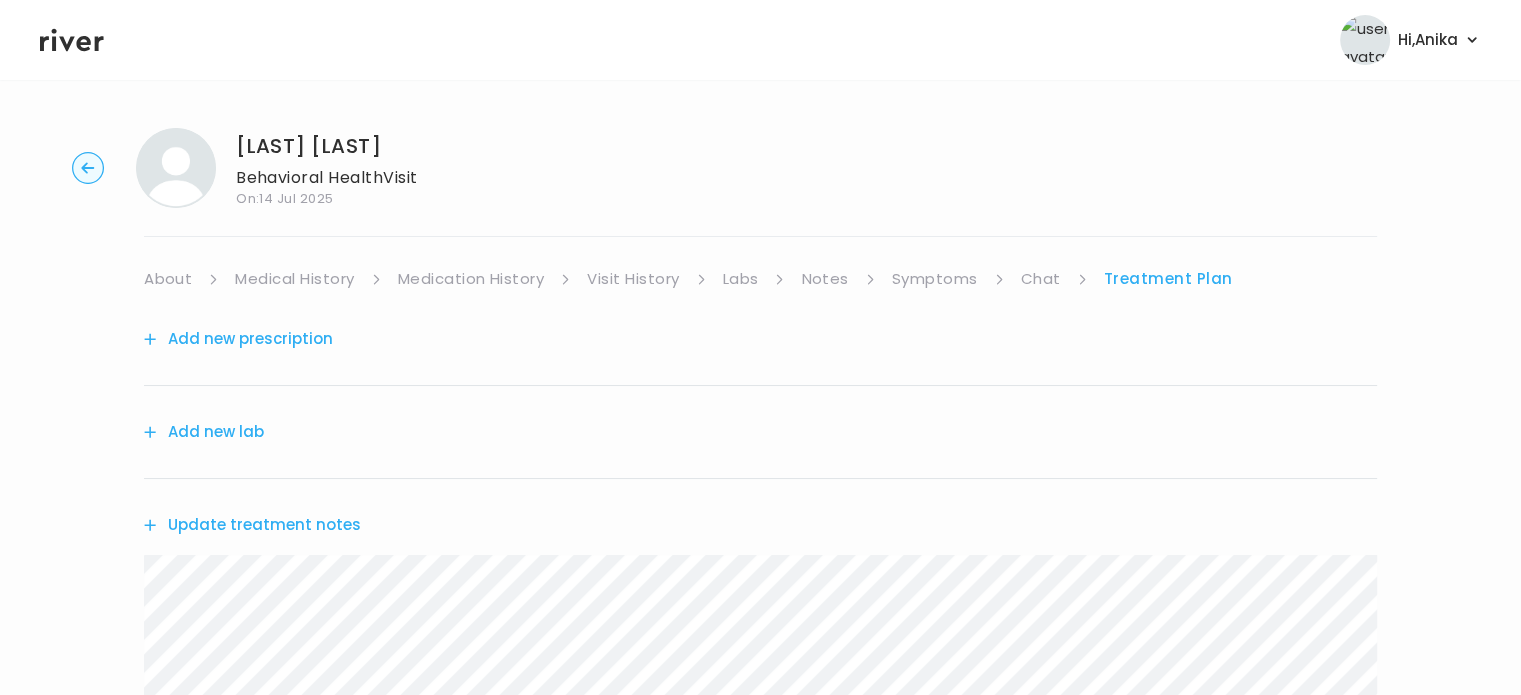 click on "Symptoms" at bounding box center (935, 279) 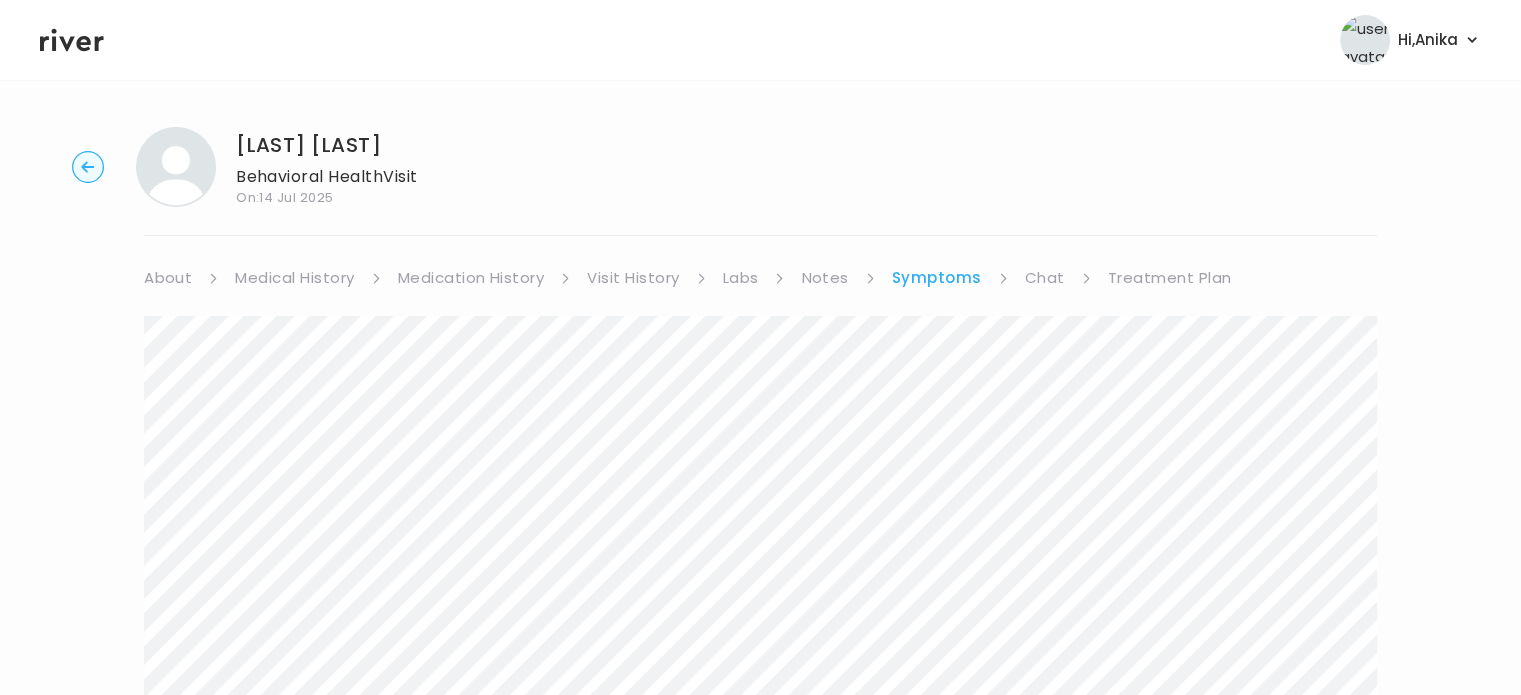 scroll, scrollTop: 0, scrollLeft: 0, axis: both 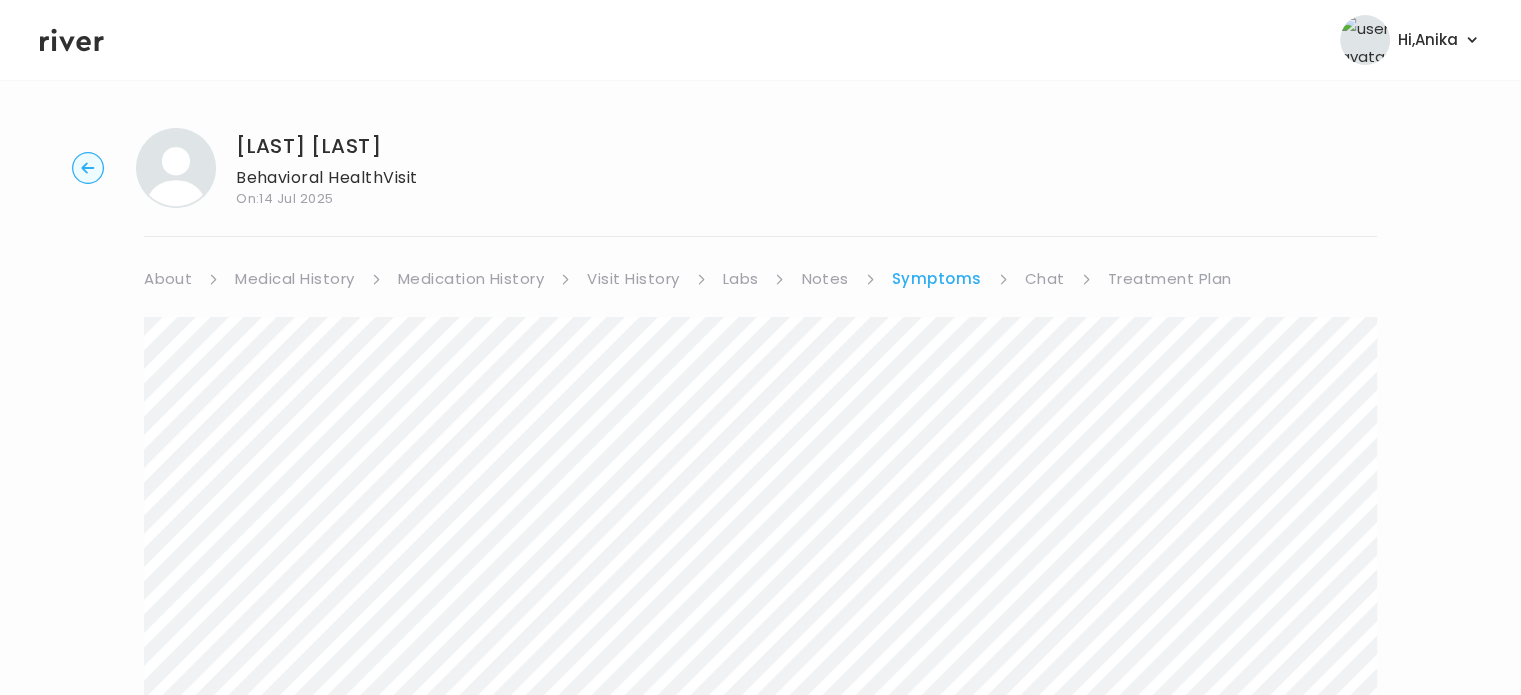 click on "Treatment Plan" at bounding box center [1170, 279] 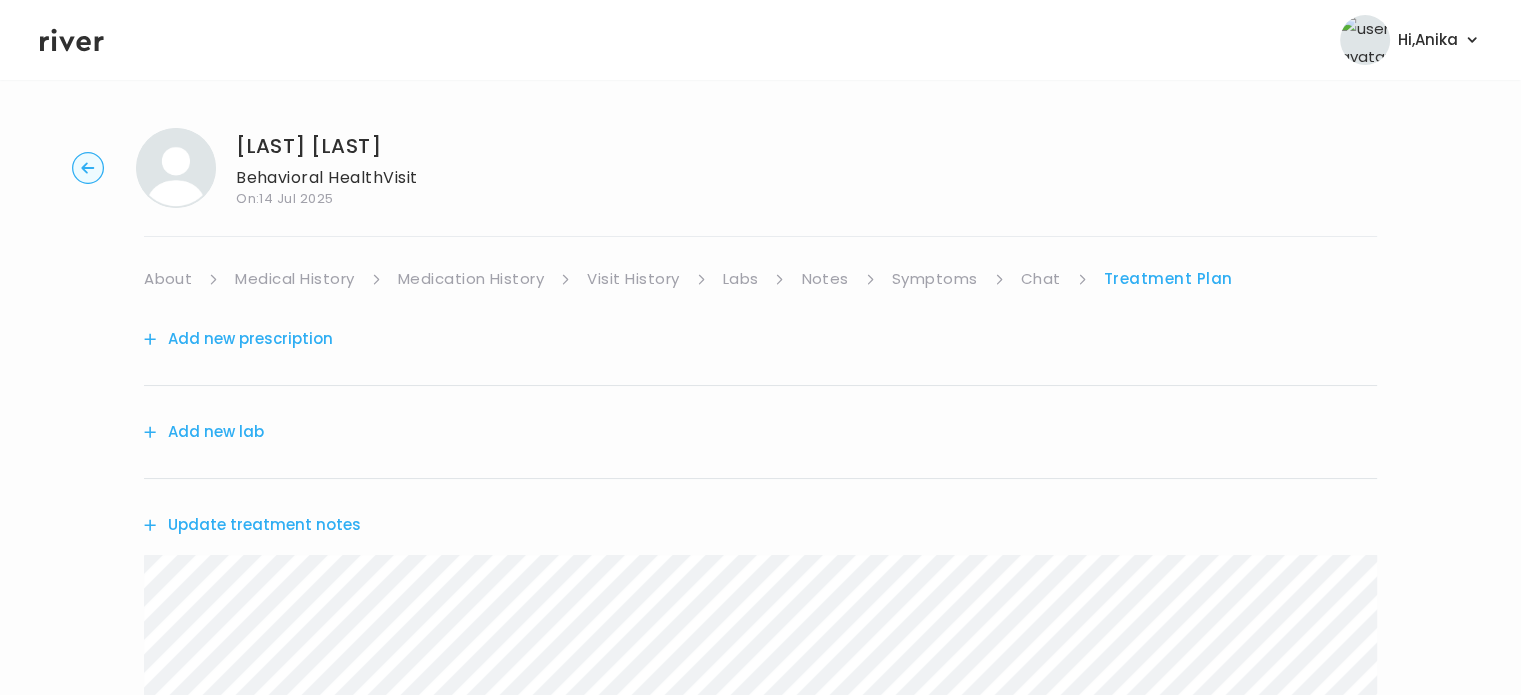 click on "Update treatment notes" at bounding box center (252, 525) 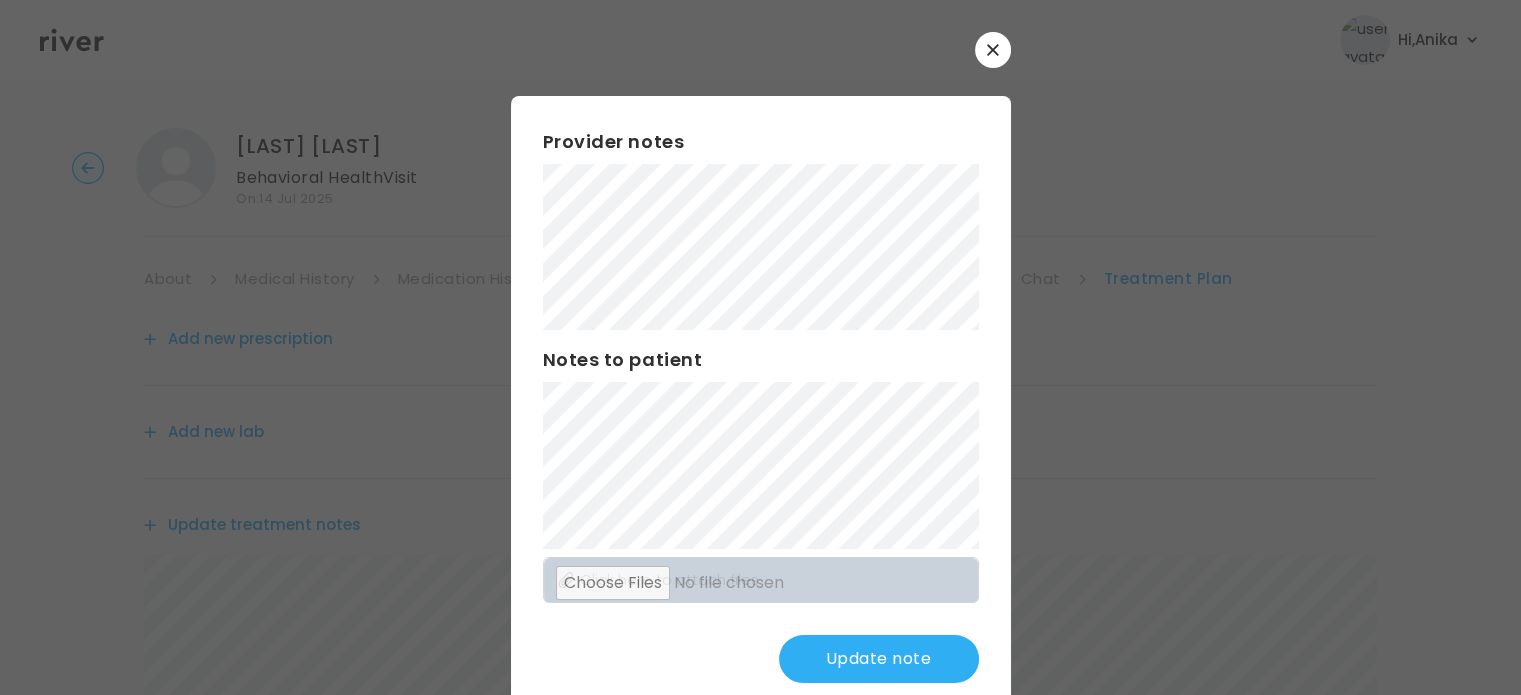 click on "Update note" at bounding box center [879, 659] 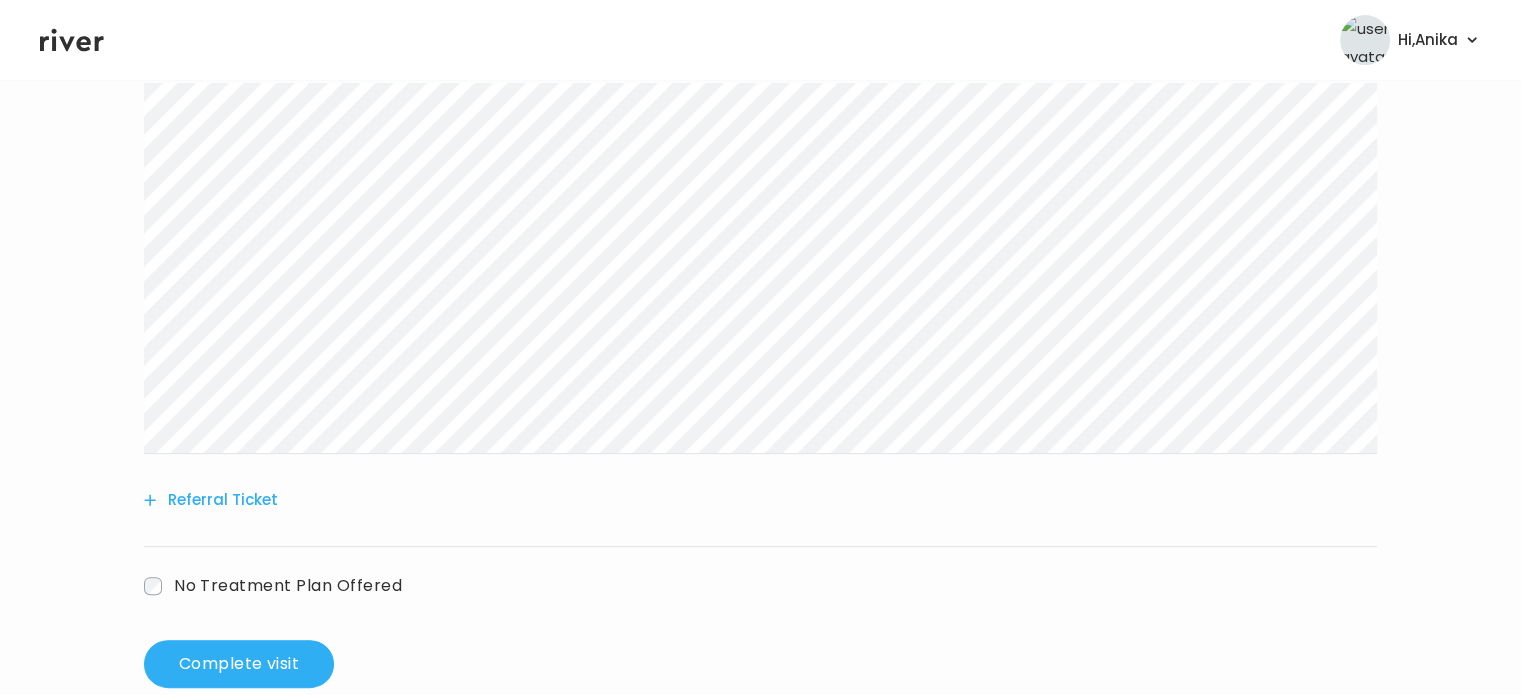 scroll, scrollTop: 512, scrollLeft: 0, axis: vertical 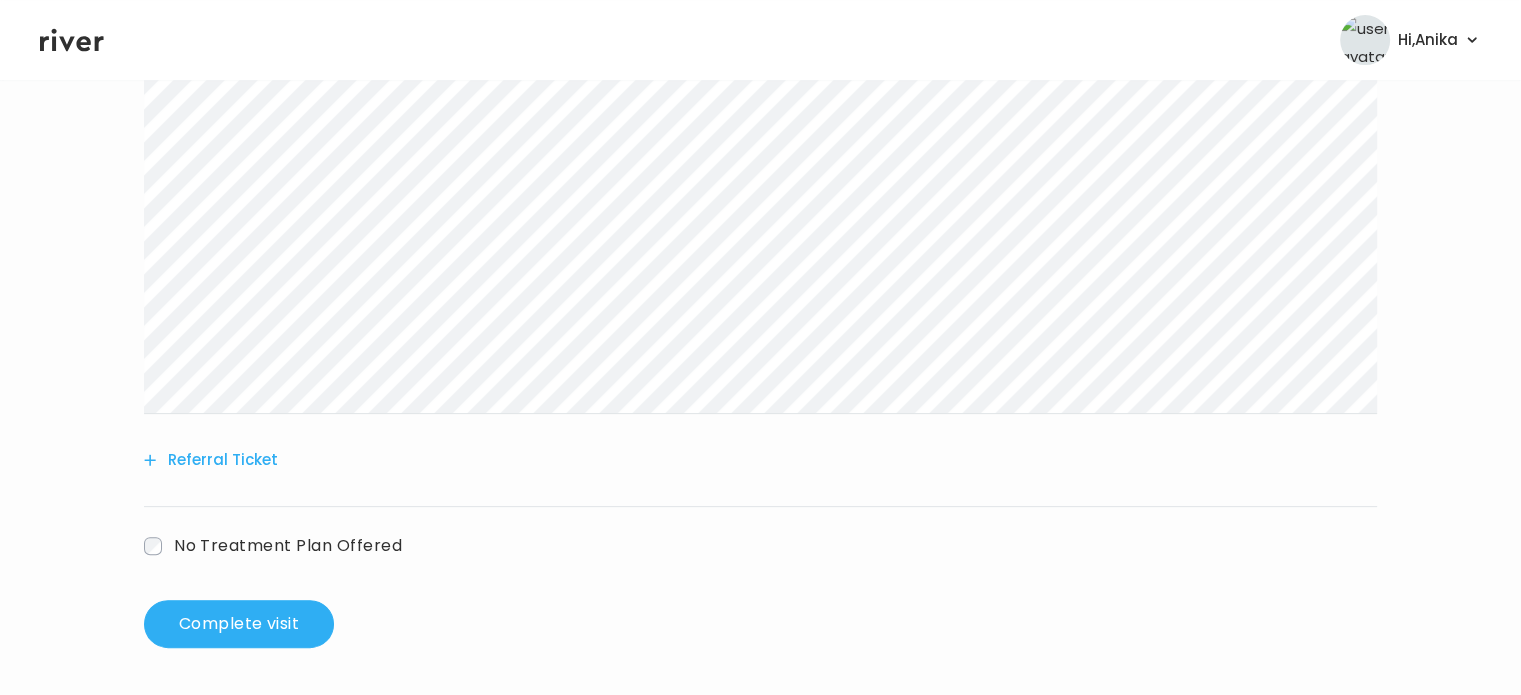 click on "Referral Ticket" at bounding box center [211, 460] 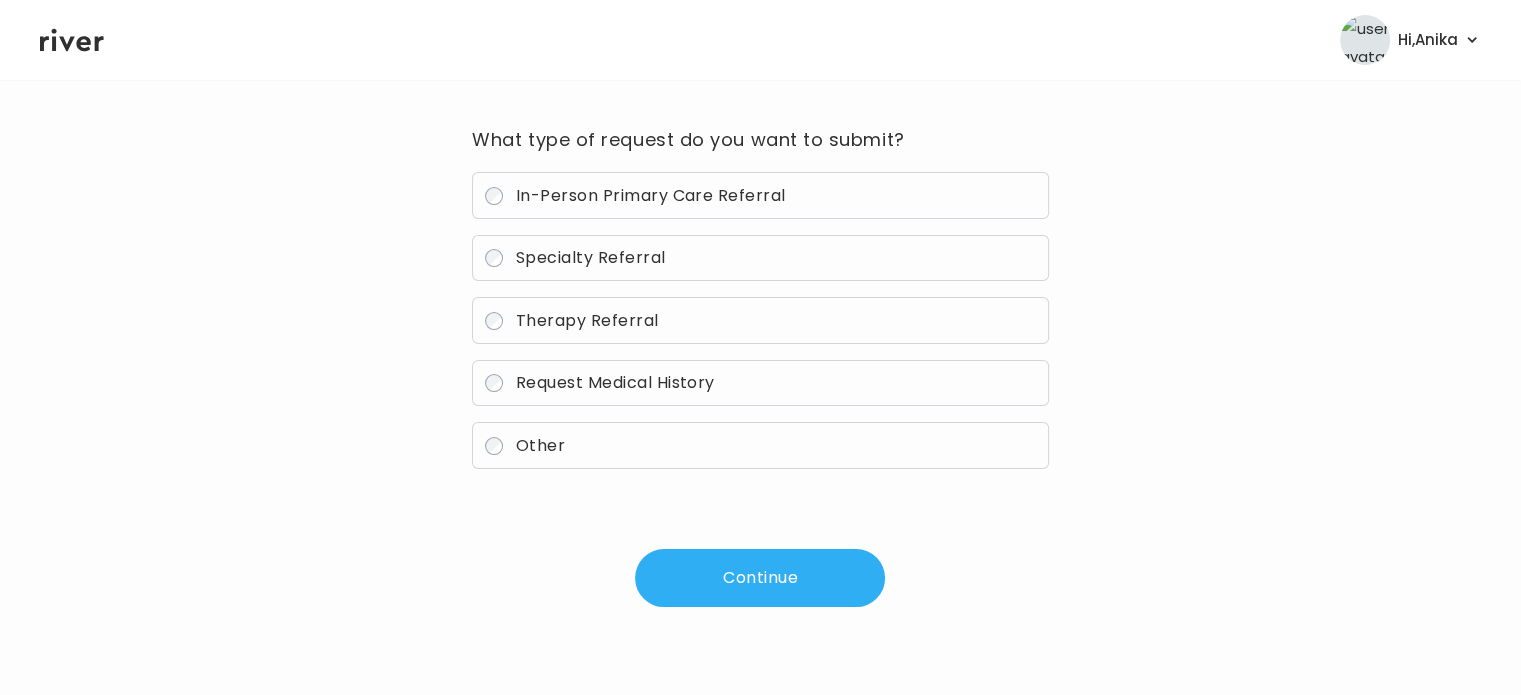 scroll, scrollTop: 143, scrollLeft: 0, axis: vertical 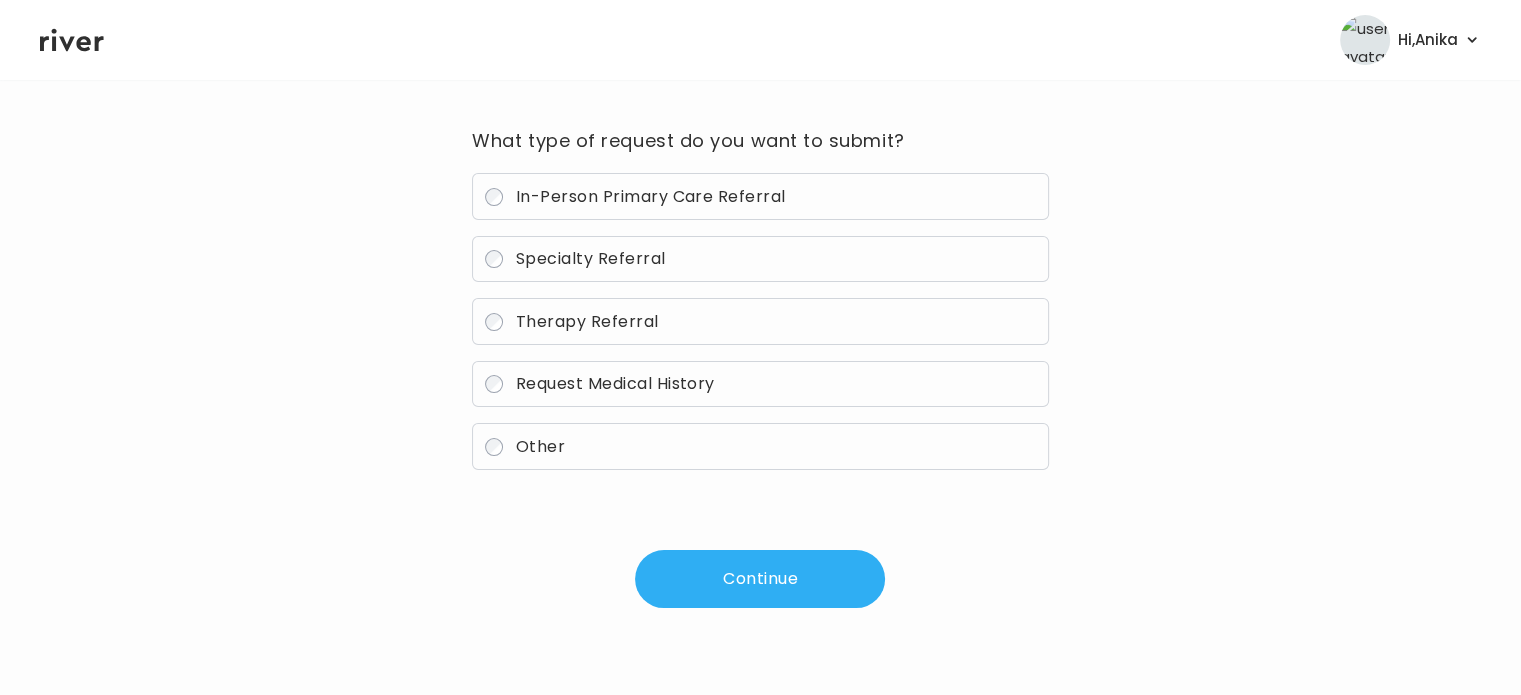 click on "Therapy Referral" at bounding box center (587, 321) 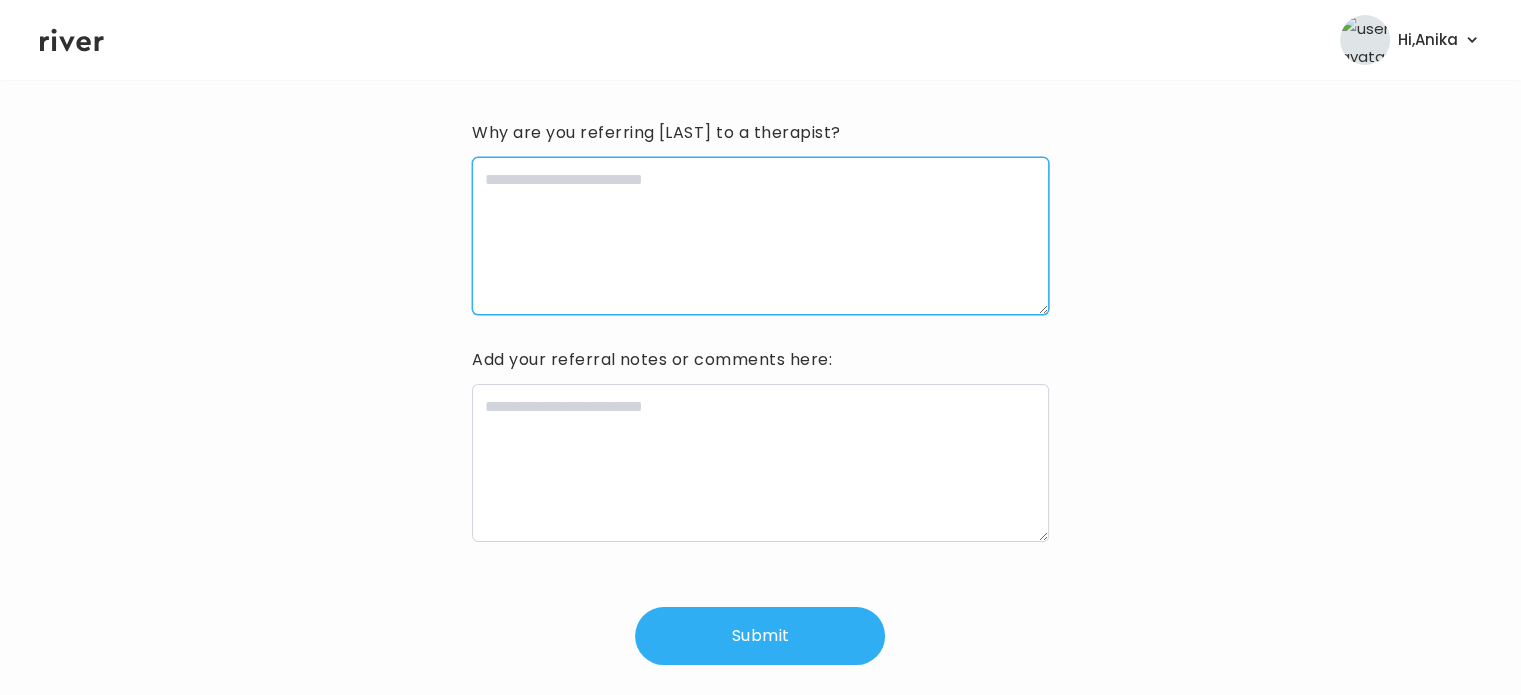 click at bounding box center [760, 236] 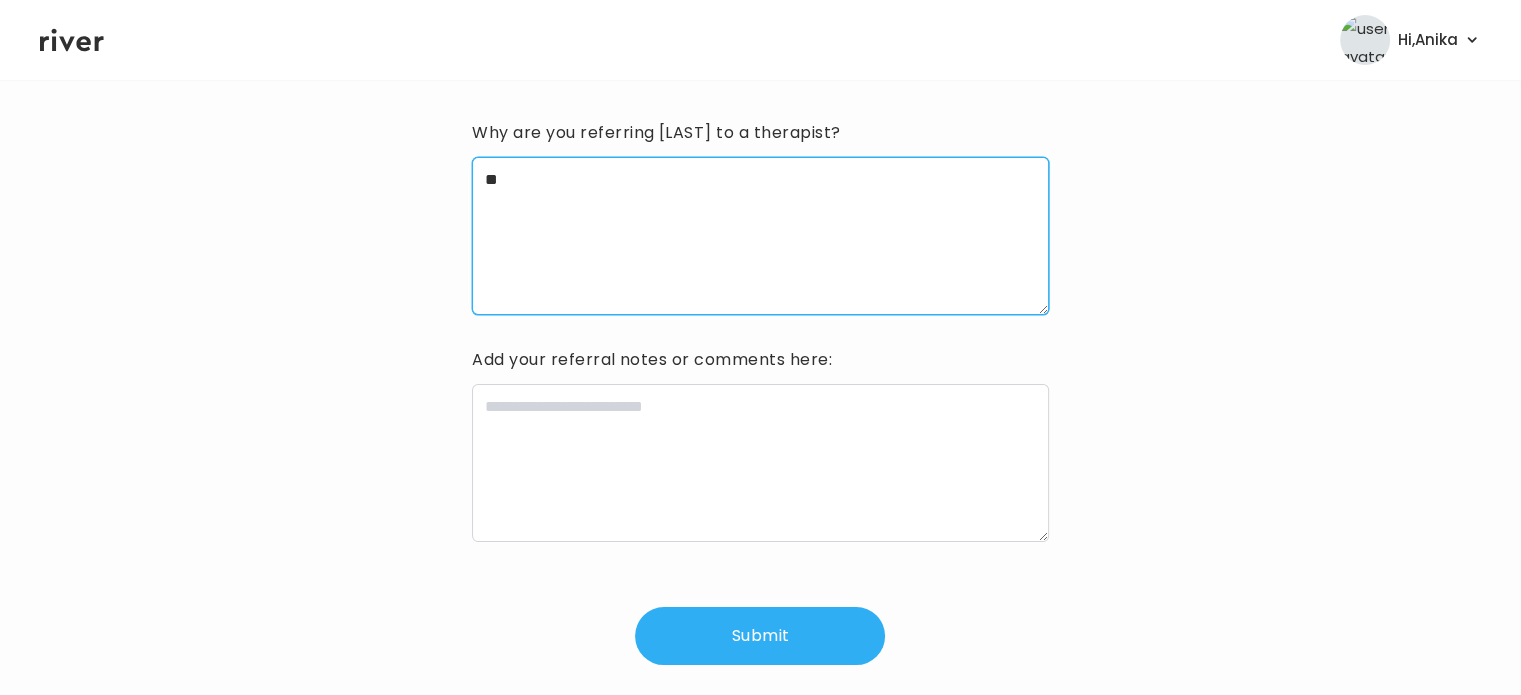 type on "*" 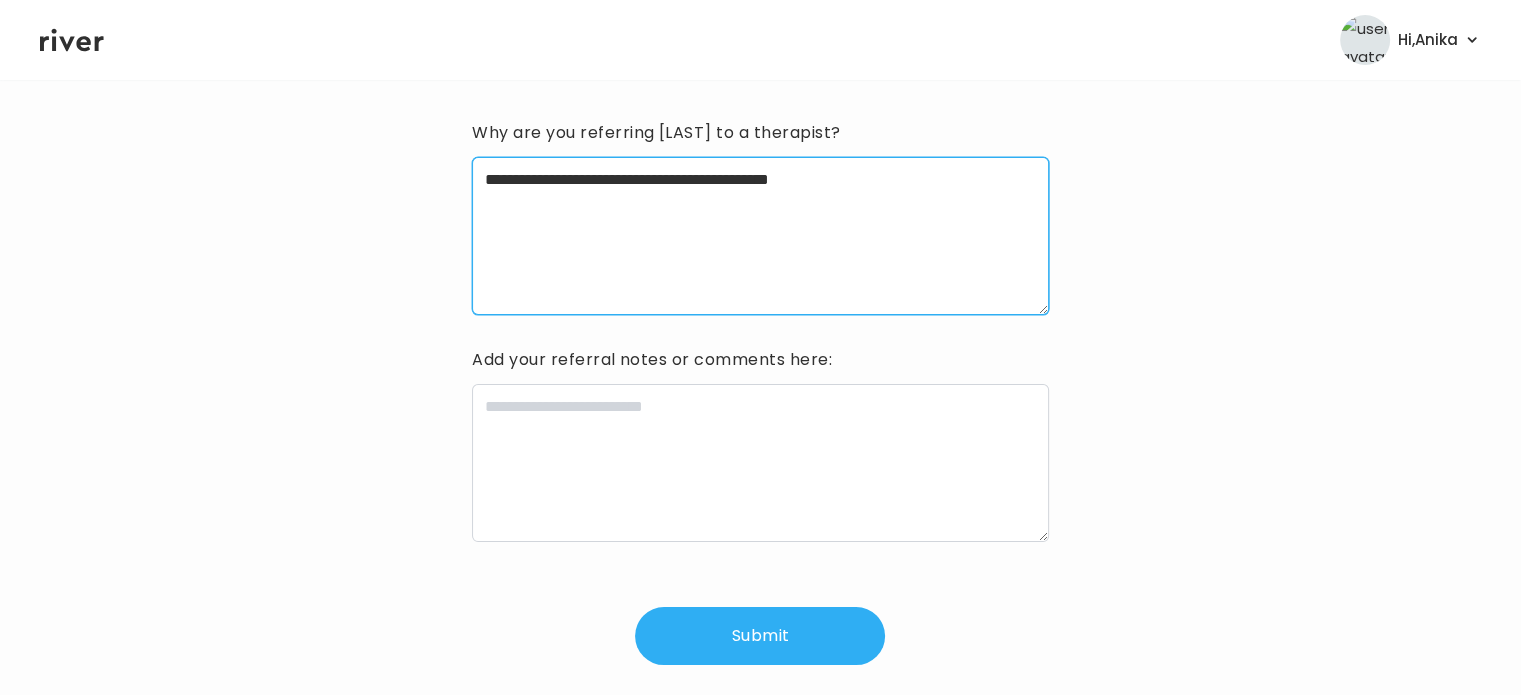 type on "**********" 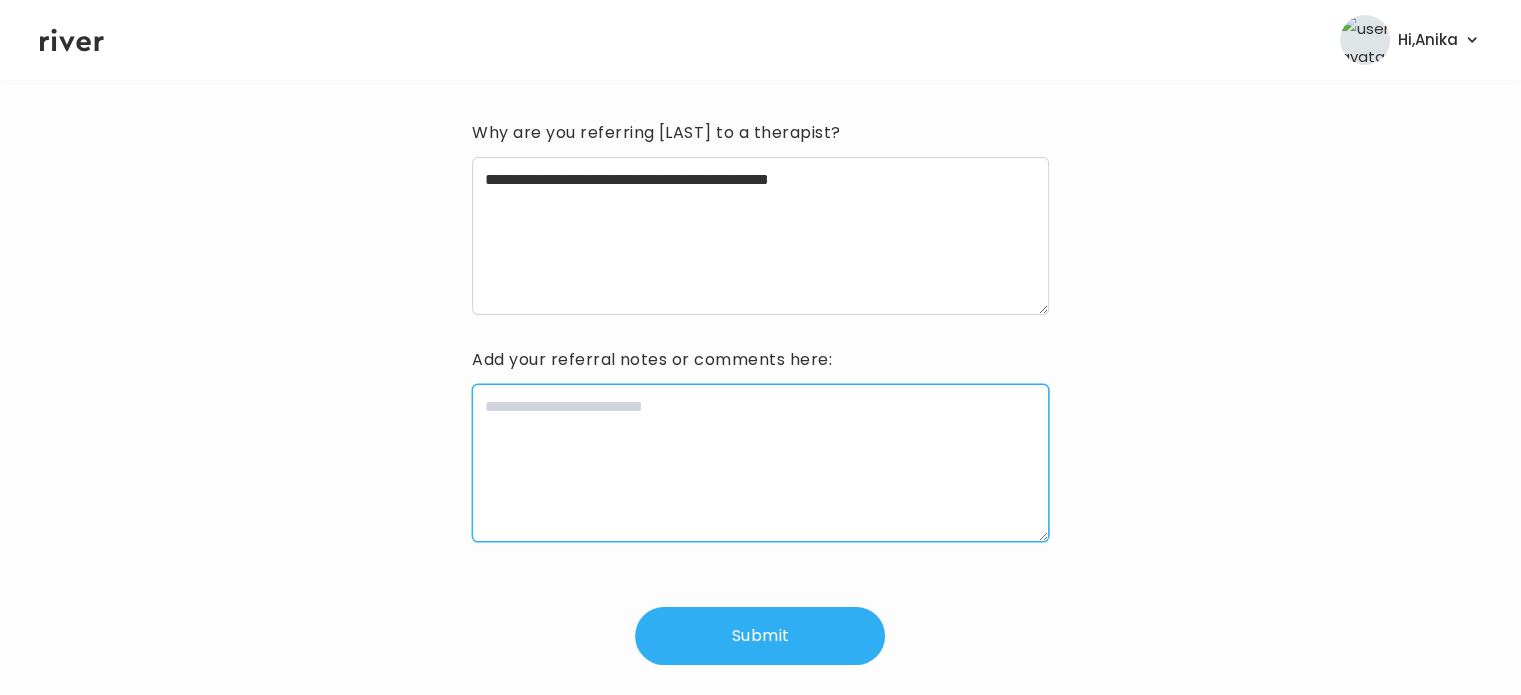click at bounding box center (760, 463) 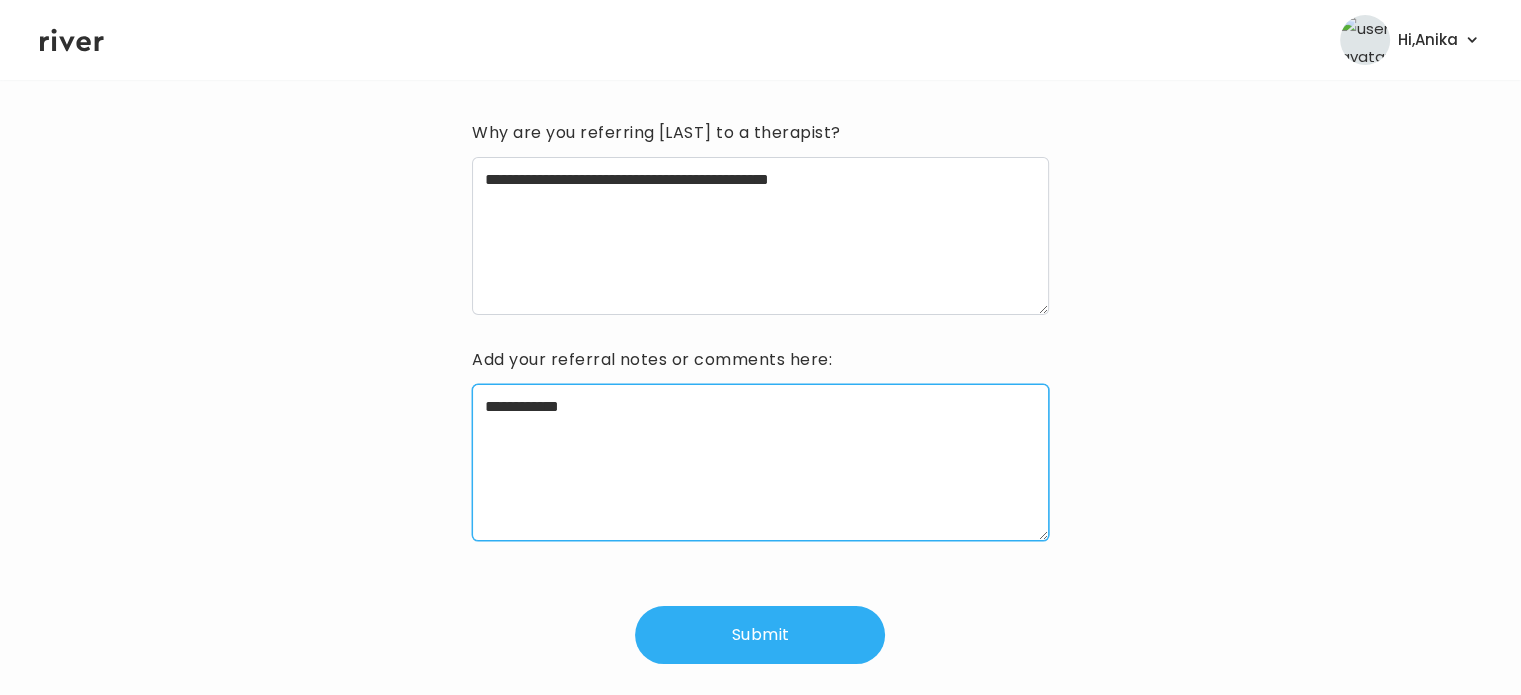 type on "**********" 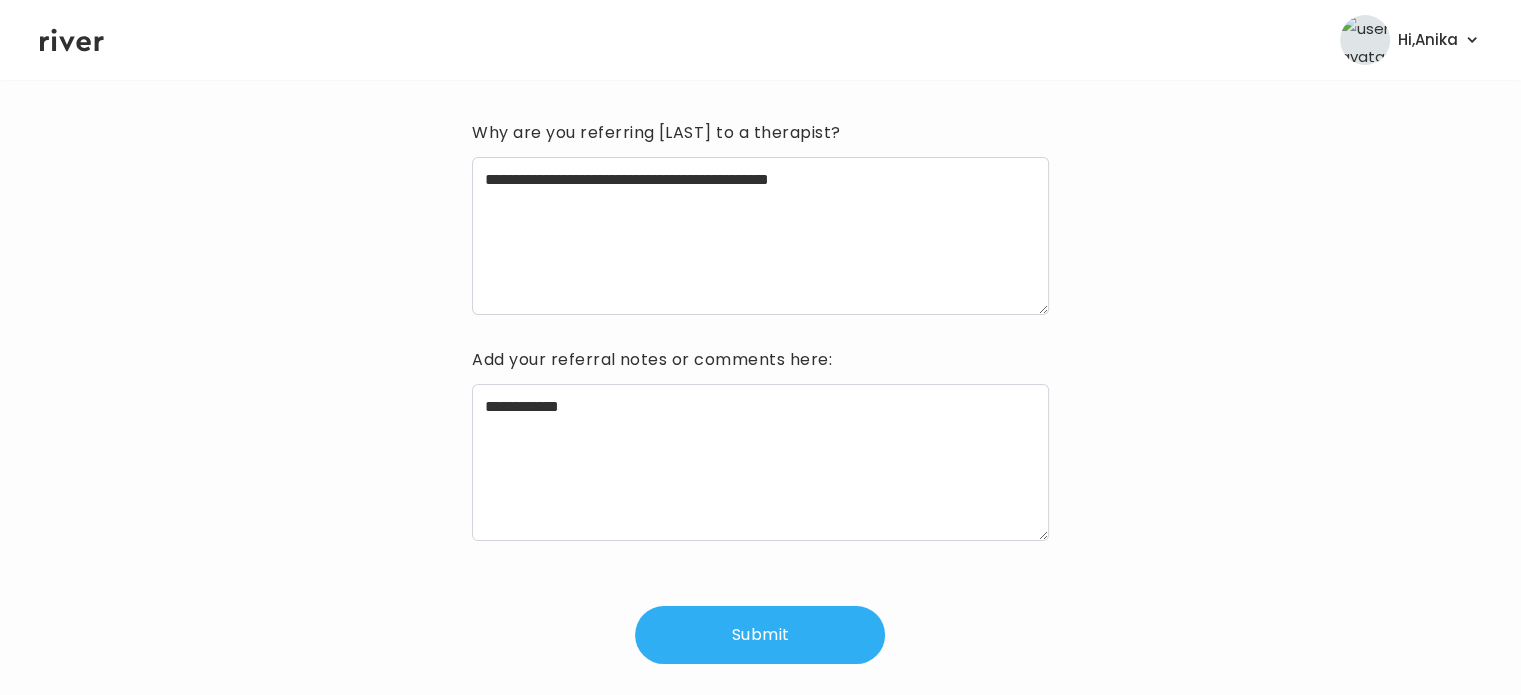 click on "Submit" at bounding box center [760, 635] 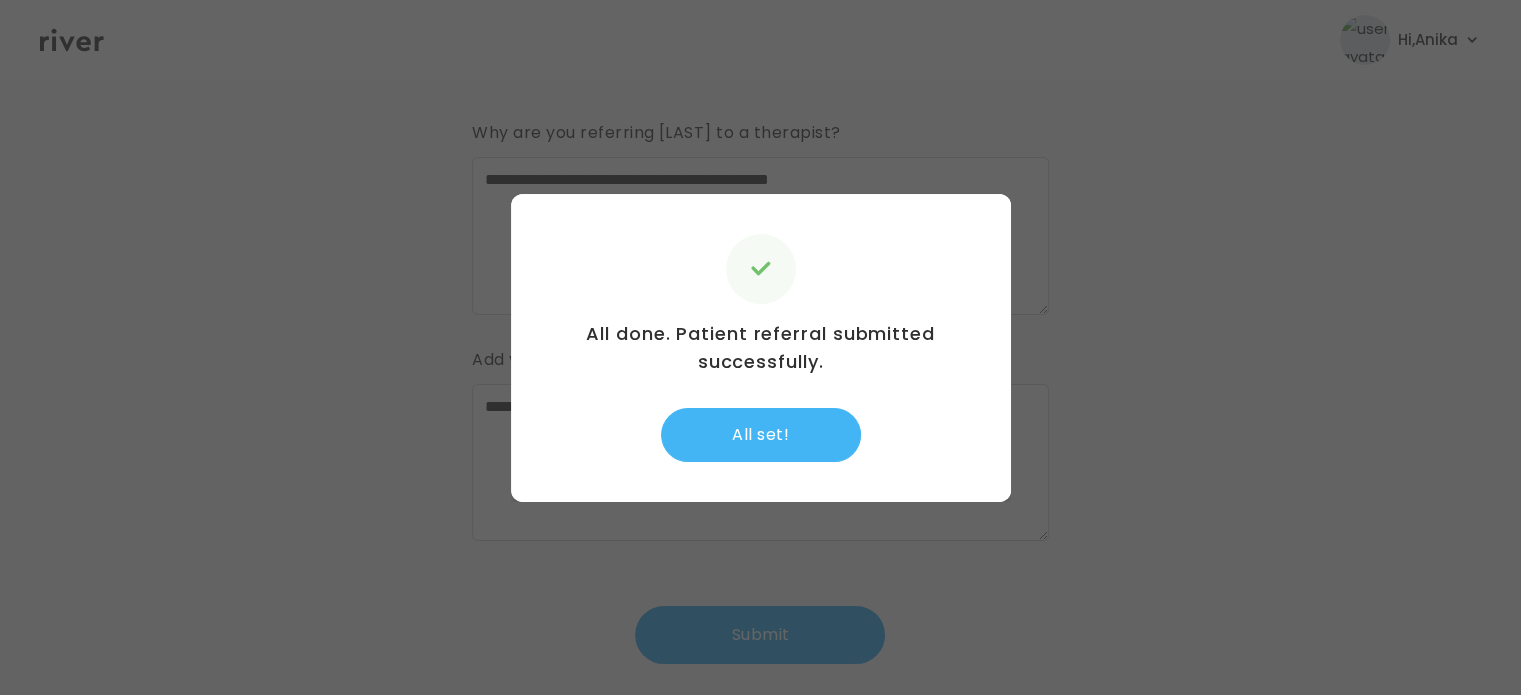 click on "All set!" at bounding box center [761, 435] 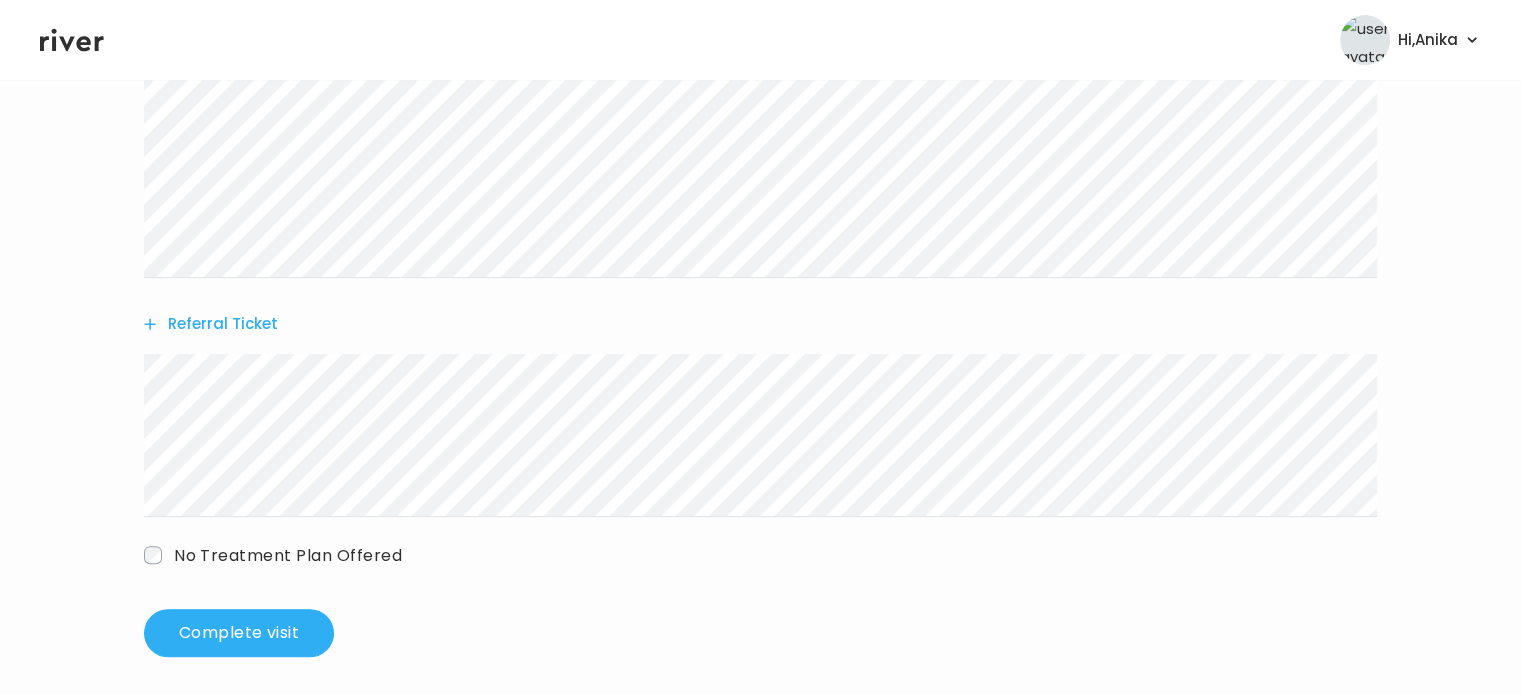 scroll, scrollTop: 657, scrollLeft: 0, axis: vertical 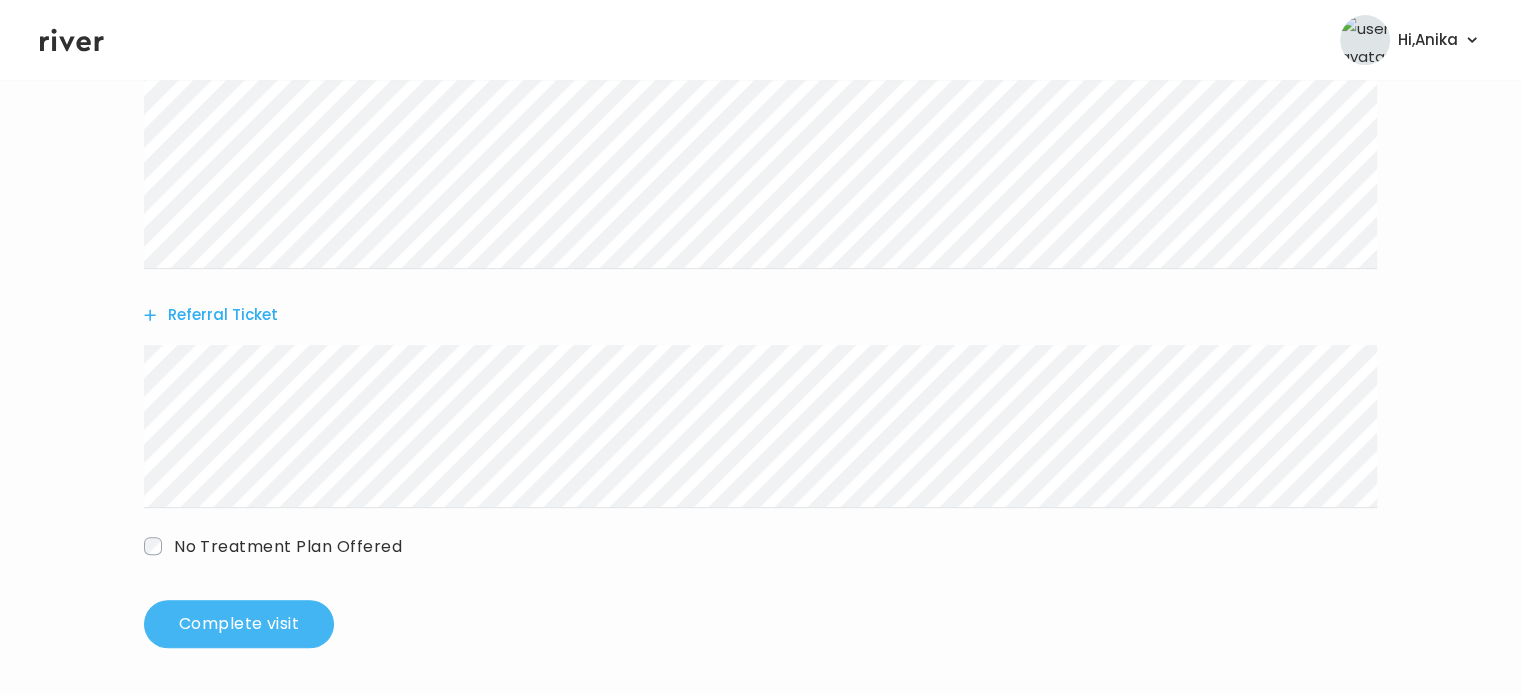 click on "Complete visit" at bounding box center [239, 624] 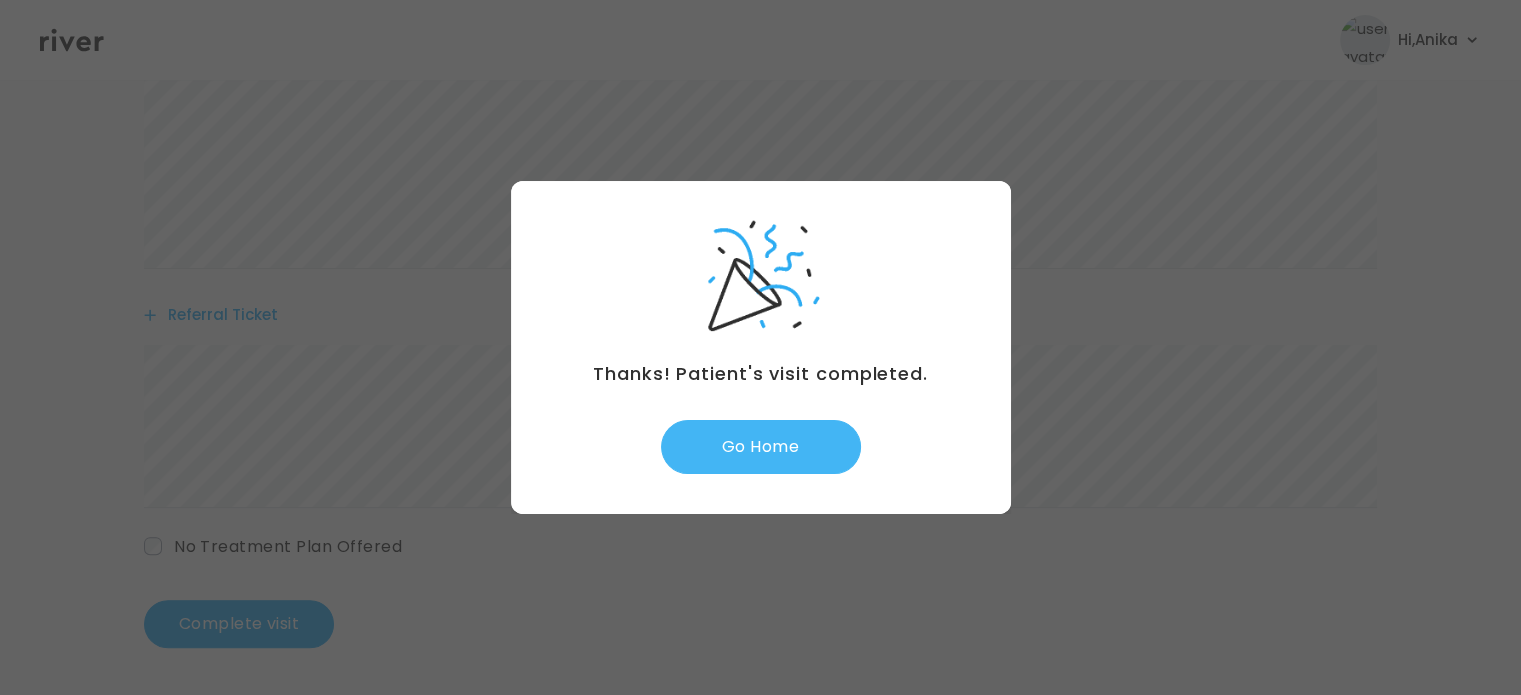 click on "Go Home" at bounding box center (761, 447) 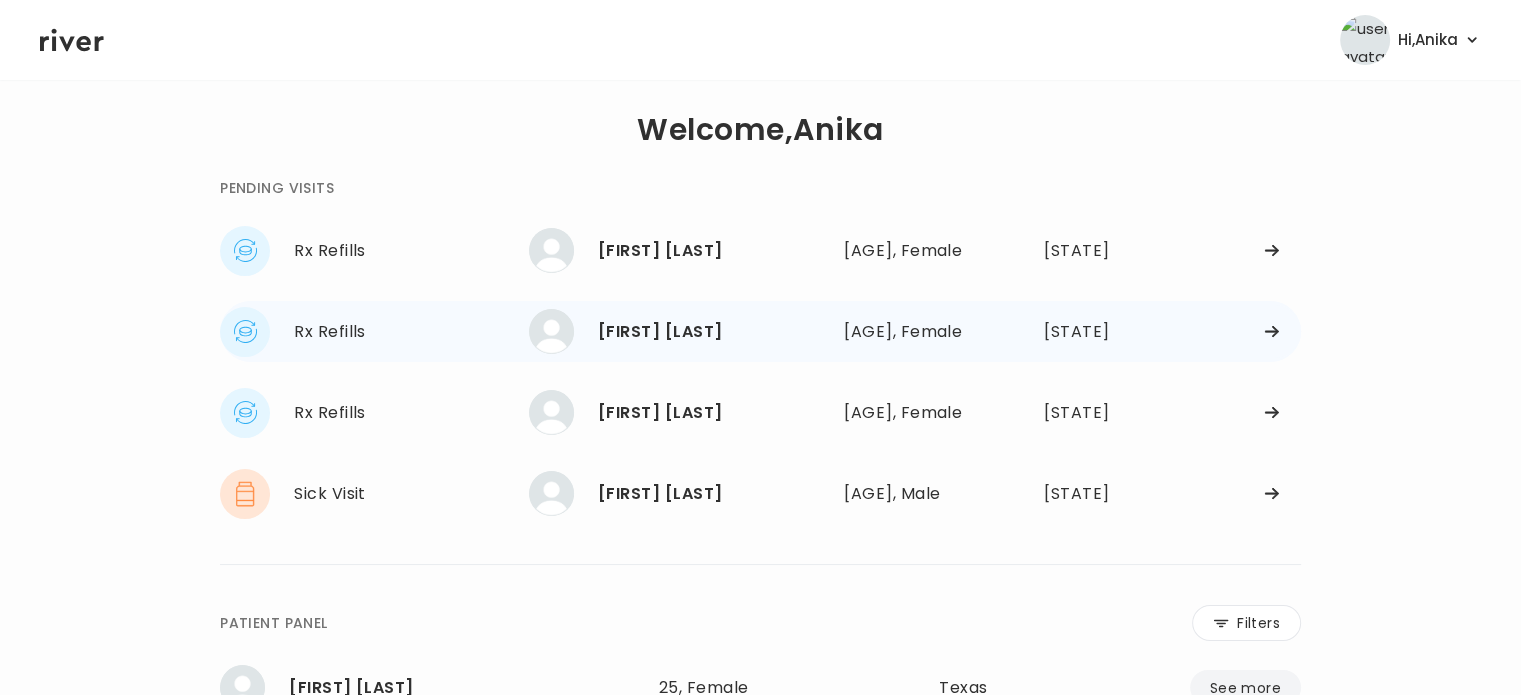 scroll, scrollTop: 0, scrollLeft: 0, axis: both 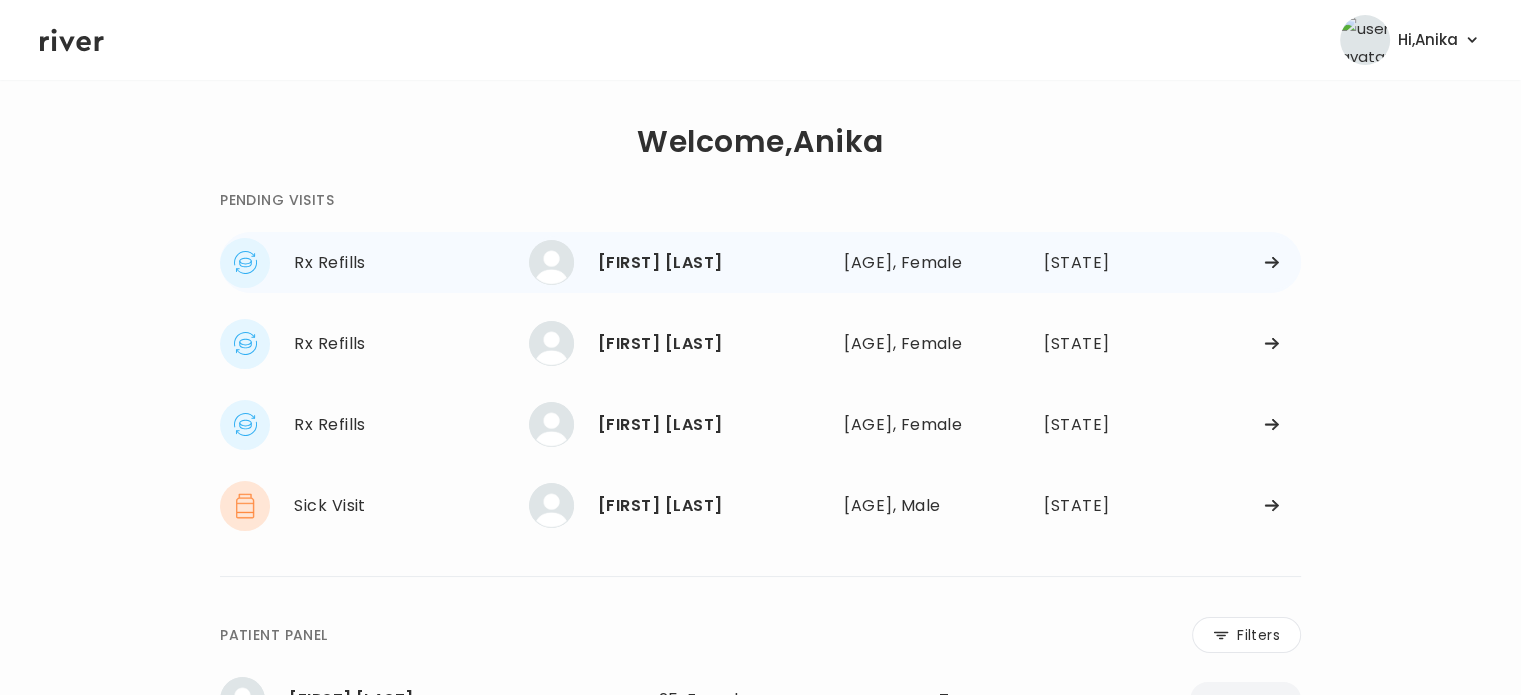 click on "Cheyenne Danssaert" at bounding box center [713, 263] 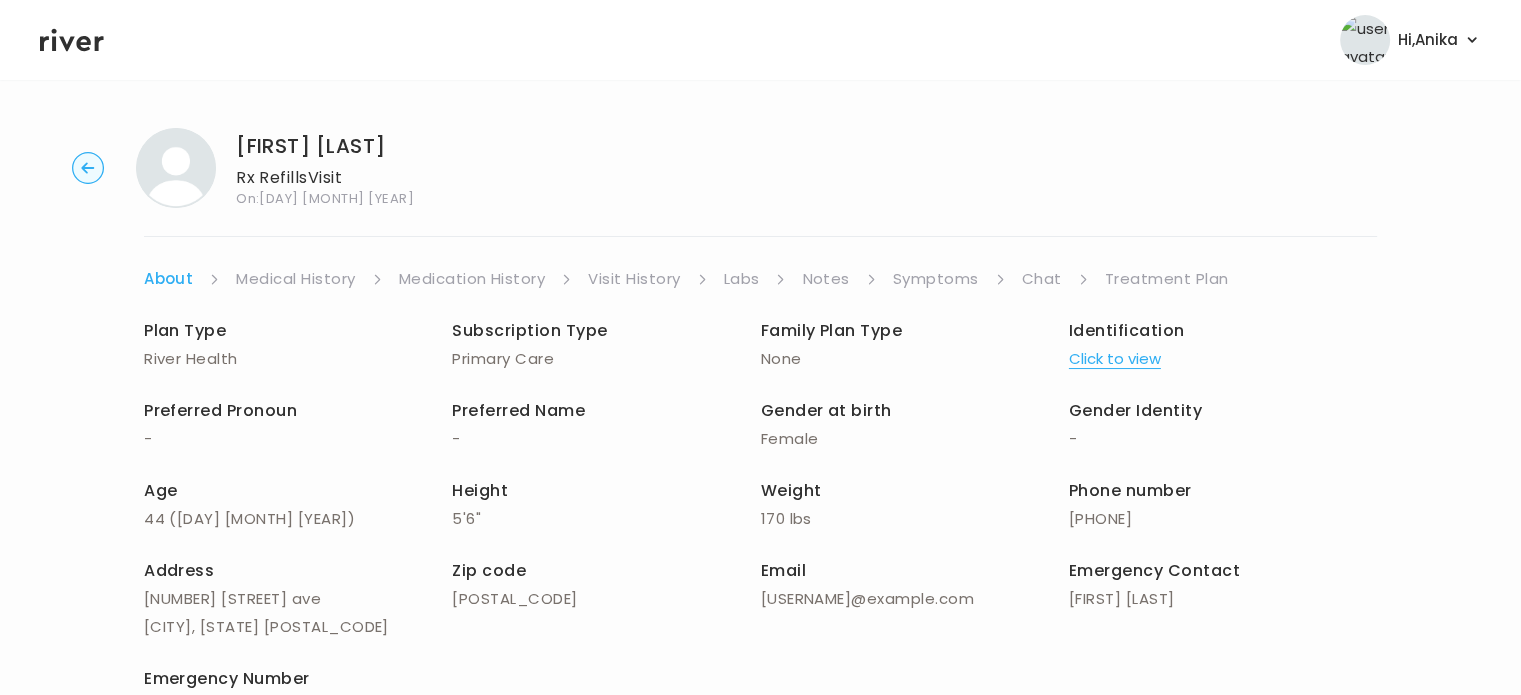 click on "Medical History" at bounding box center [295, 279] 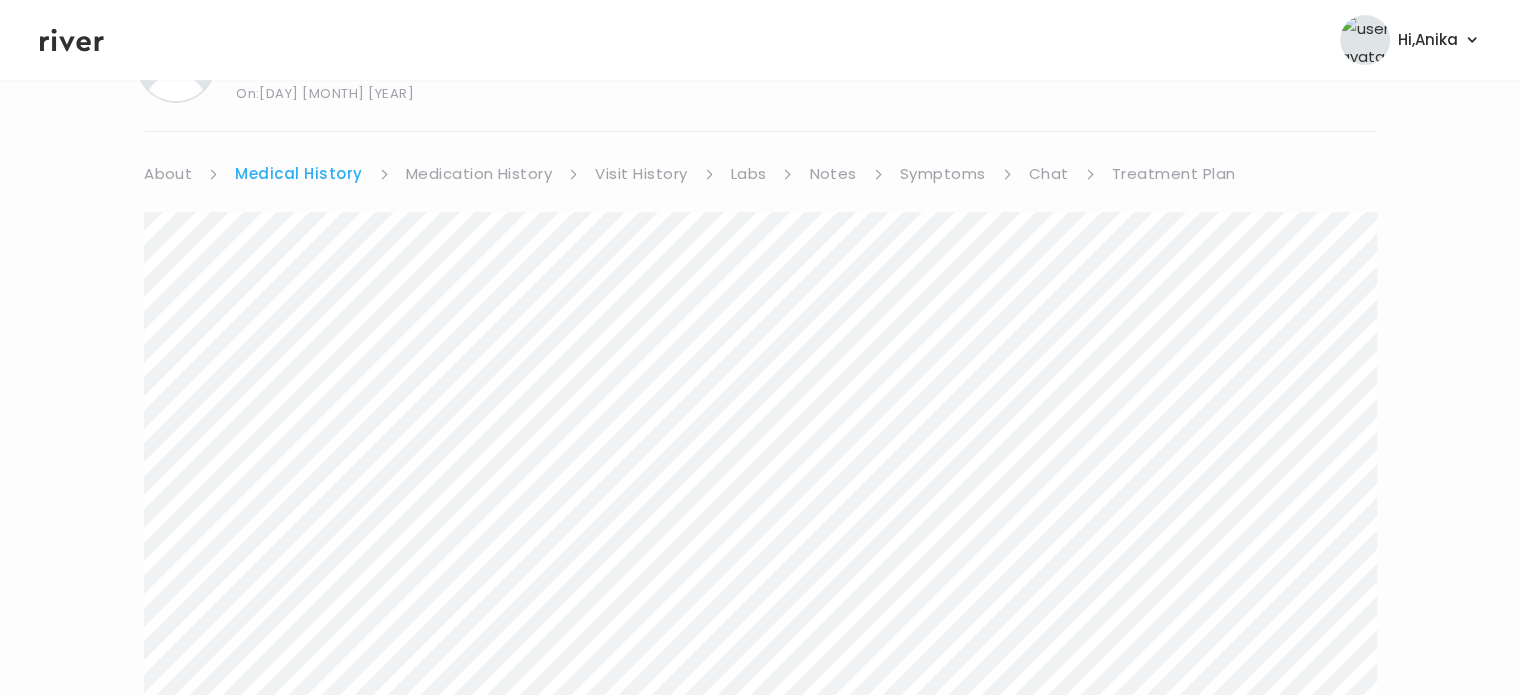 scroll, scrollTop: 90, scrollLeft: 0, axis: vertical 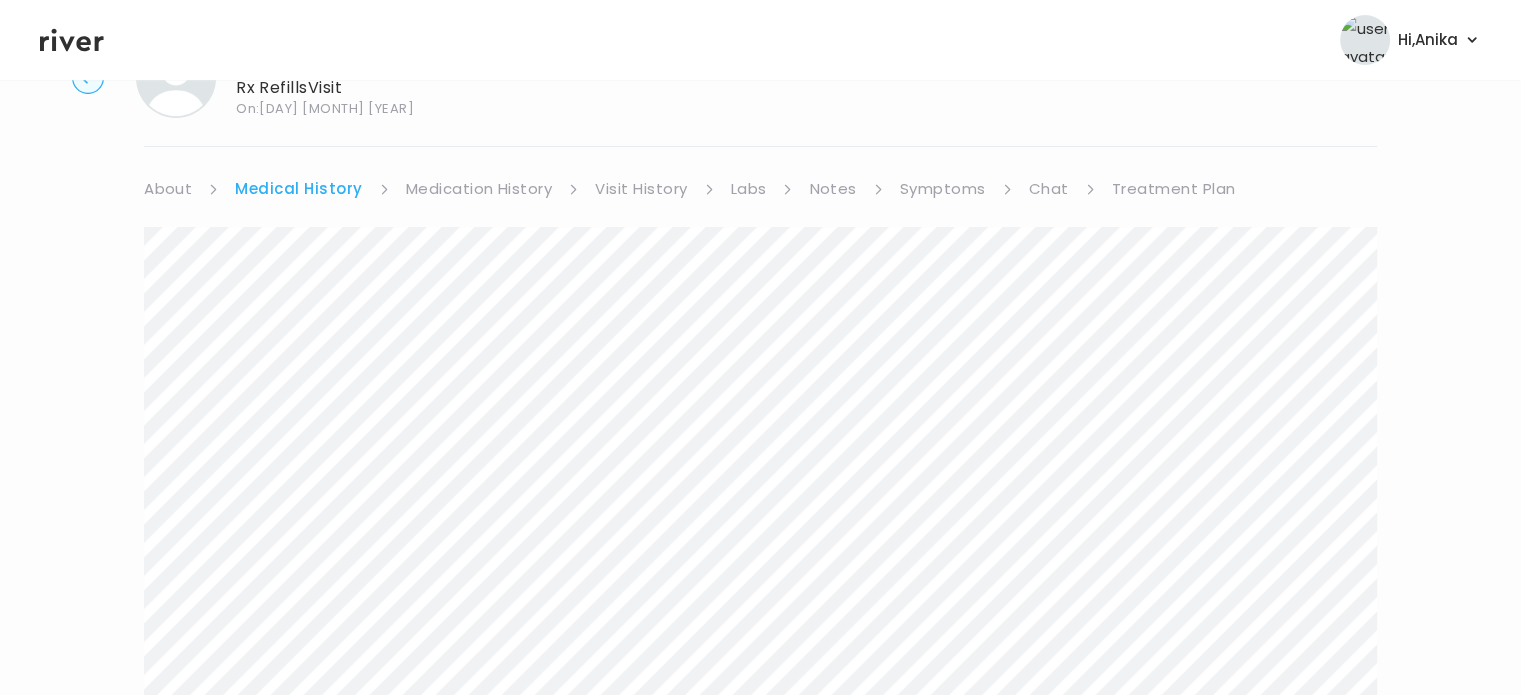 click on "Medication History" at bounding box center [479, 189] 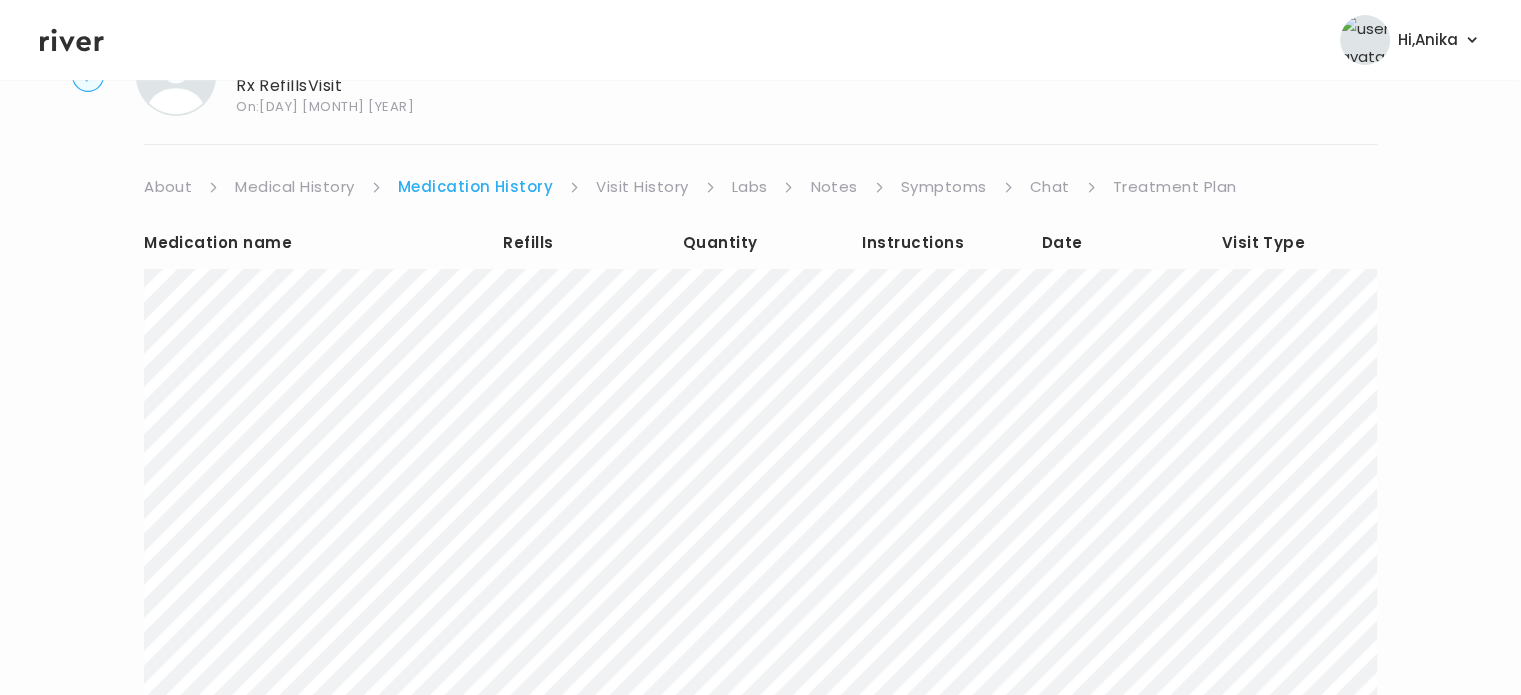 scroll, scrollTop: 88, scrollLeft: 0, axis: vertical 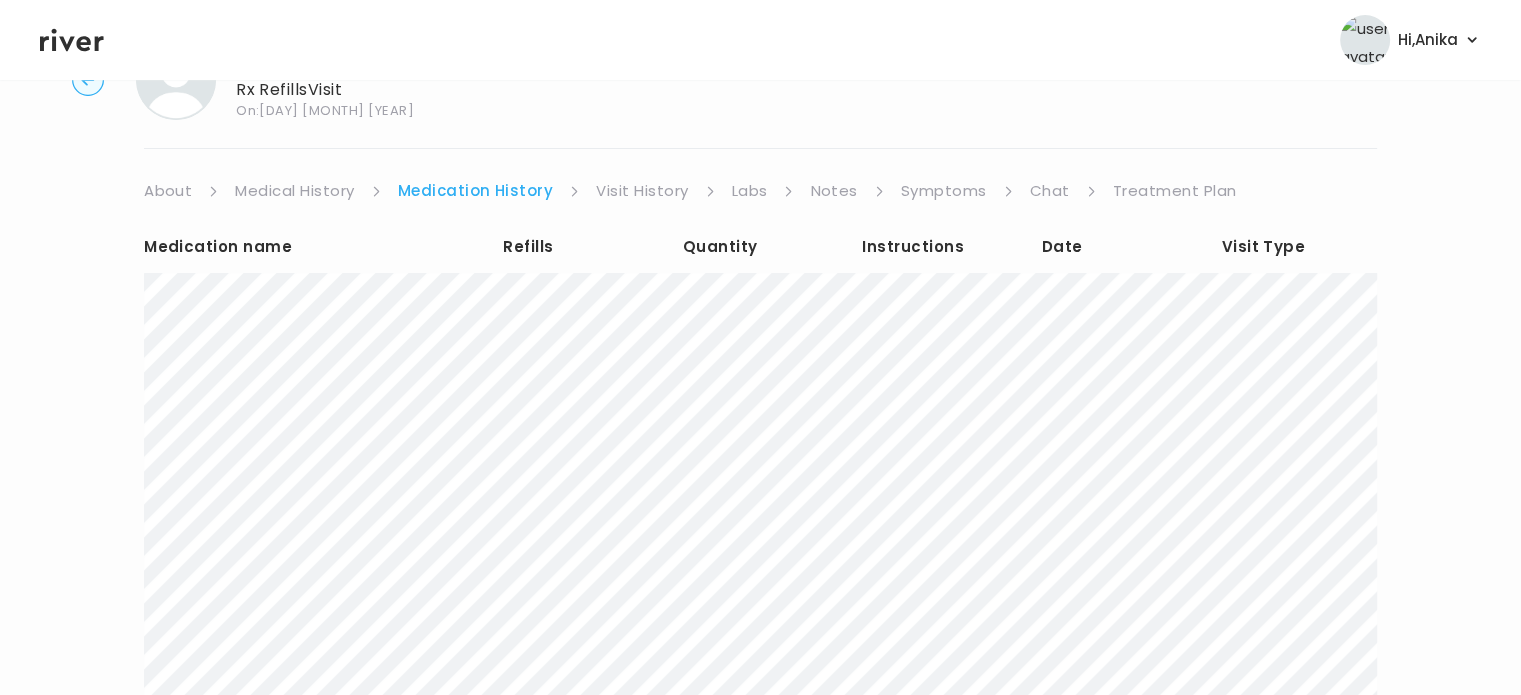 click on "Visit History" at bounding box center [642, 191] 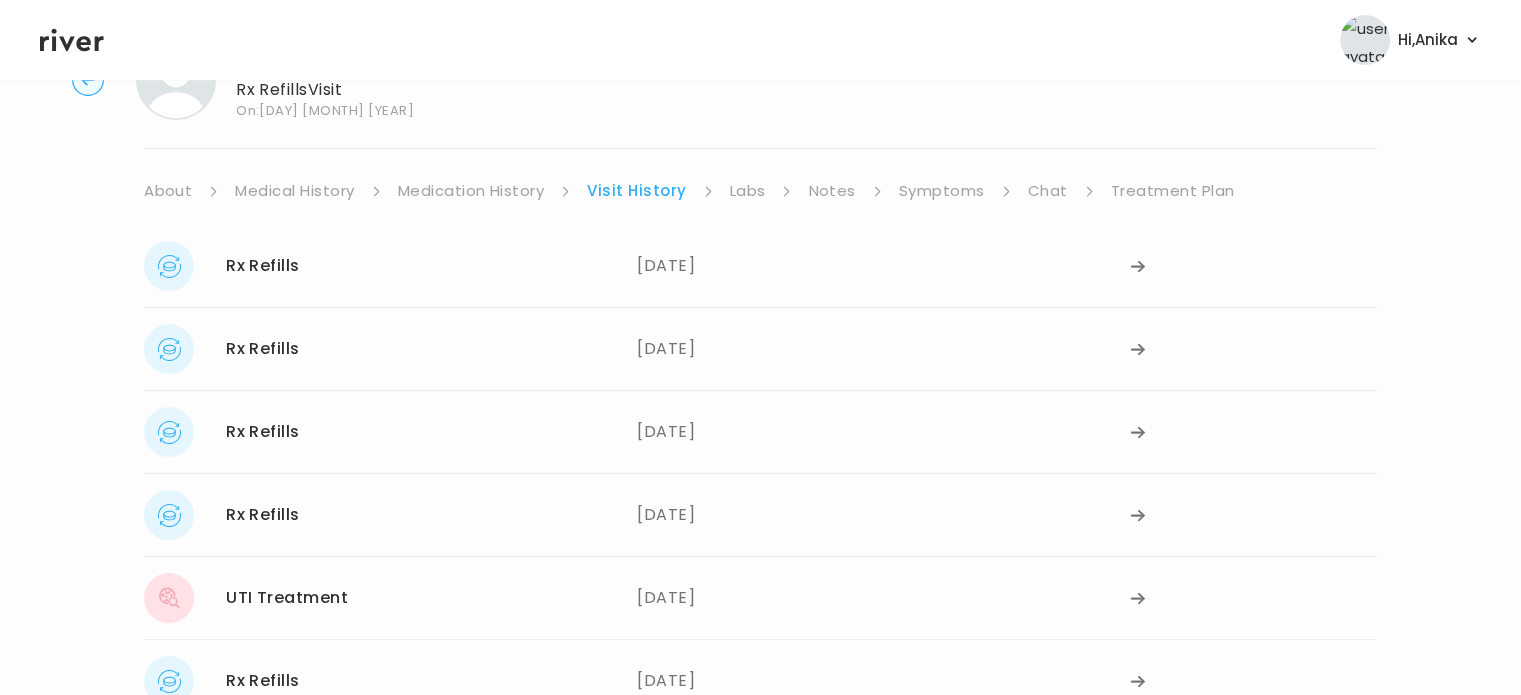 click on "Labs" at bounding box center (748, 191) 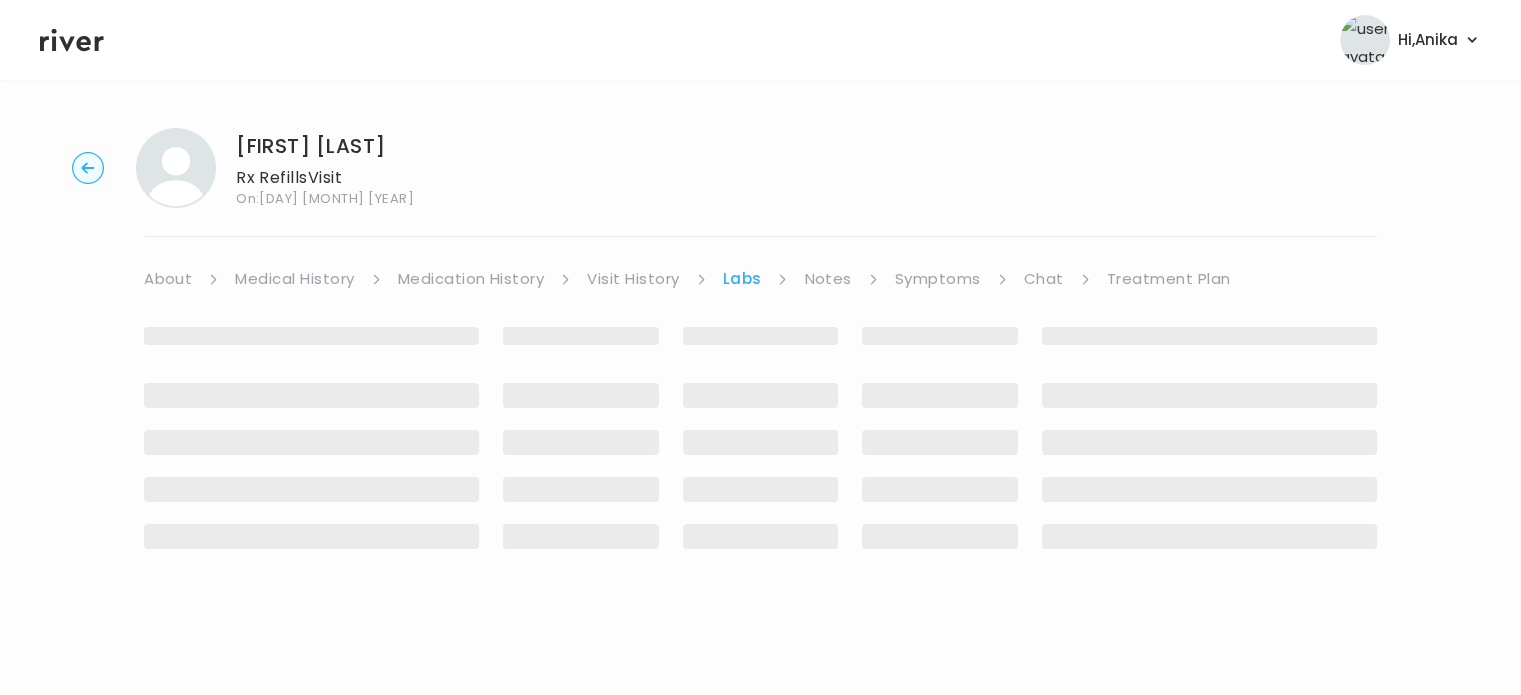 scroll, scrollTop: 0, scrollLeft: 0, axis: both 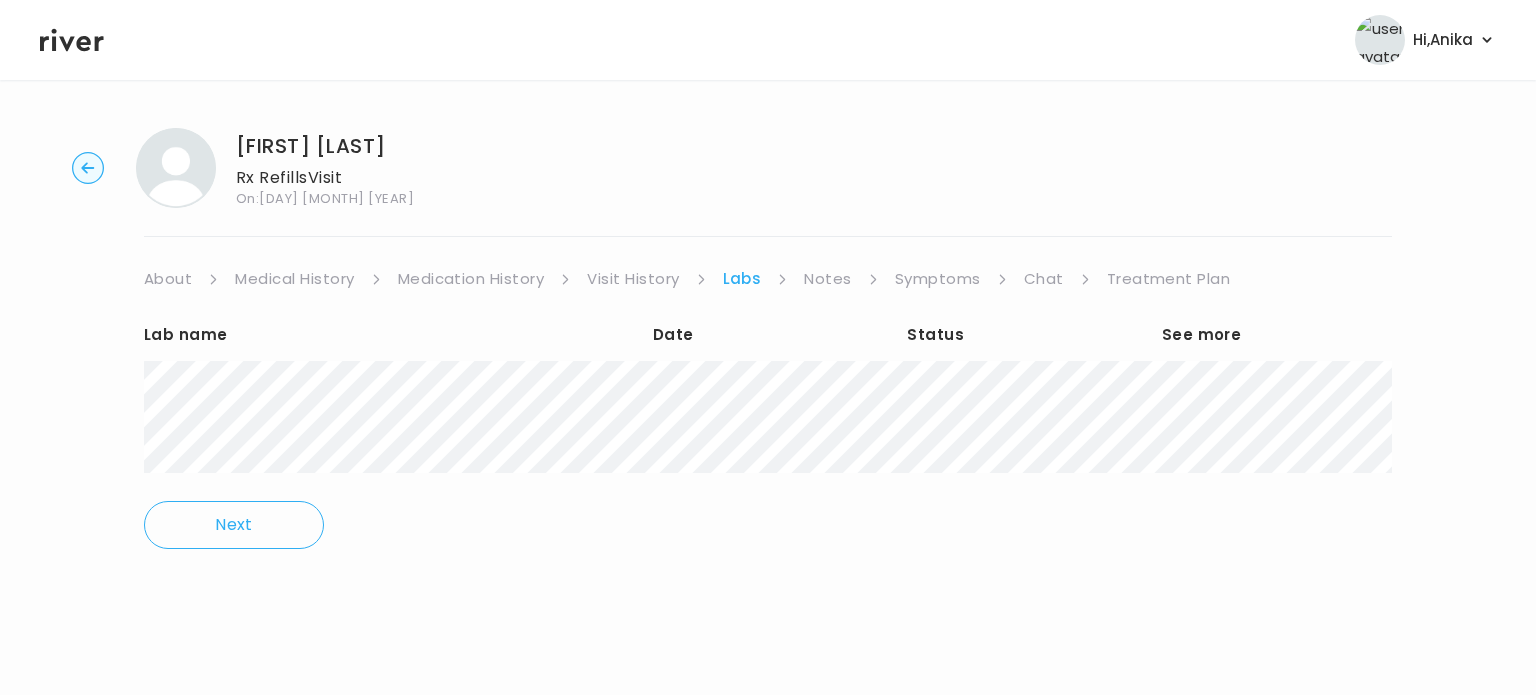 click on "Notes" at bounding box center (827, 279) 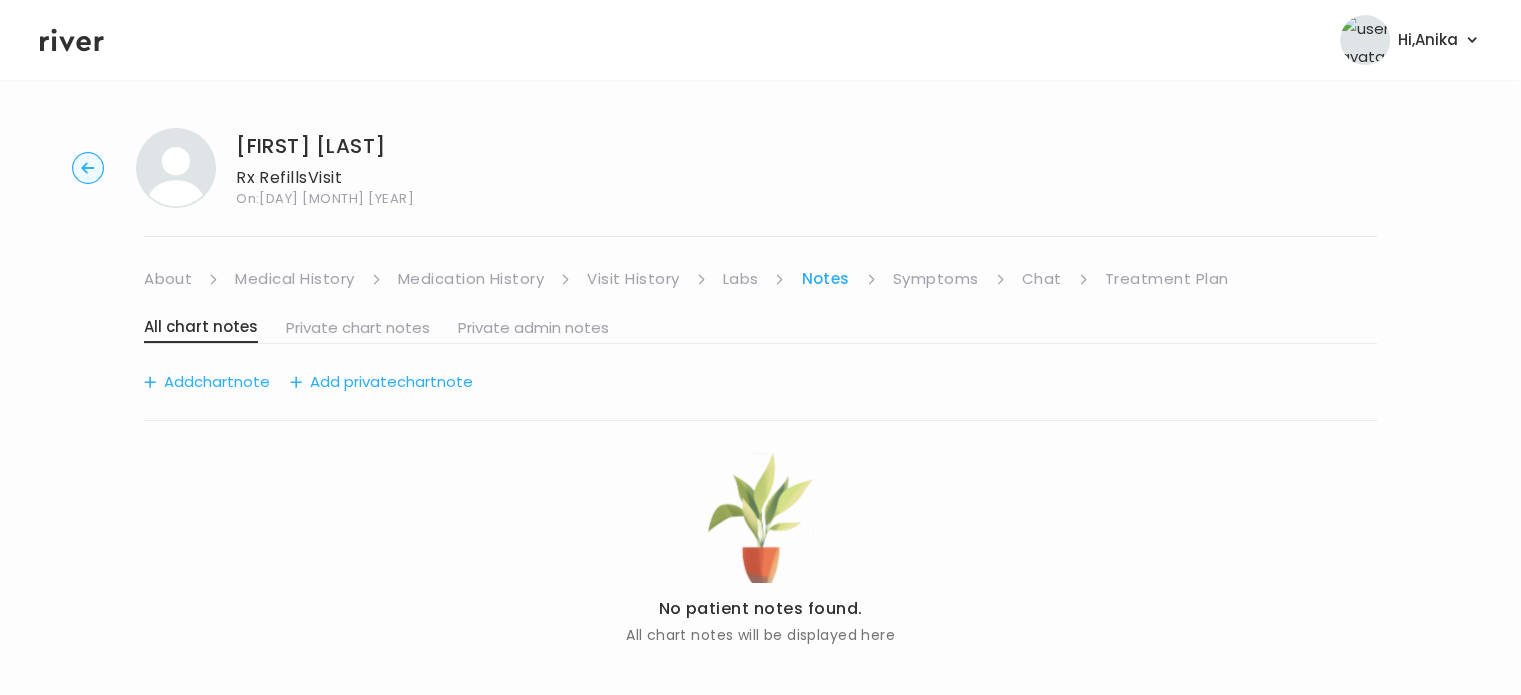 click on "Symptoms" at bounding box center [936, 279] 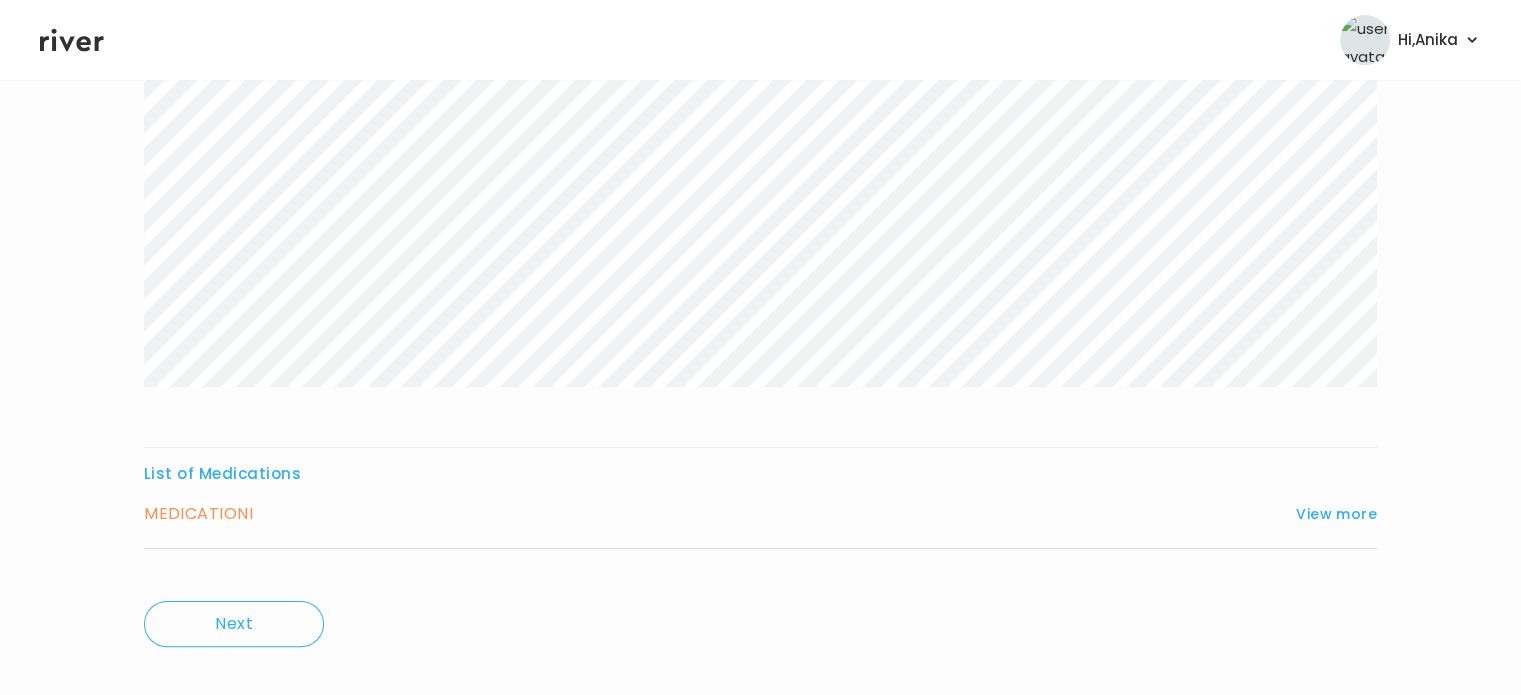 scroll, scrollTop: 360, scrollLeft: 0, axis: vertical 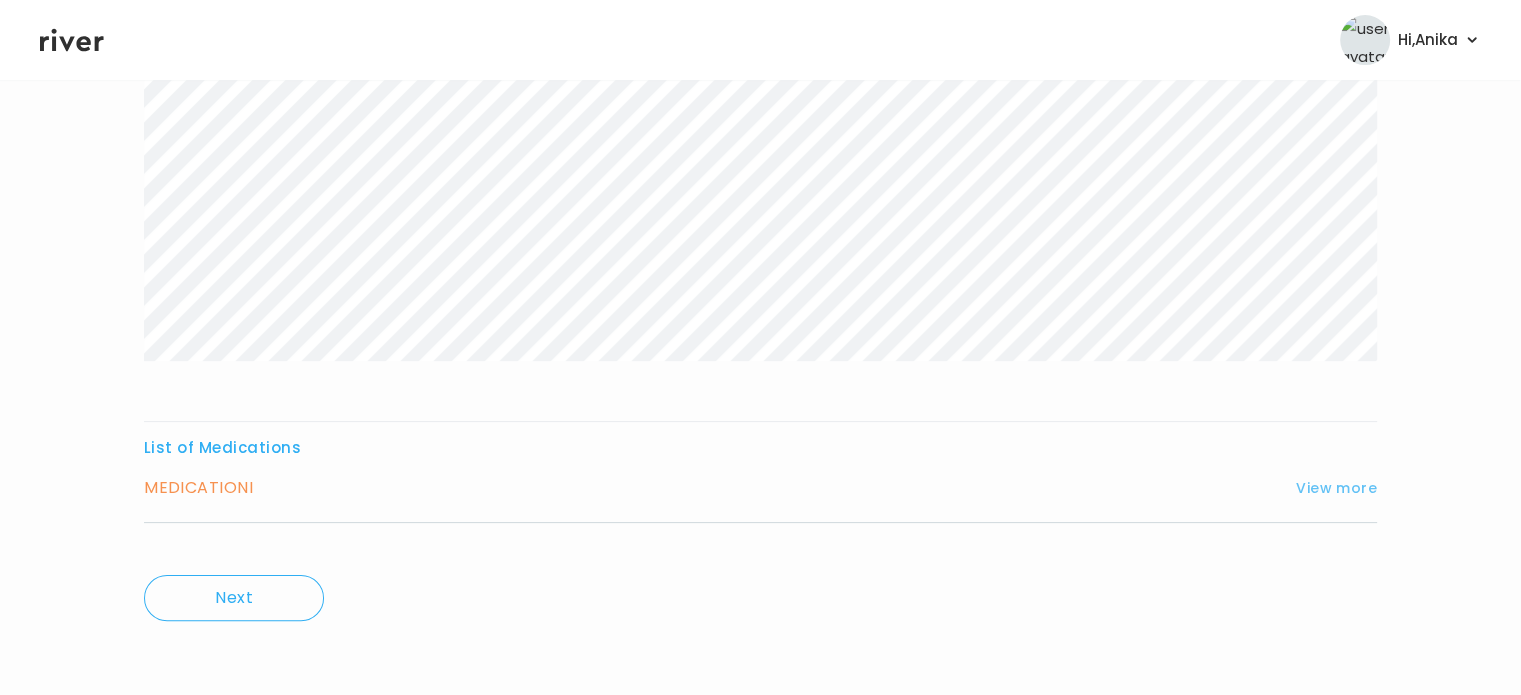 click on "View more" at bounding box center [1336, 488] 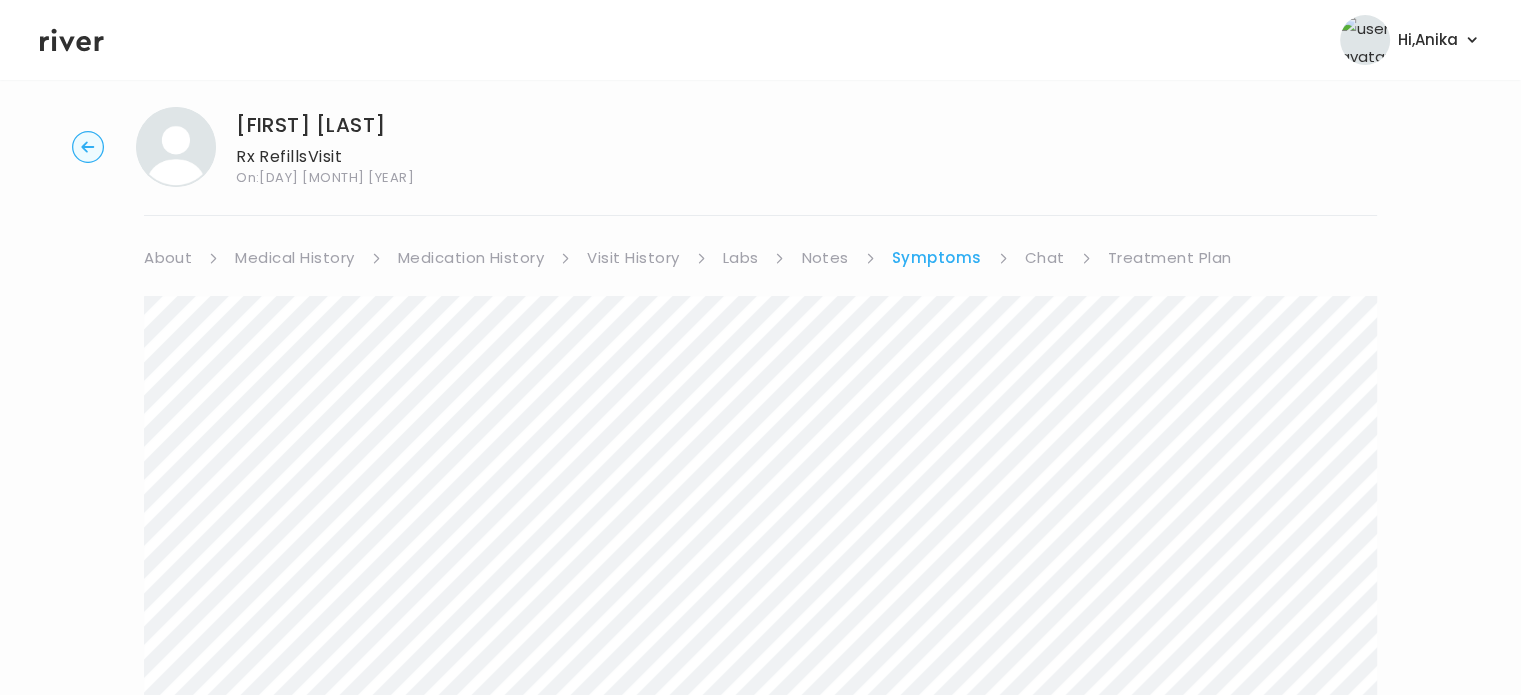 scroll, scrollTop: 0, scrollLeft: 0, axis: both 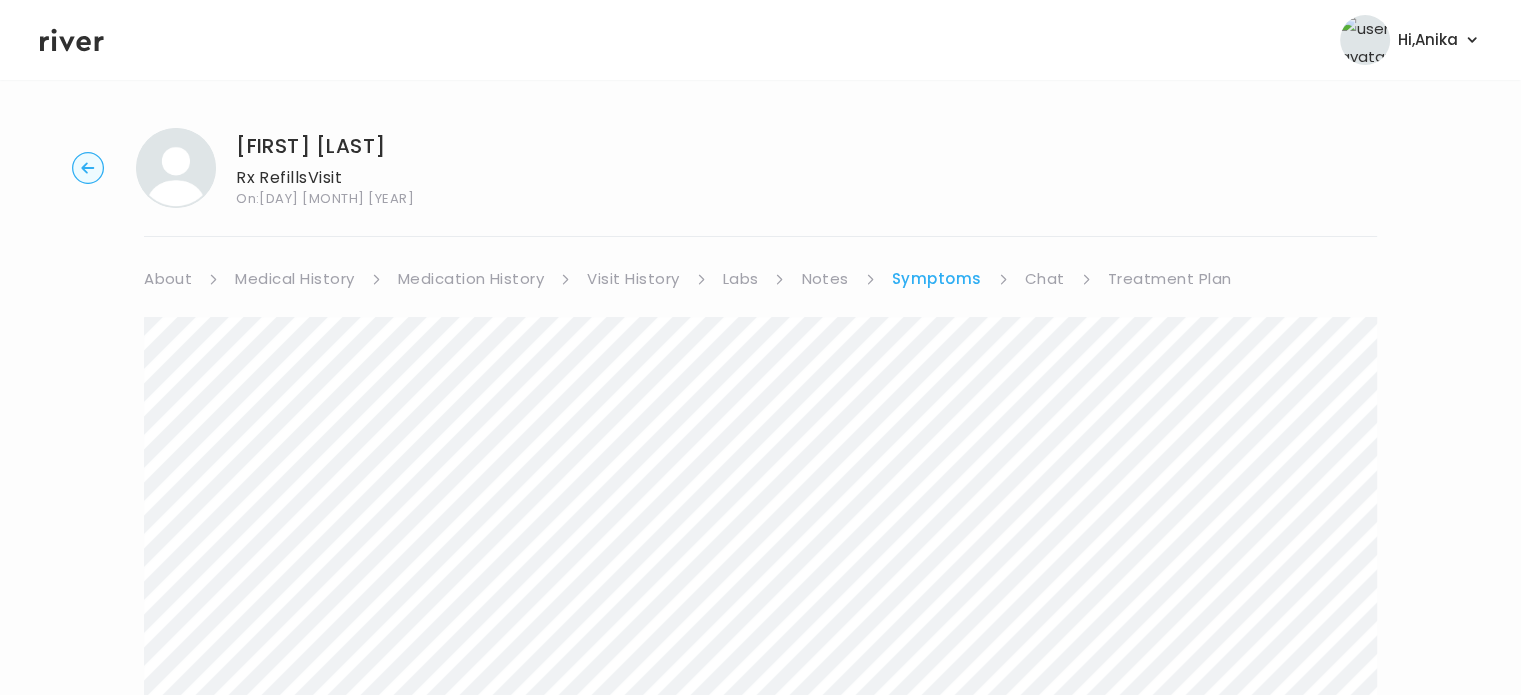 click on "Medical History" at bounding box center (294, 279) 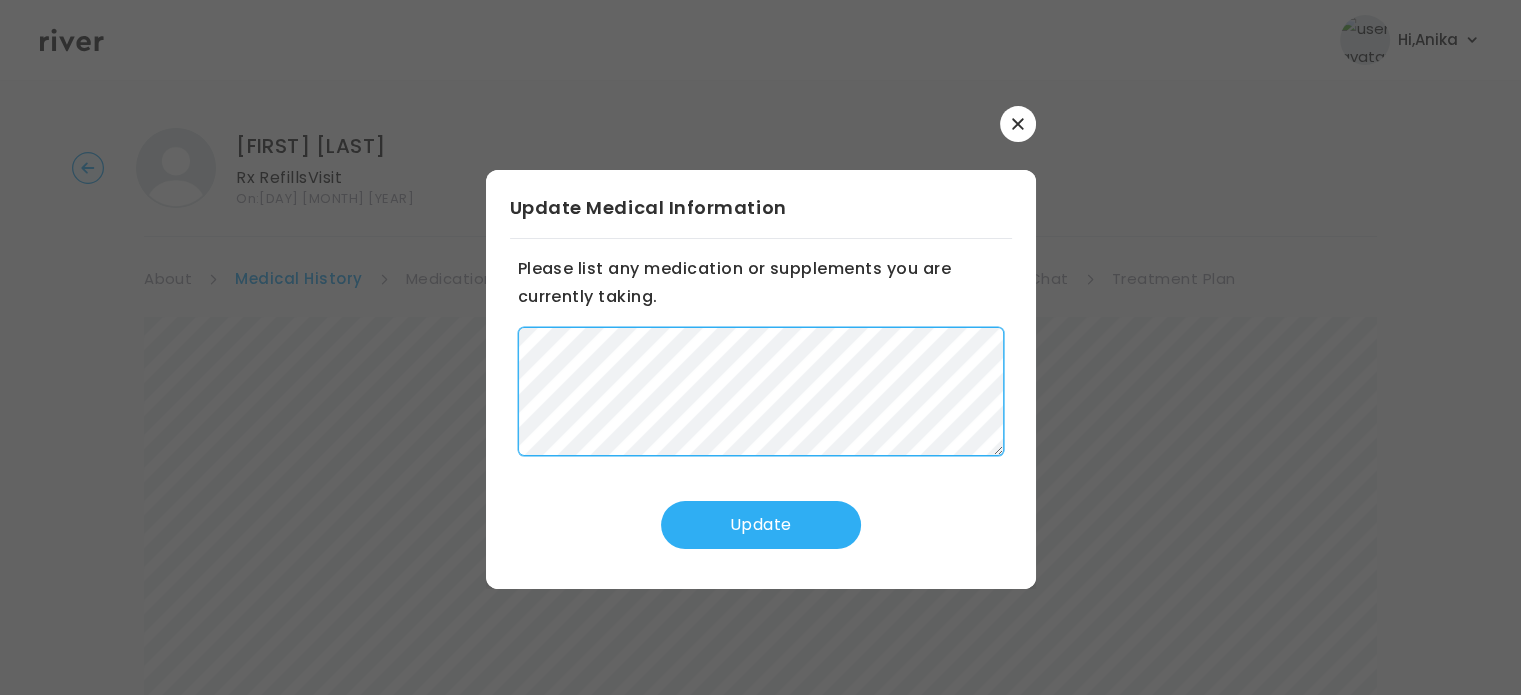 click on "​ Update Medical Information Please list any medication or supplements you are currently taking. Update" at bounding box center (760, 347) 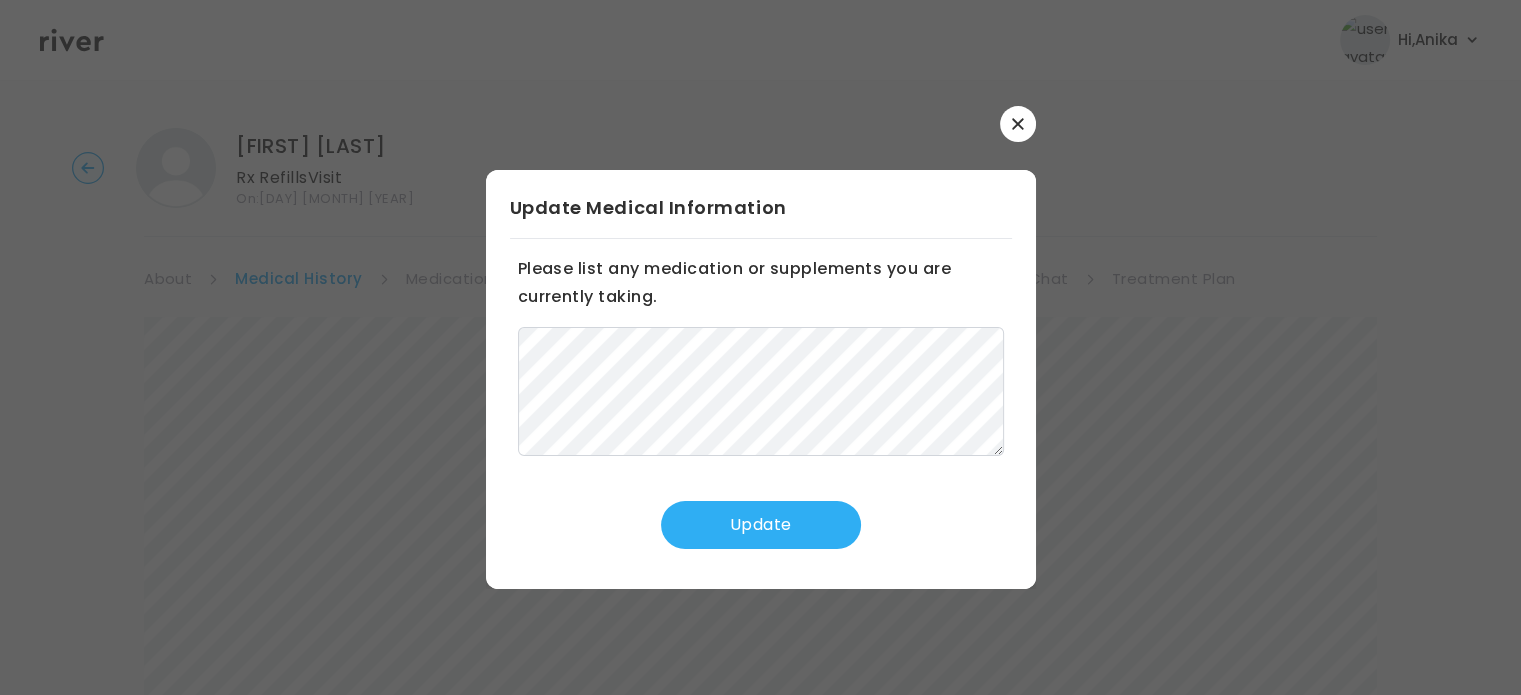 click on "Update" at bounding box center [761, 525] 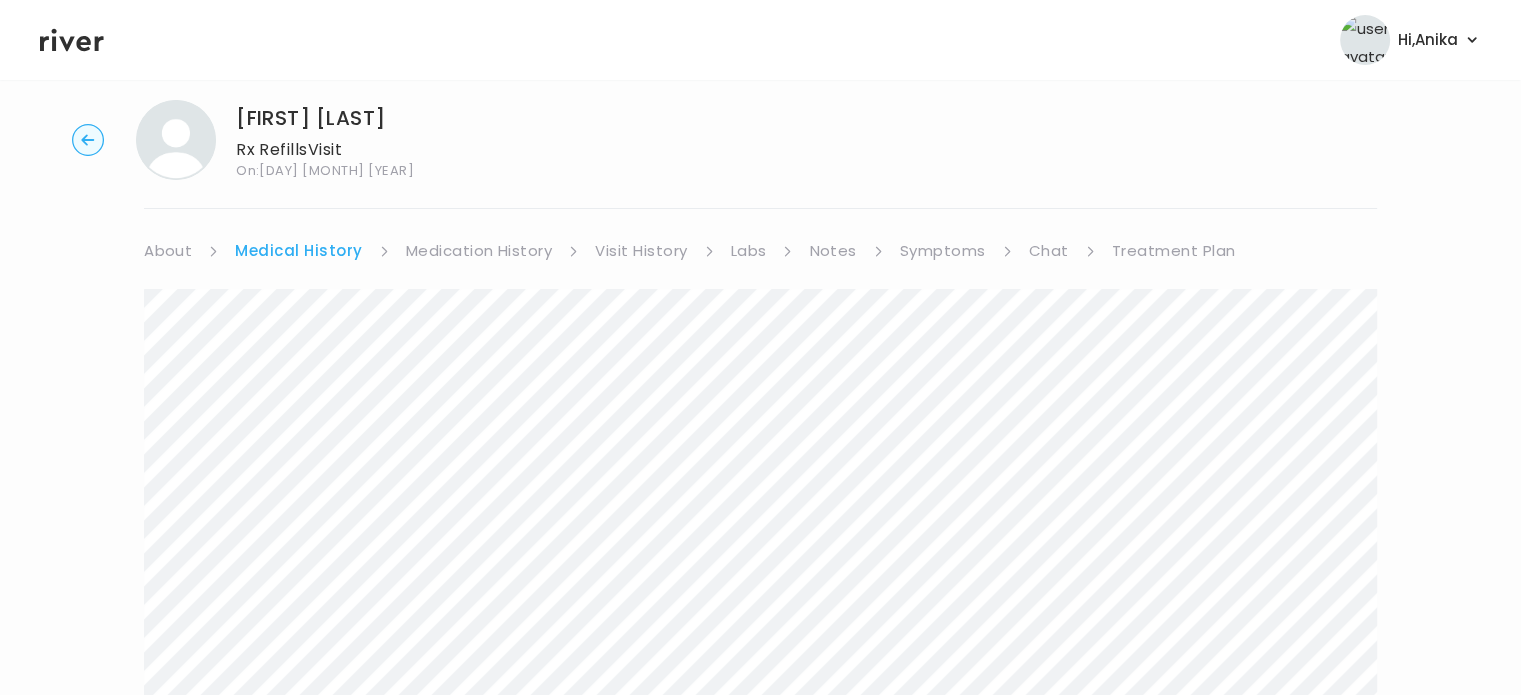 scroll, scrollTop: 0, scrollLeft: 0, axis: both 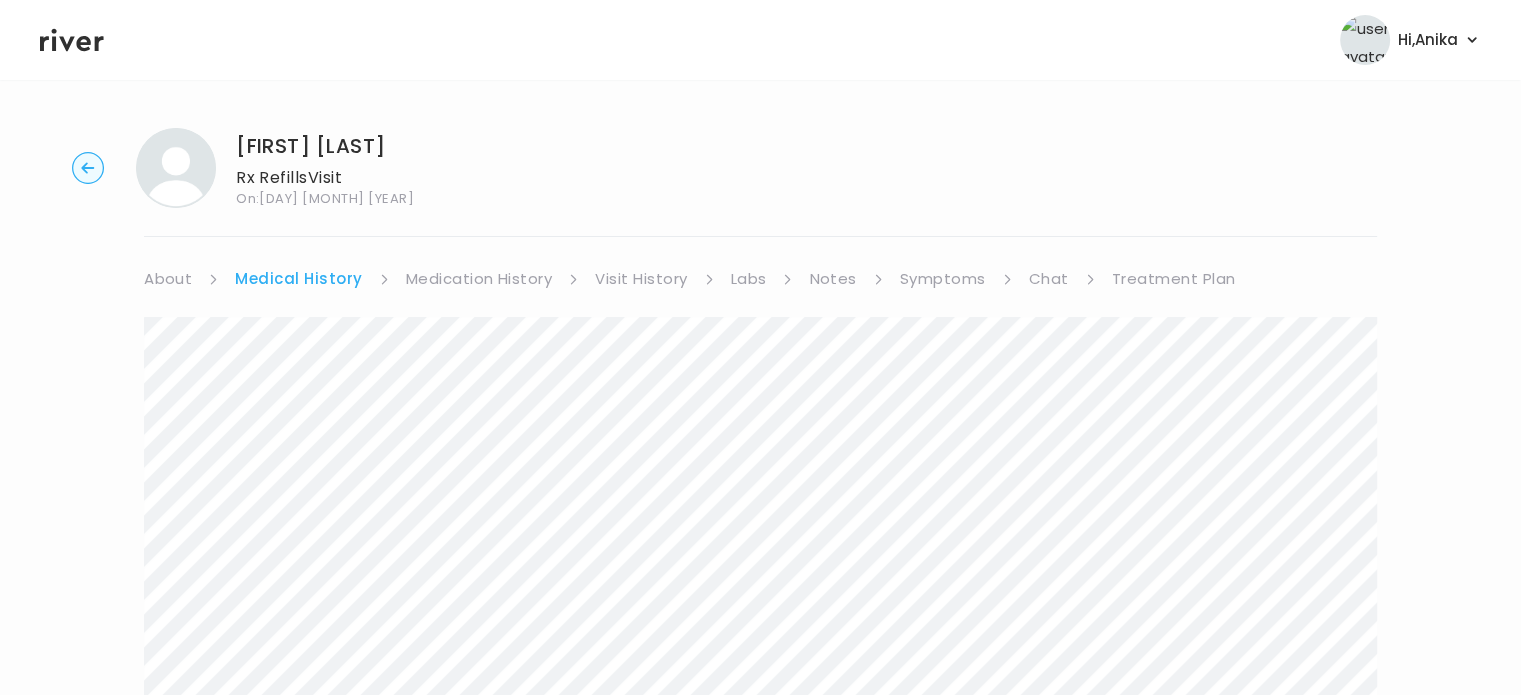 click on "Visit History" at bounding box center (641, 279) 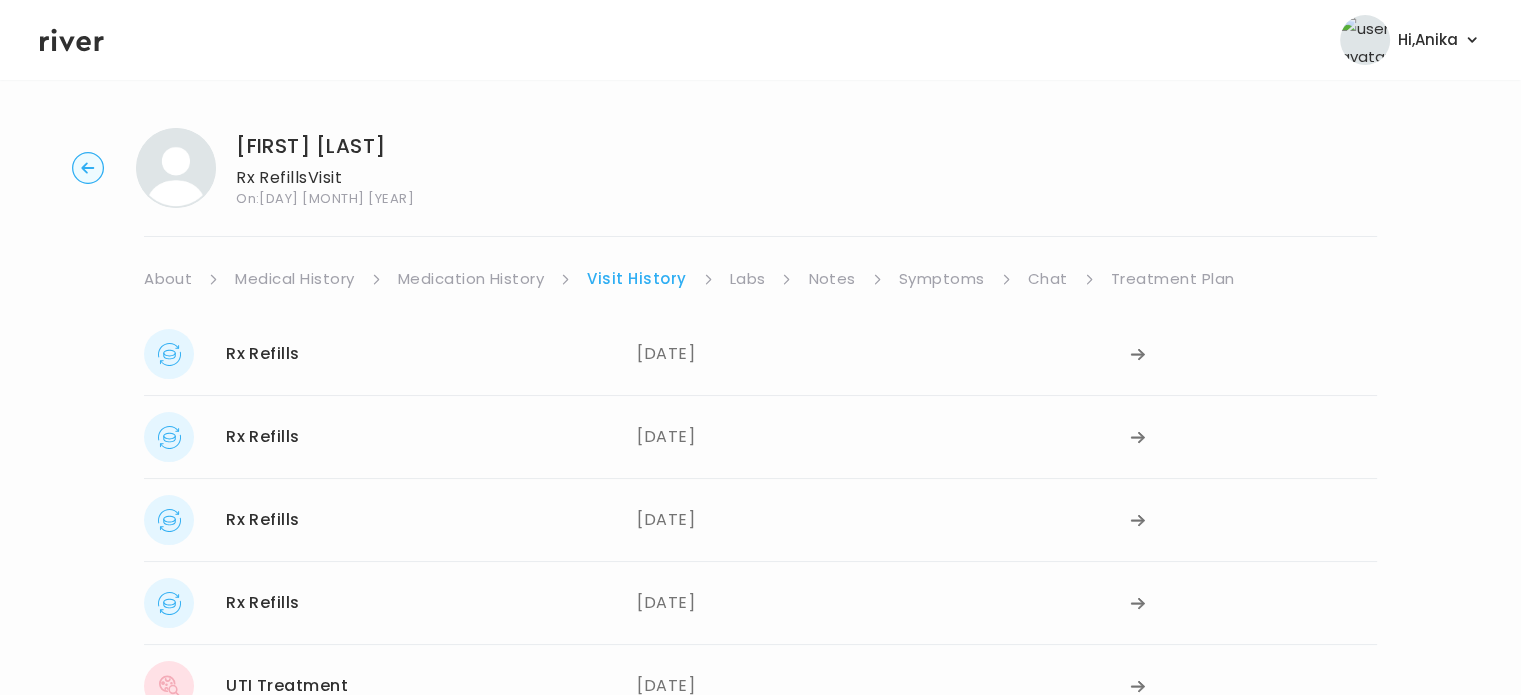 click on "Medication History" at bounding box center (471, 279) 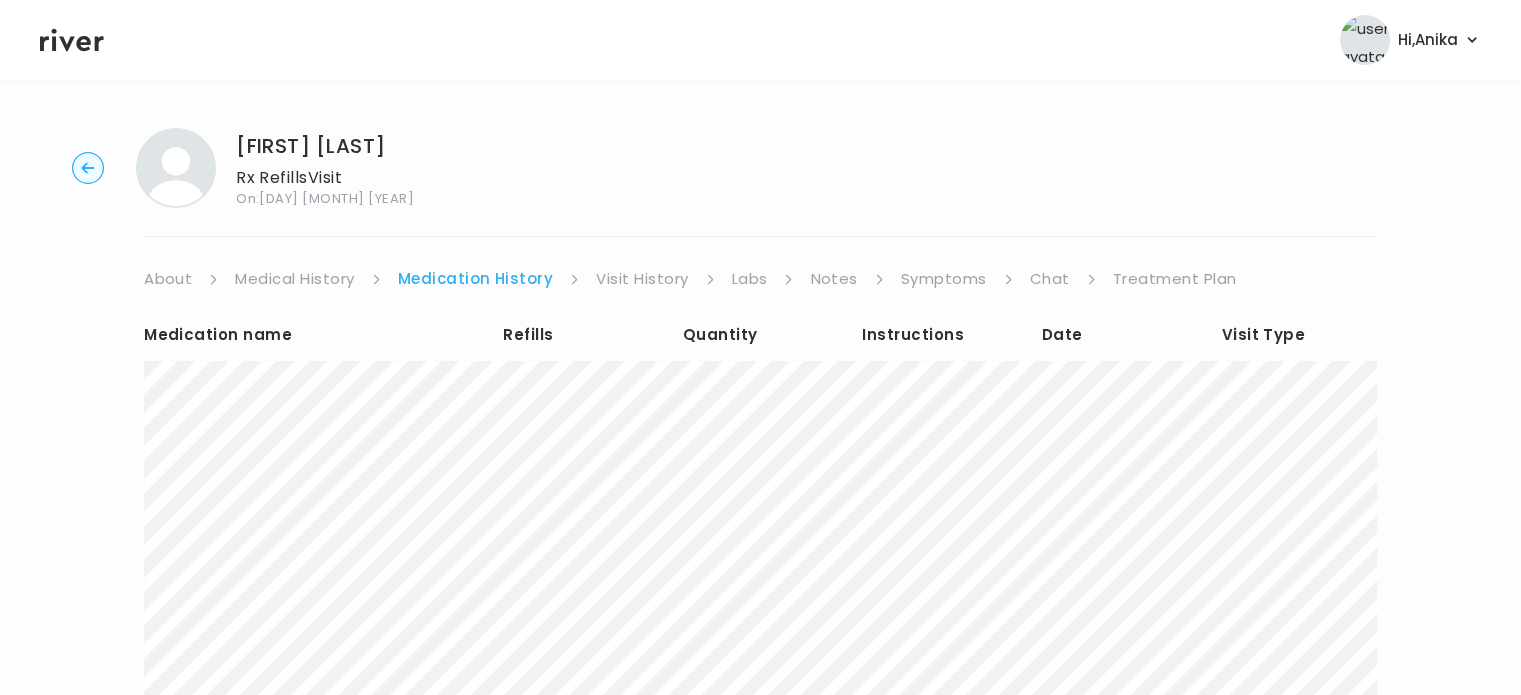click on "Visit History" at bounding box center [642, 279] 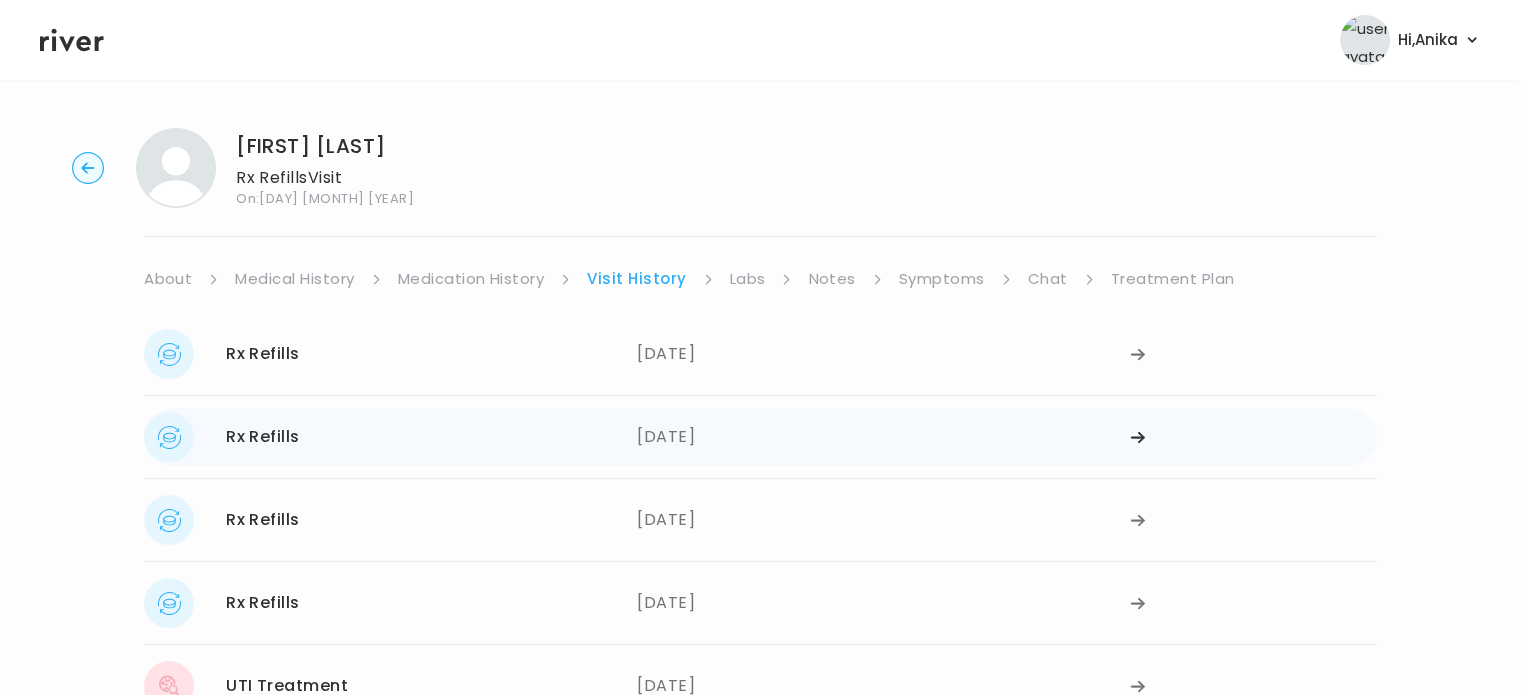 click on "06/09/2025" at bounding box center (883, 437) 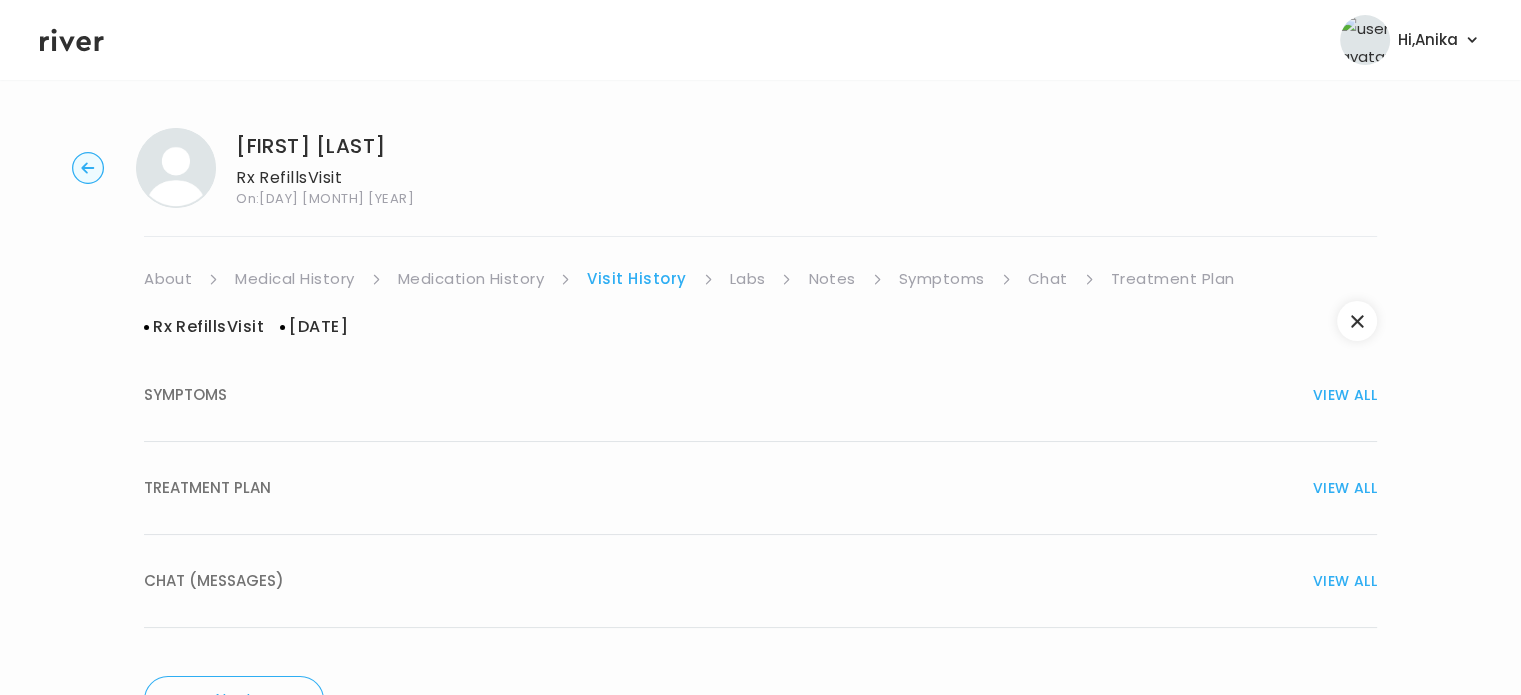 click on "TREATMENT PLAN VIEW ALL" at bounding box center (760, 488) 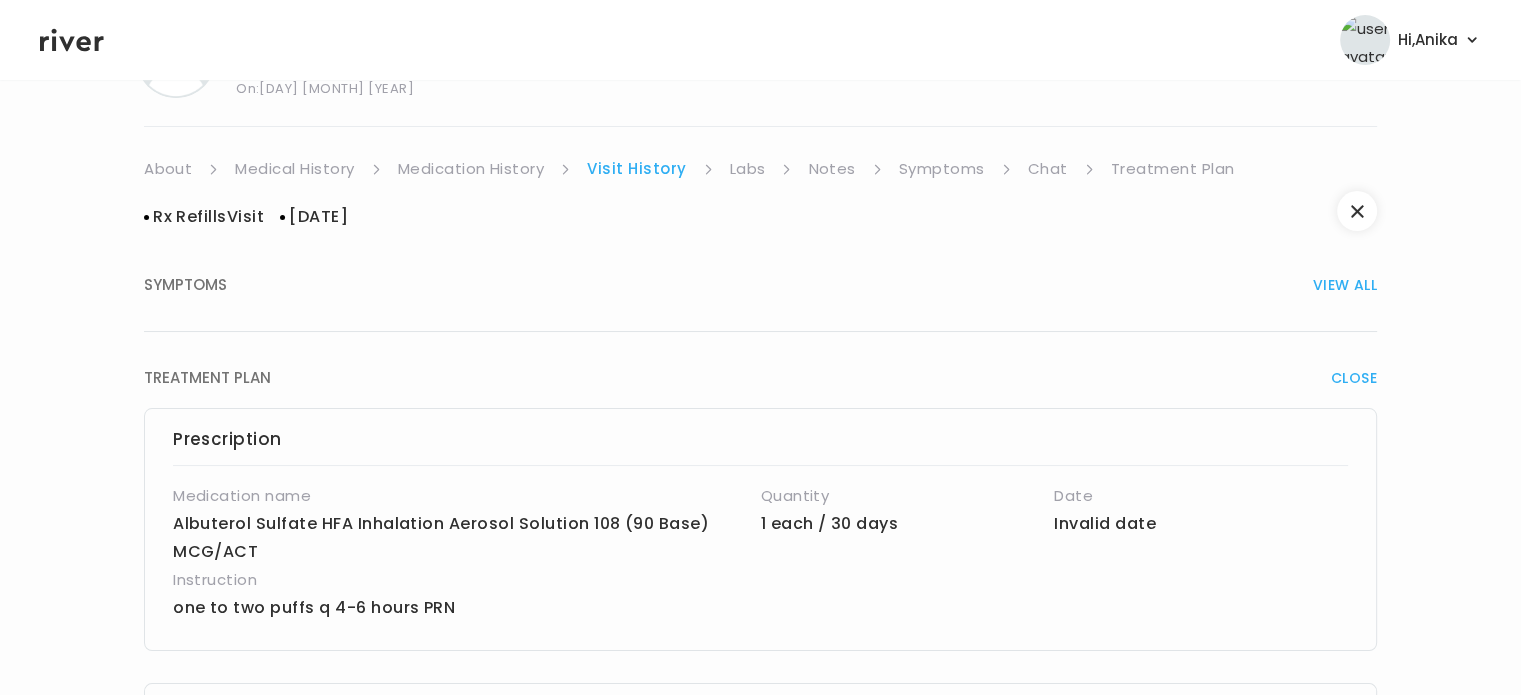scroll, scrollTop: 78, scrollLeft: 0, axis: vertical 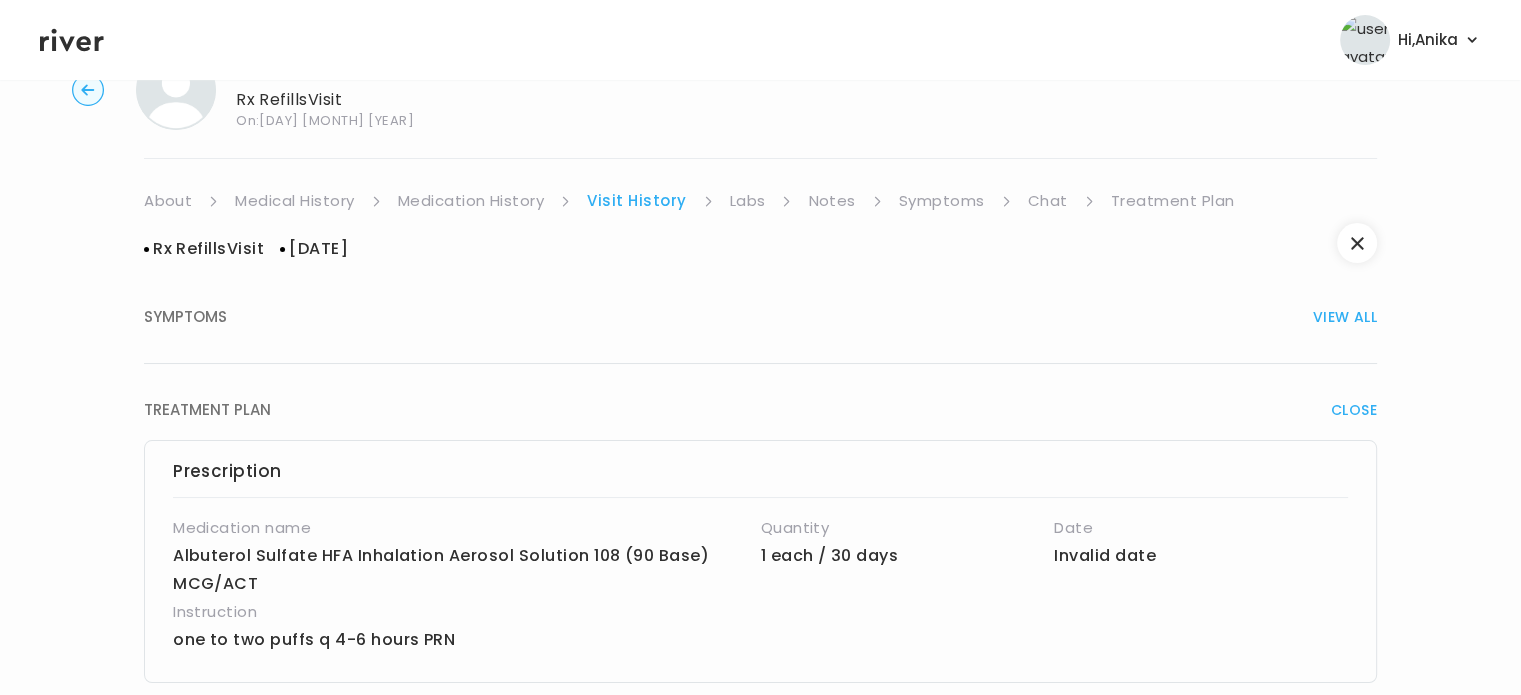click on "Treatment Plan" at bounding box center [1173, 201] 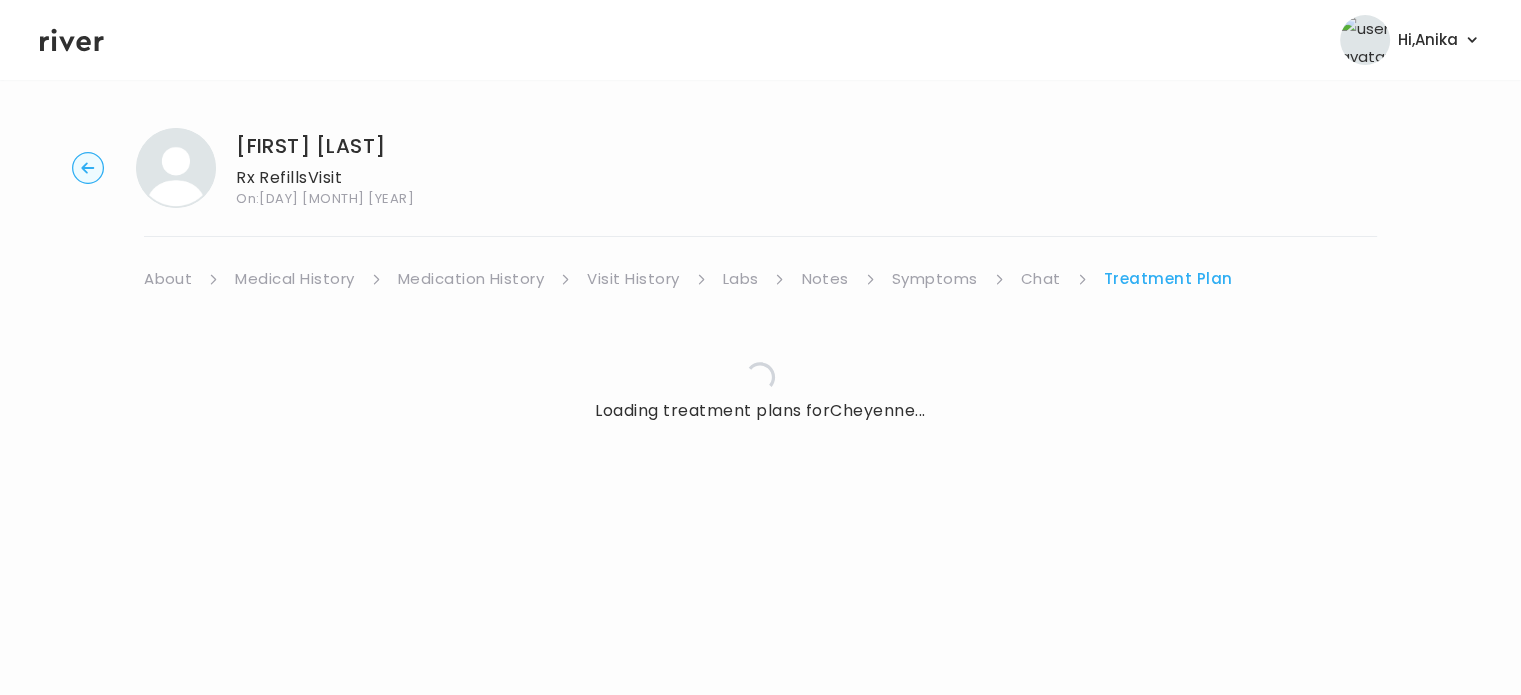 scroll, scrollTop: 0, scrollLeft: 0, axis: both 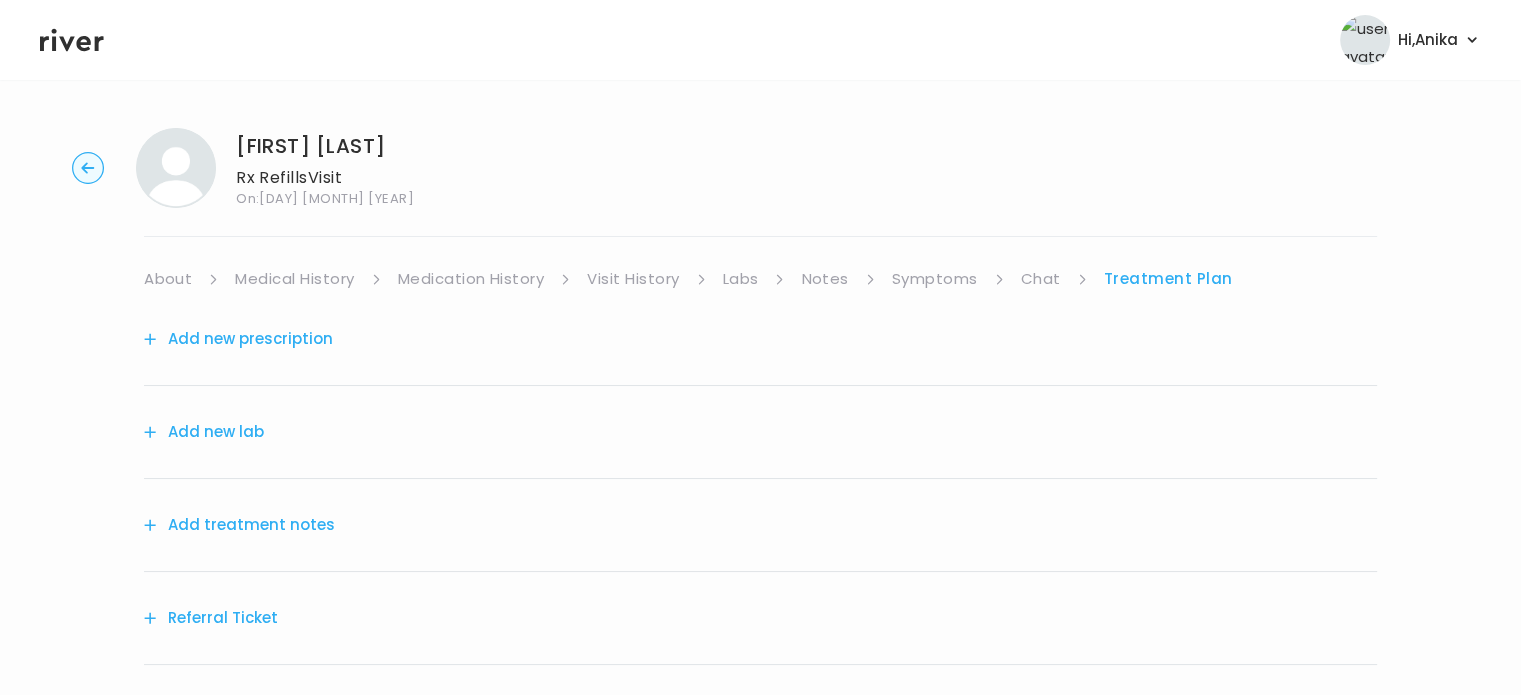 click on "Add treatment notes" at bounding box center [239, 525] 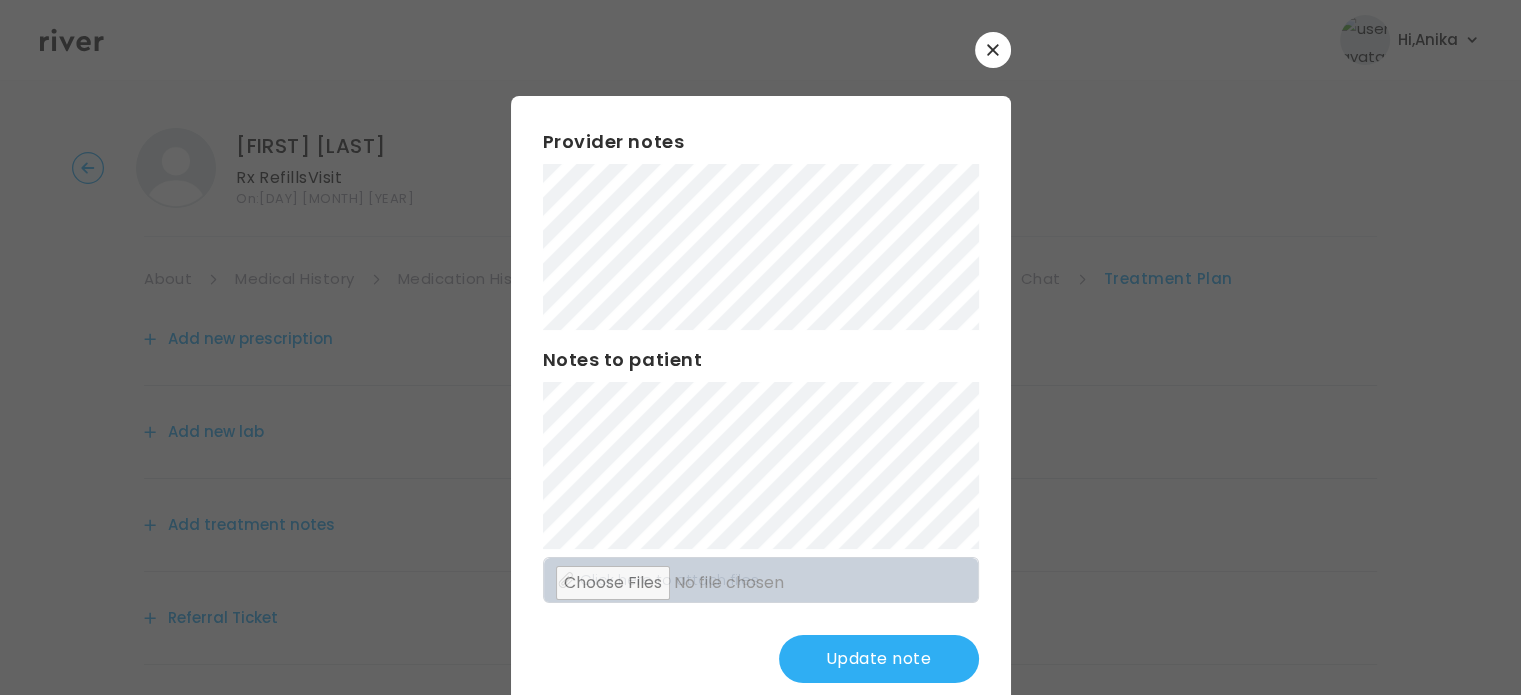 click on "Update note" at bounding box center [879, 659] 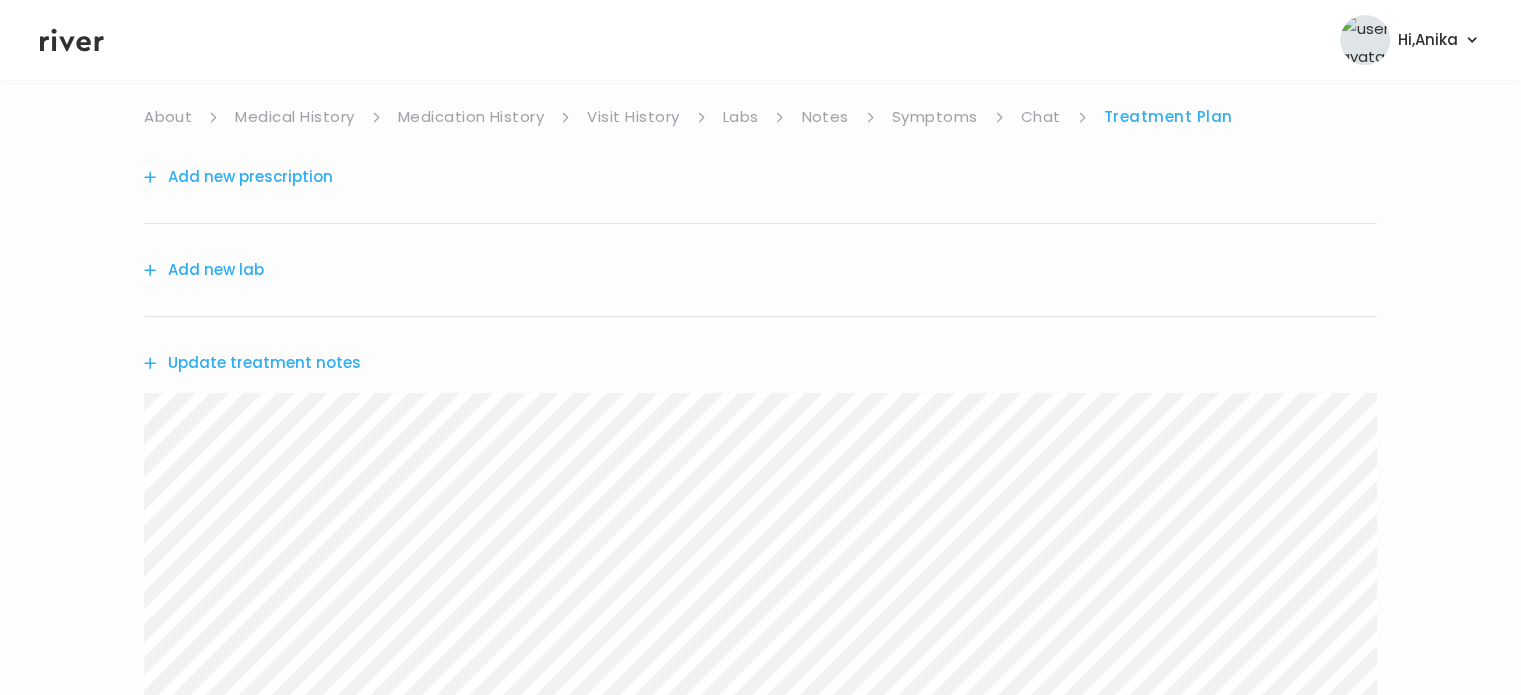 scroll, scrollTop: 181, scrollLeft: 0, axis: vertical 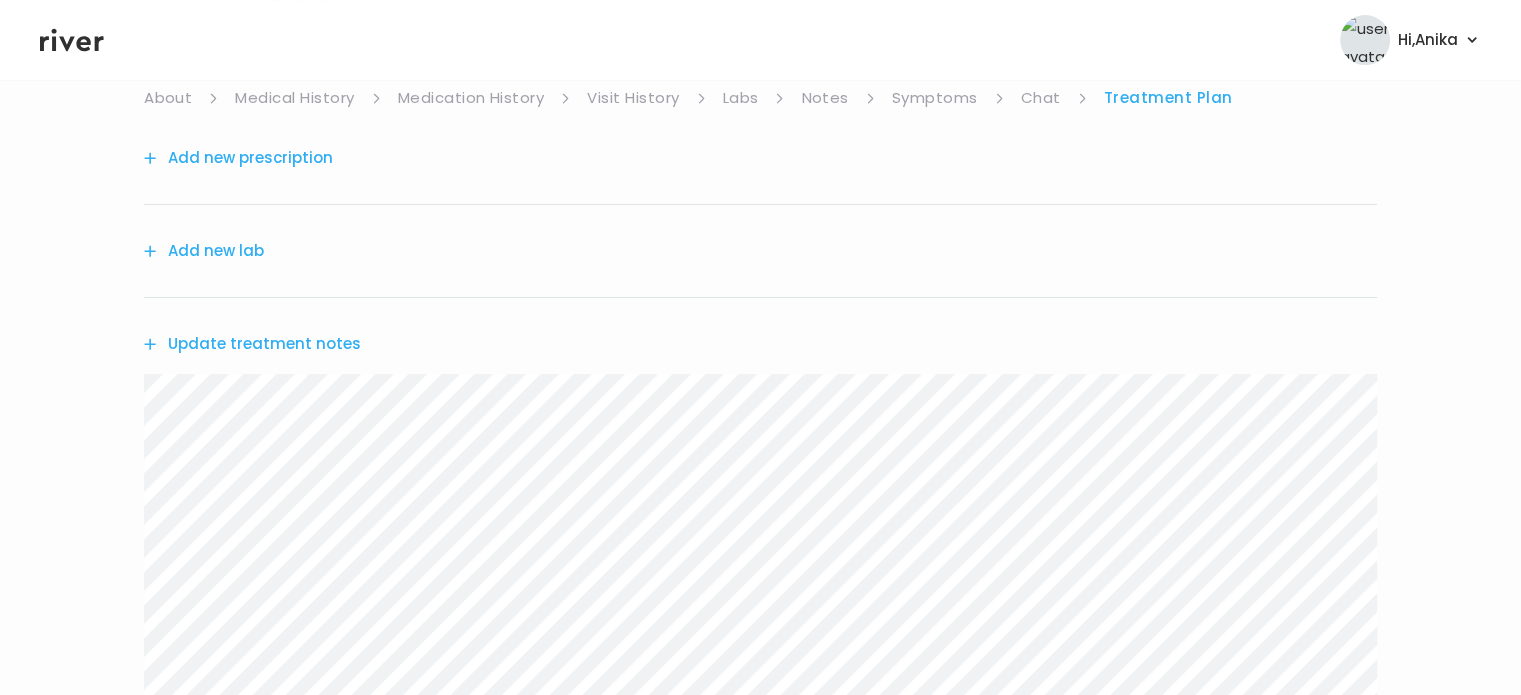click on "Visit History" at bounding box center [633, 98] 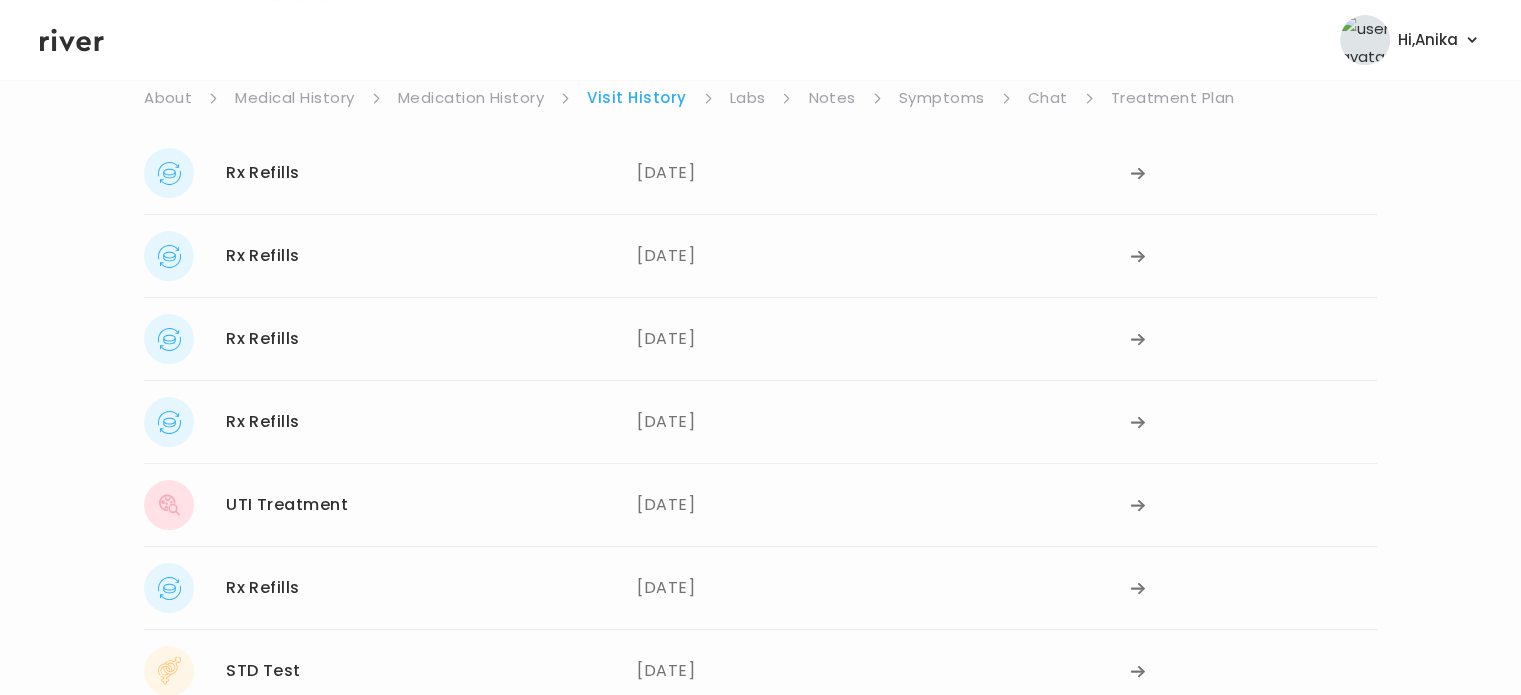 click on "Treatment Plan" at bounding box center [1173, 98] 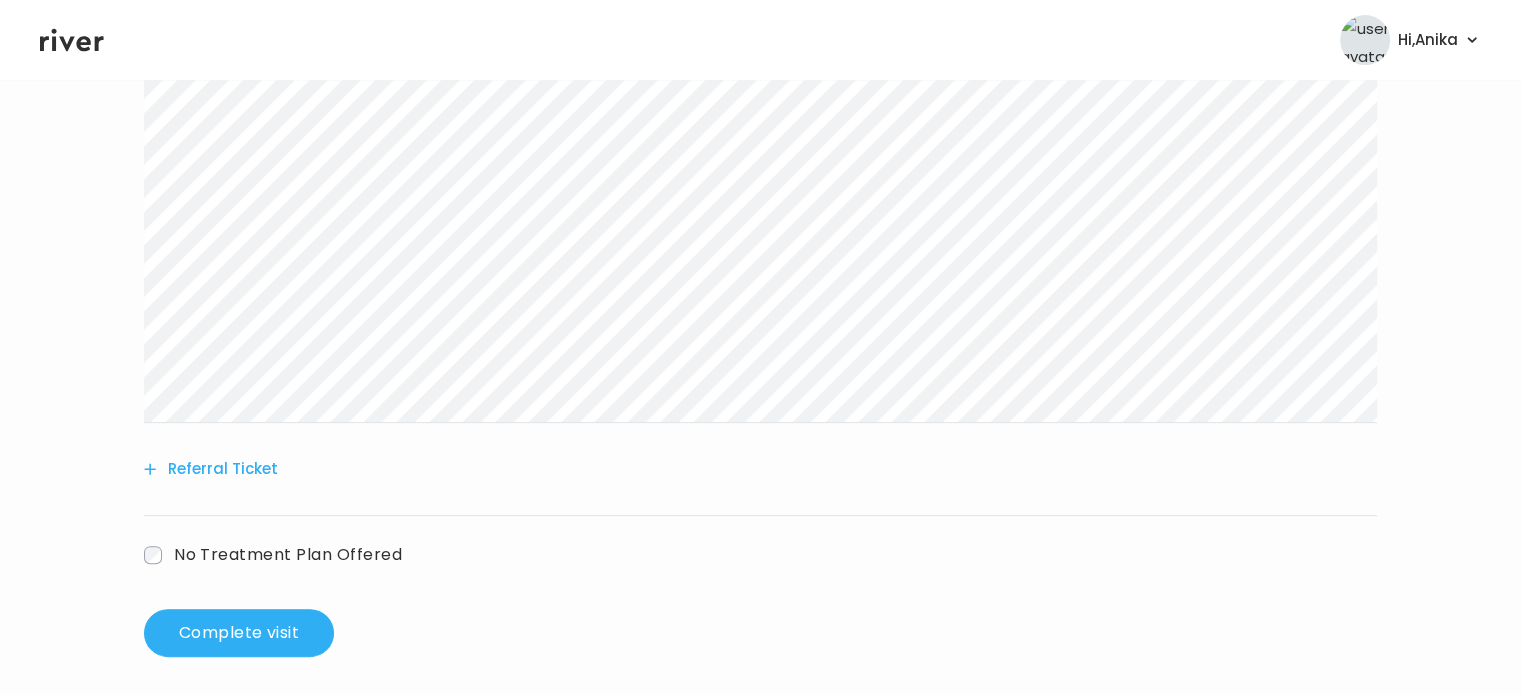 scroll, scrollTop: 484, scrollLeft: 0, axis: vertical 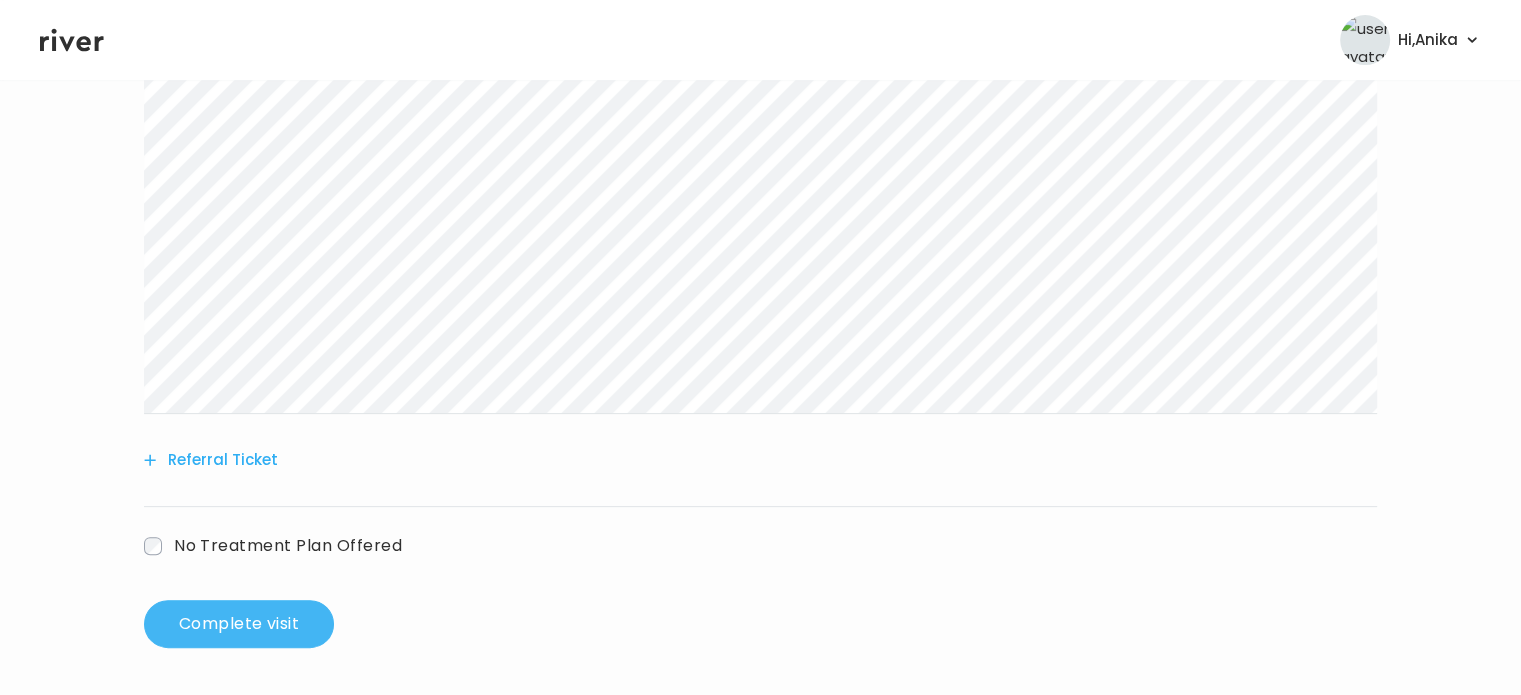 click on "Complete visit" at bounding box center [239, 624] 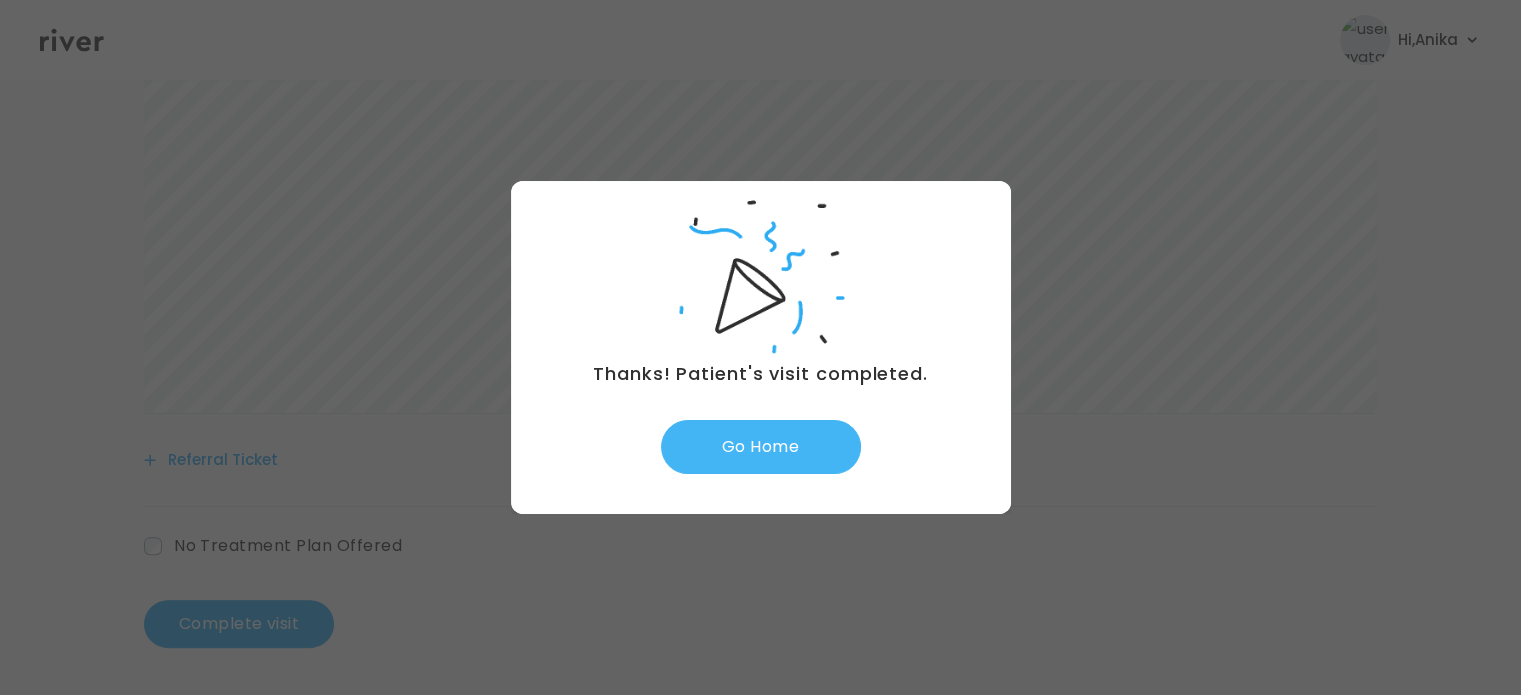click on "Go Home" at bounding box center [761, 447] 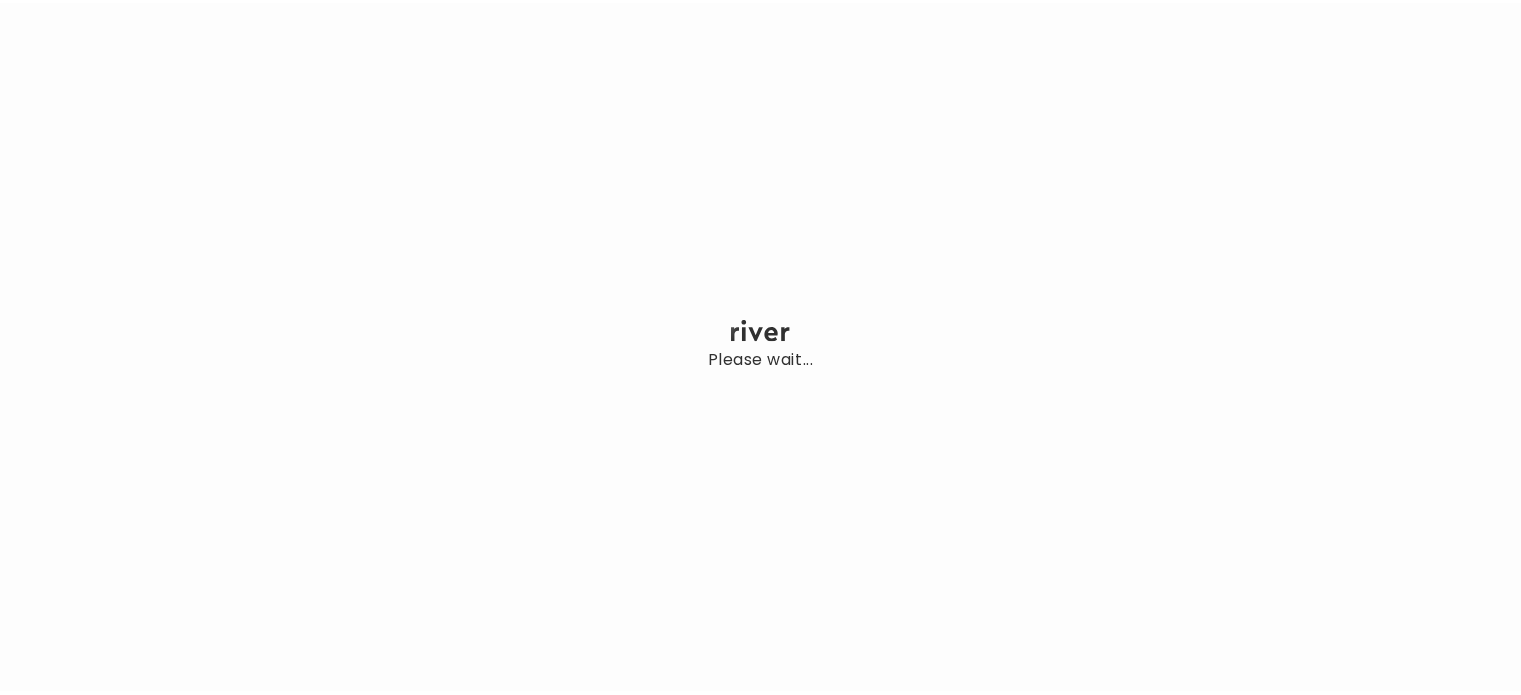 scroll, scrollTop: 0, scrollLeft: 0, axis: both 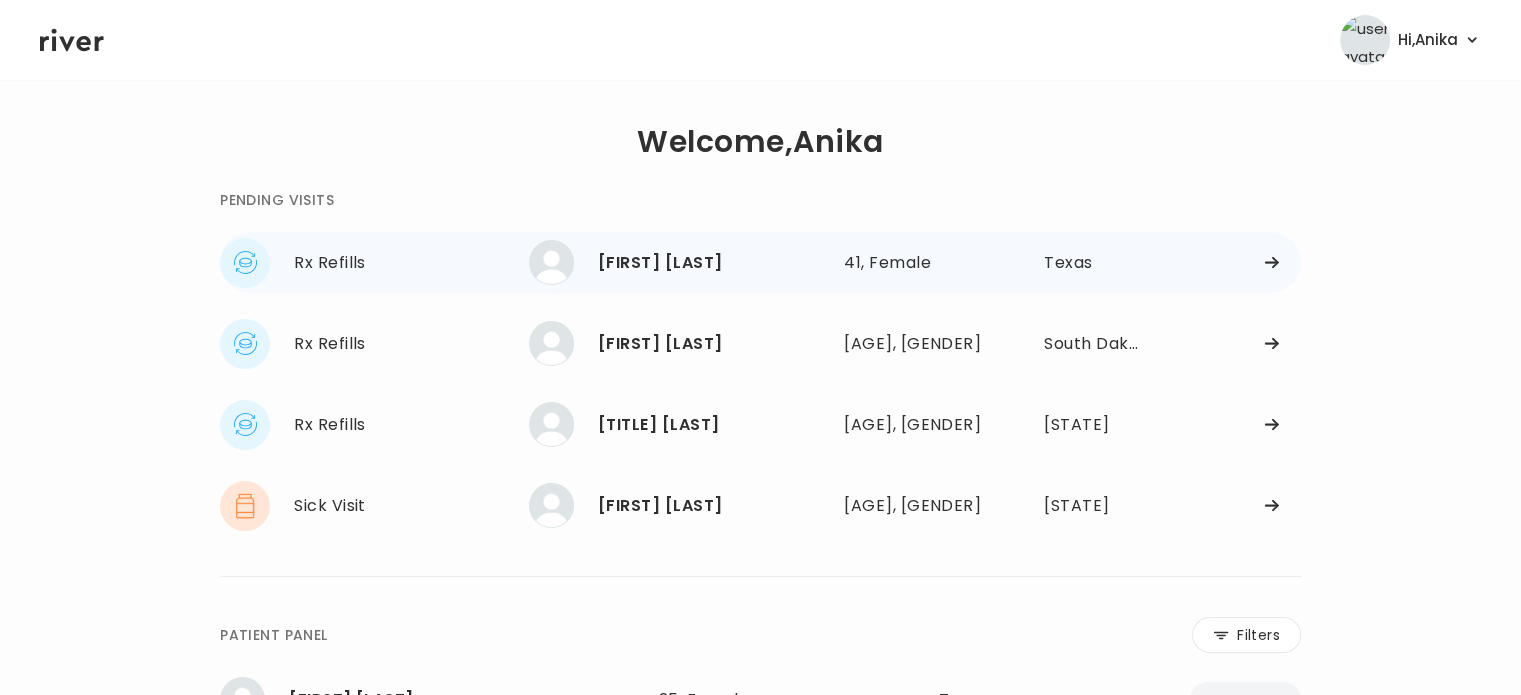 click on "[FIRST] [LAST]" at bounding box center [713, 263] 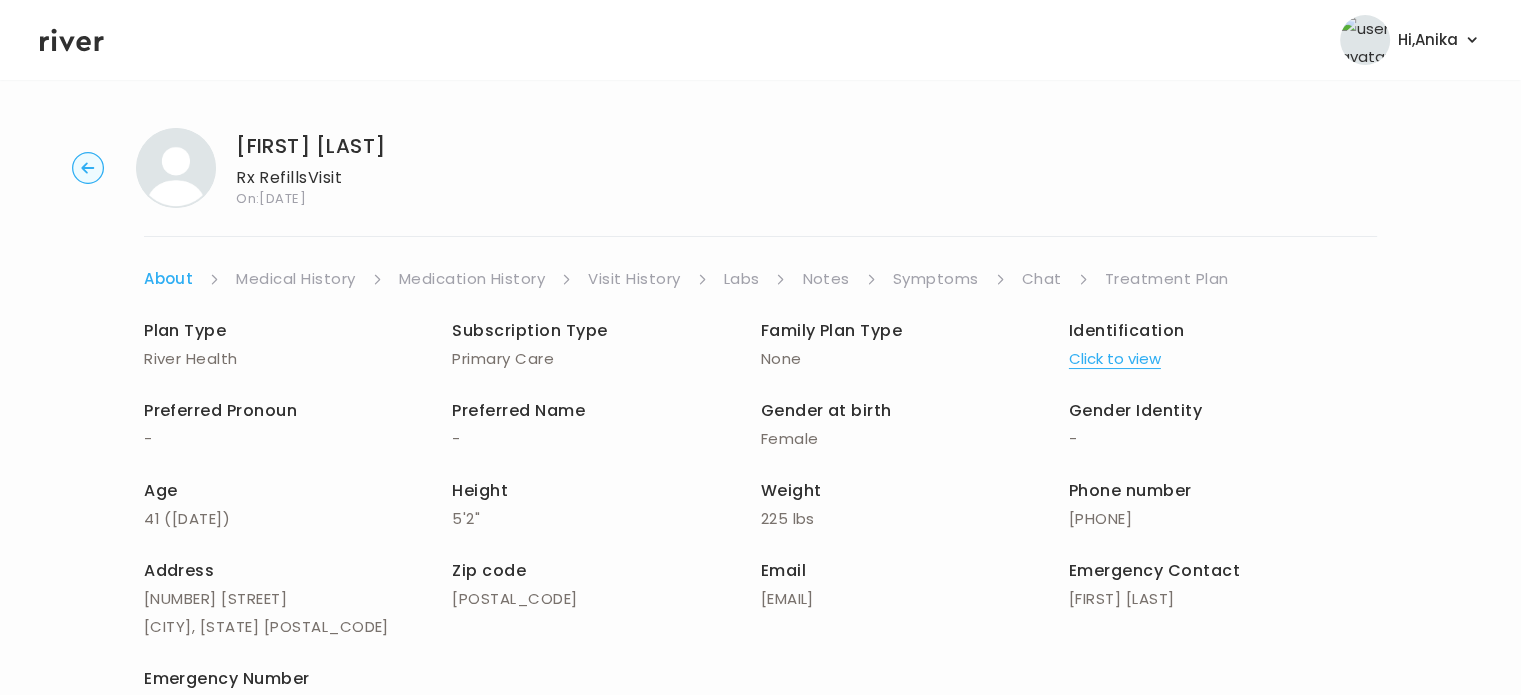 click on "Click to view" at bounding box center [1115, 359] 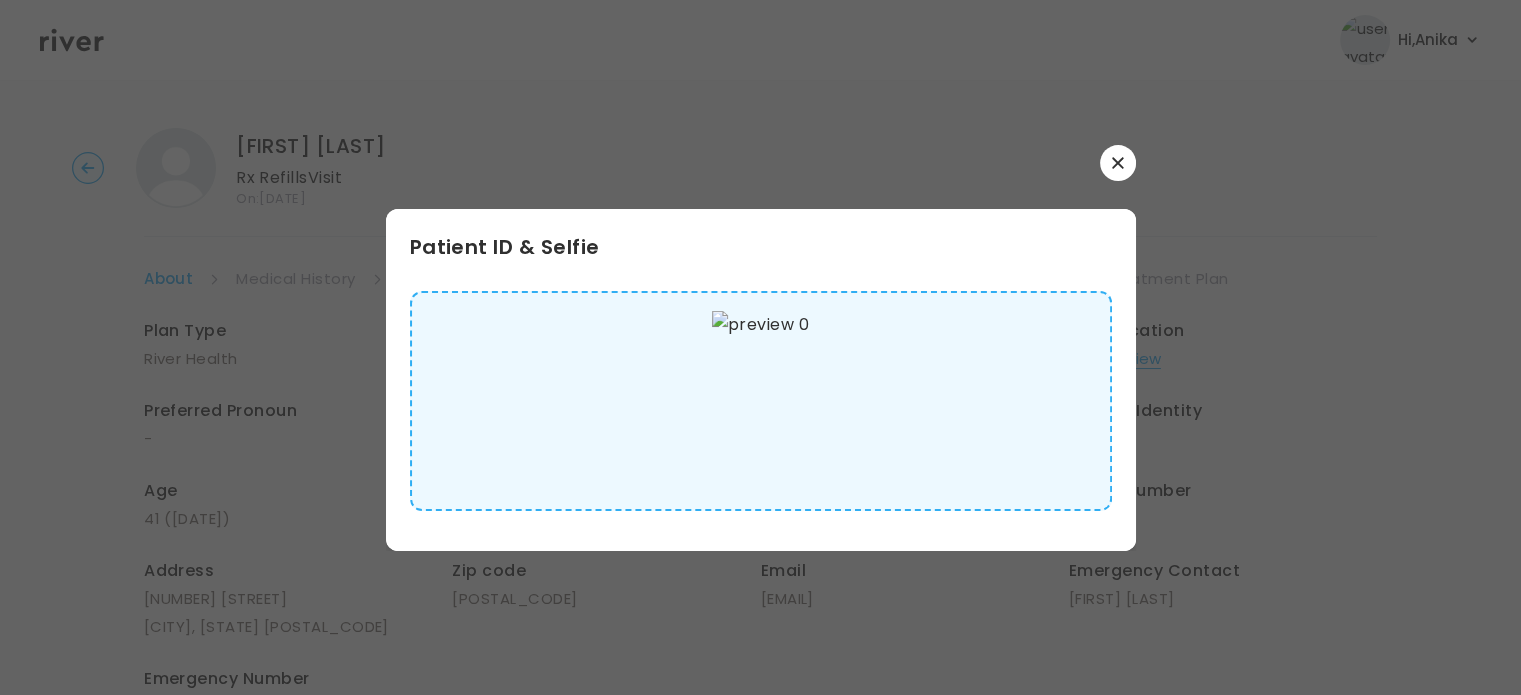 scroll, scrollTop: 6, scrollLeft: 0, axis: vertical 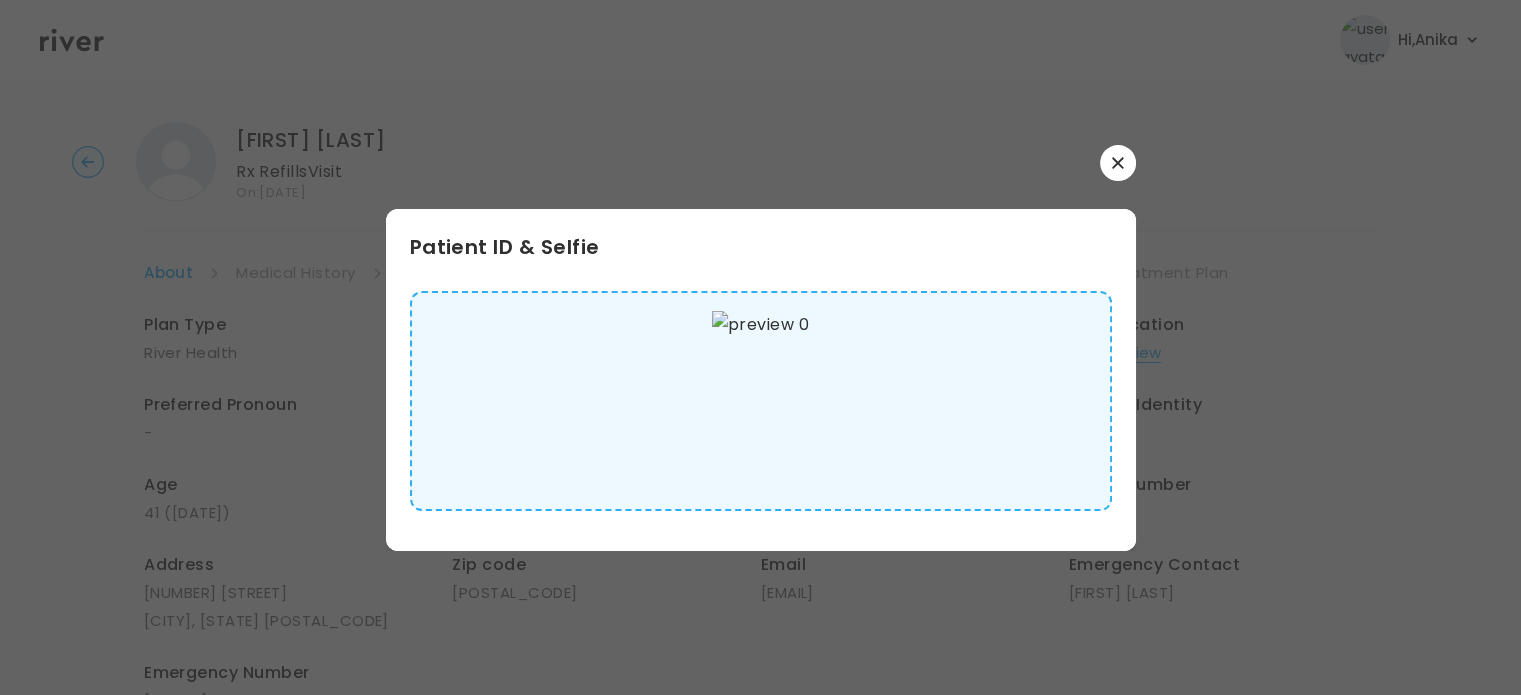 click at bounding box center [1118, 163] 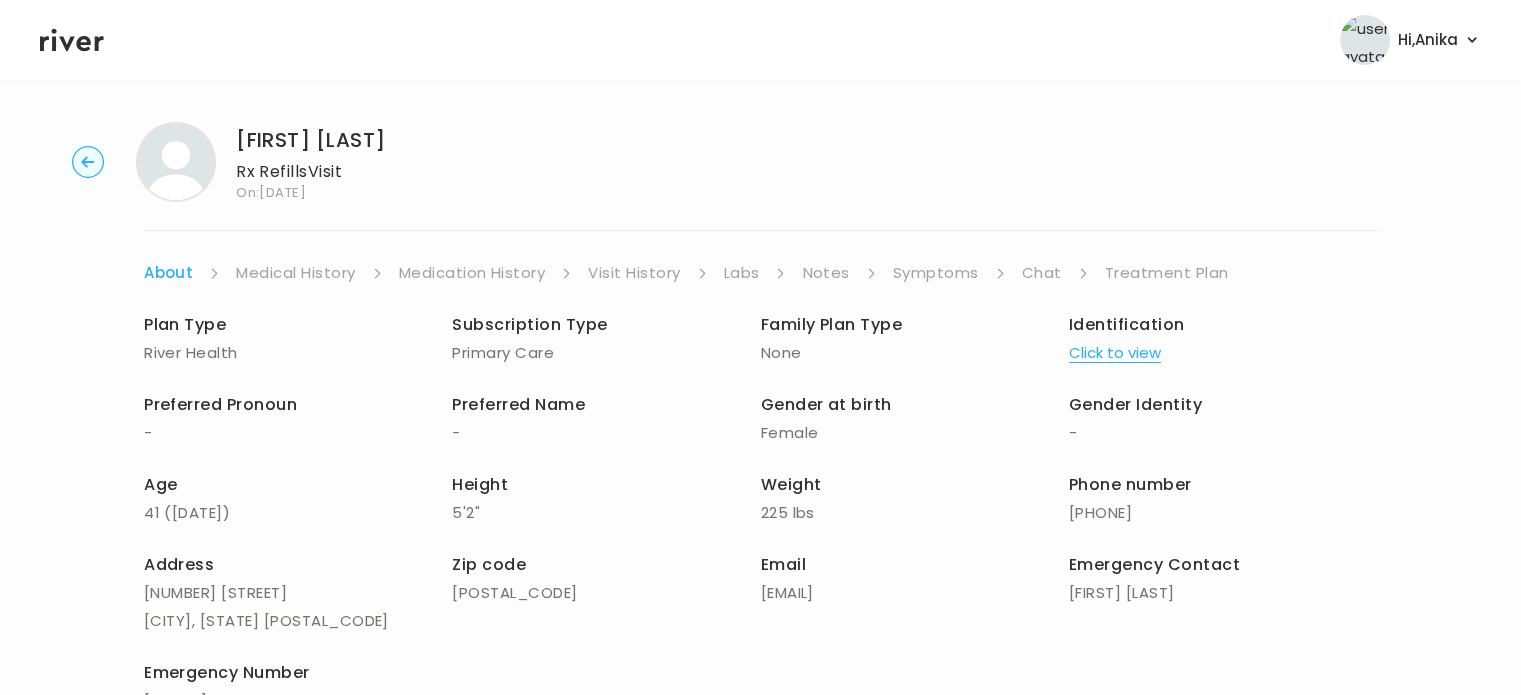click on "Medical History" at bounding box center [295, 273] 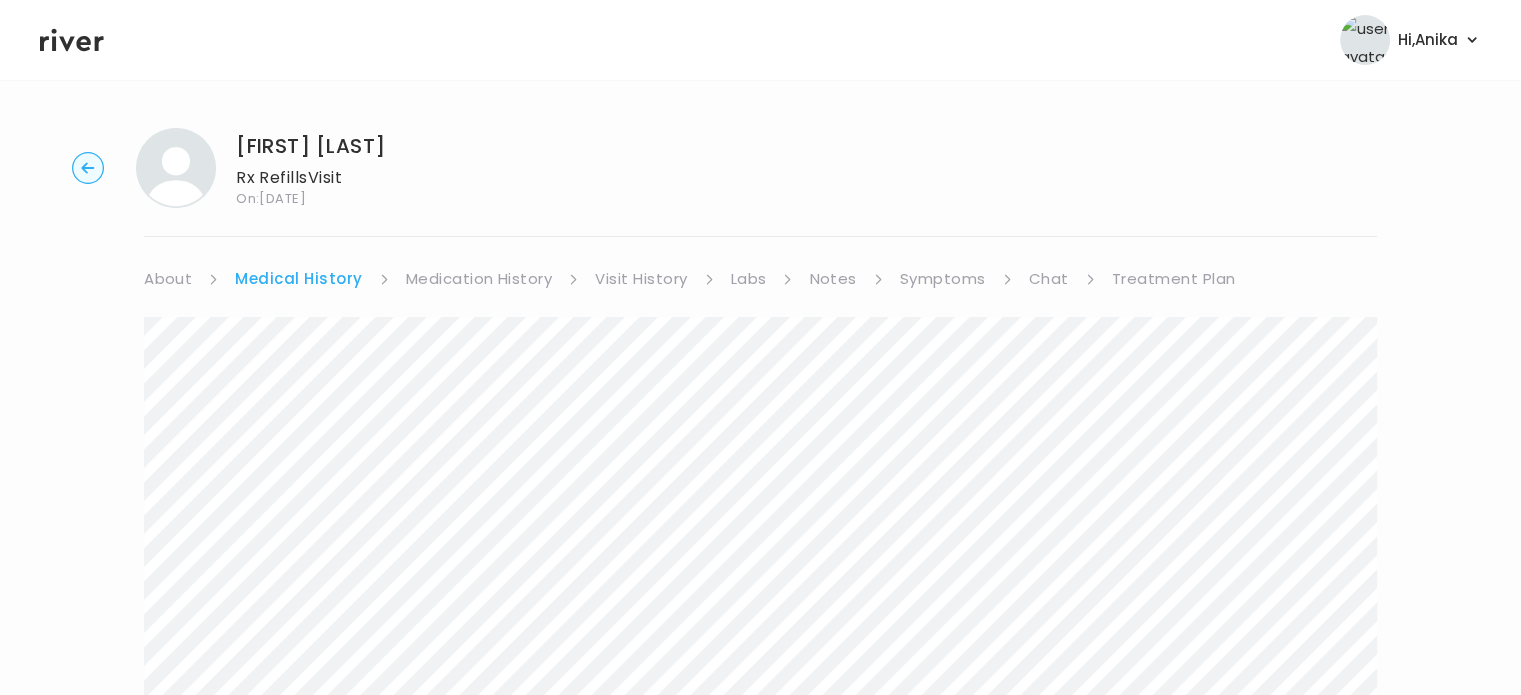 scroll, scrollTop: 0, scrollLeft: 0, axis: both 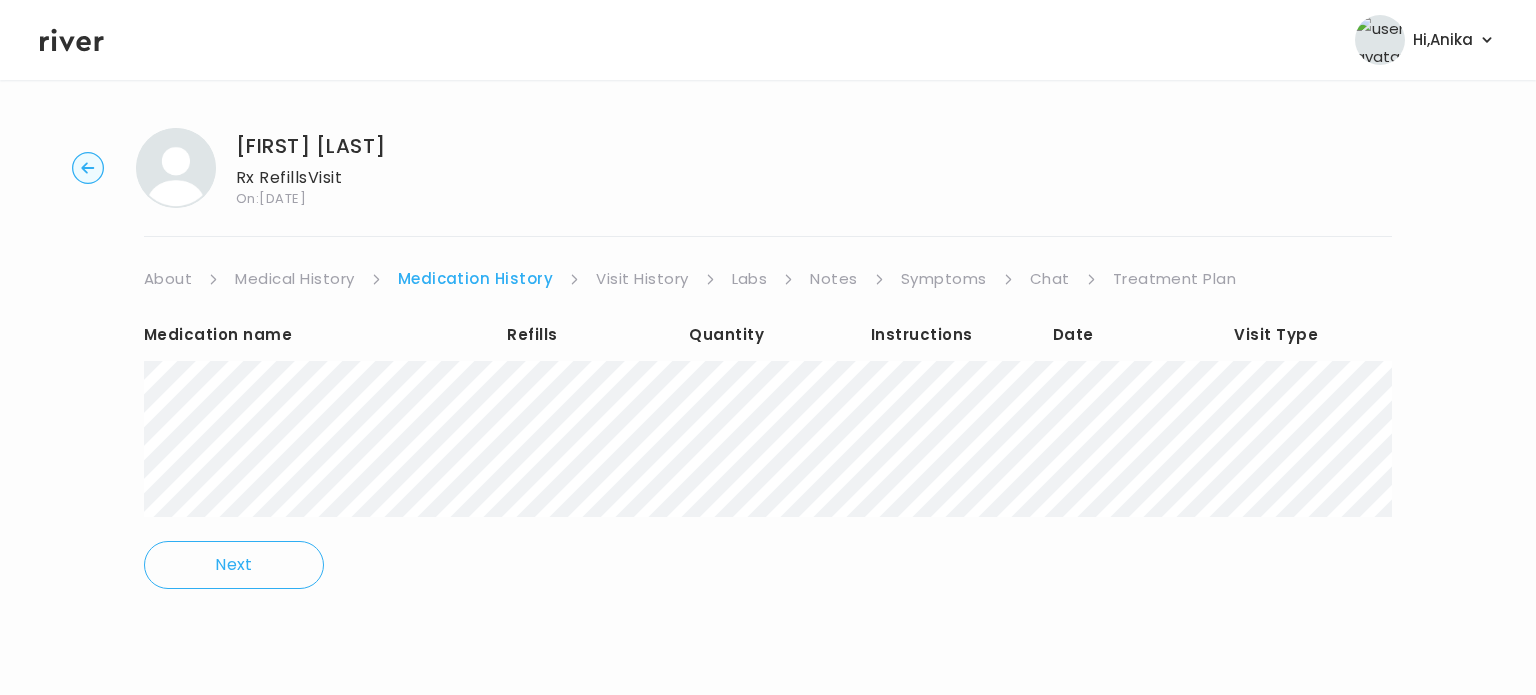 click on "Visit History" at bounding box center [642, 279] 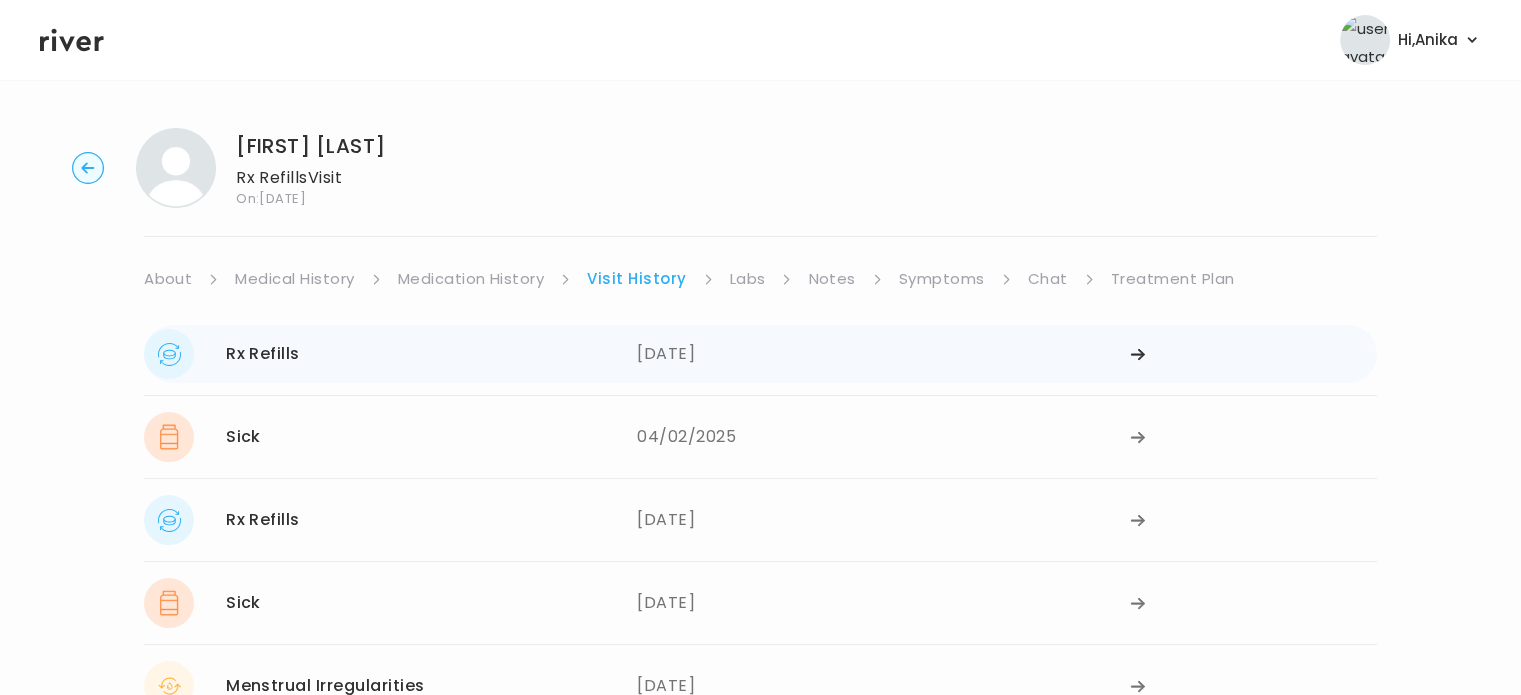 click on "[DATE]" at bounding box center [883, 354] 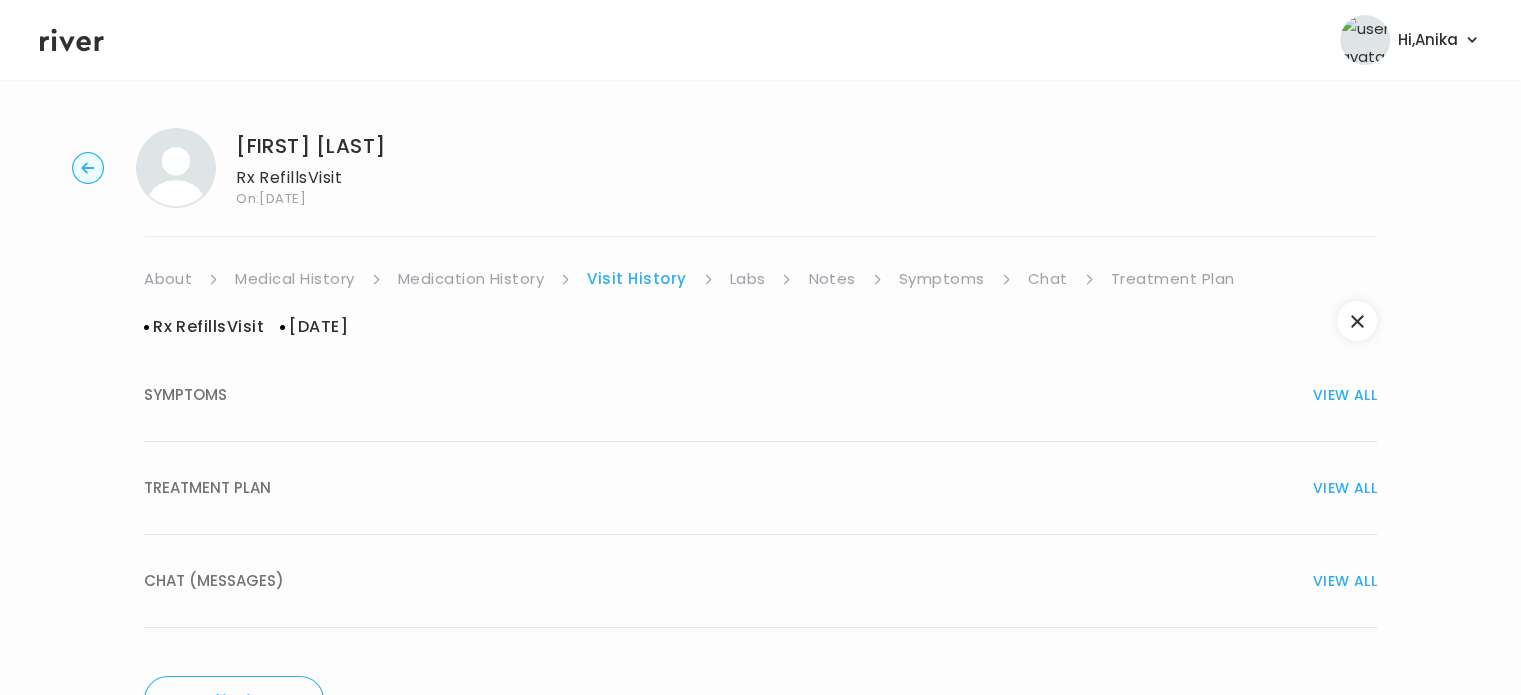 click on "TREATMENT PLAN VIEW ALL" at bounding box center (760, 488) 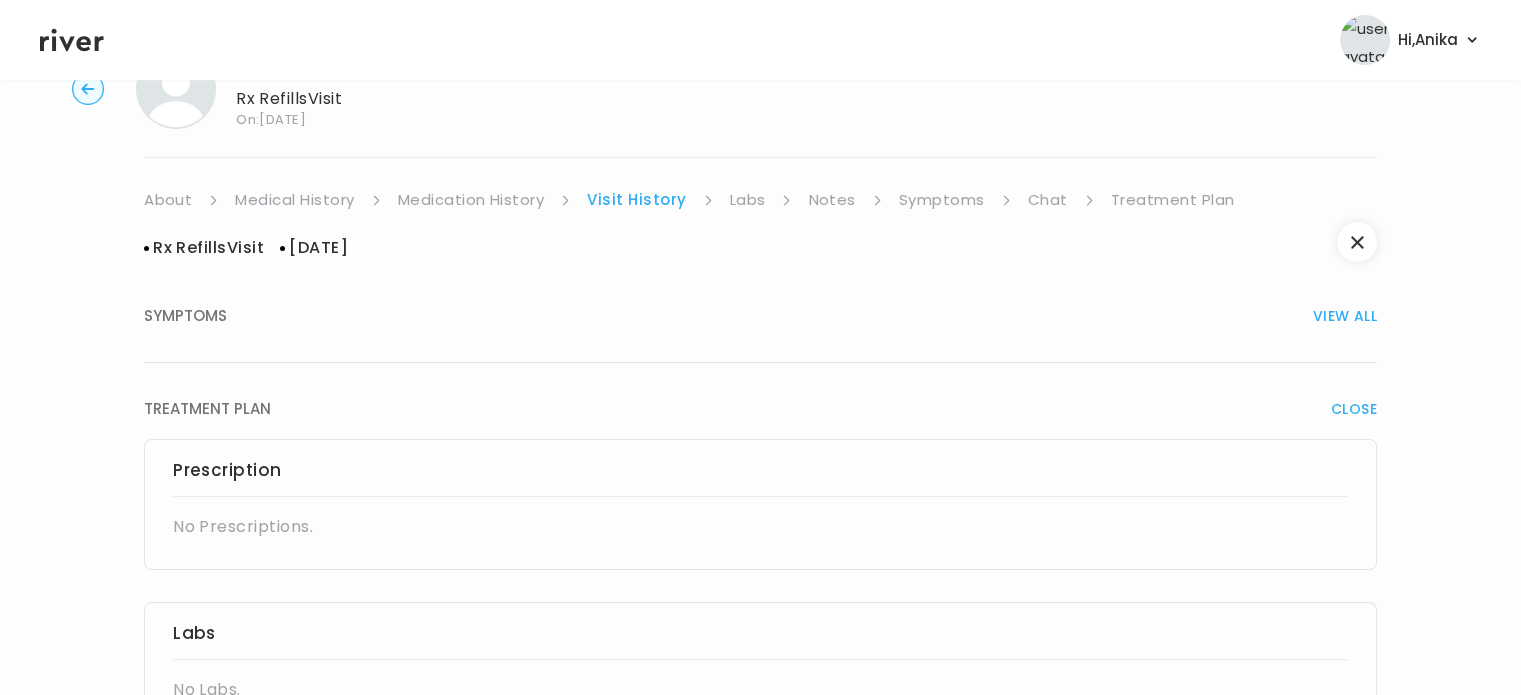 scroll, scrollTop: 54, scrollLeft: 0, axis: vertical 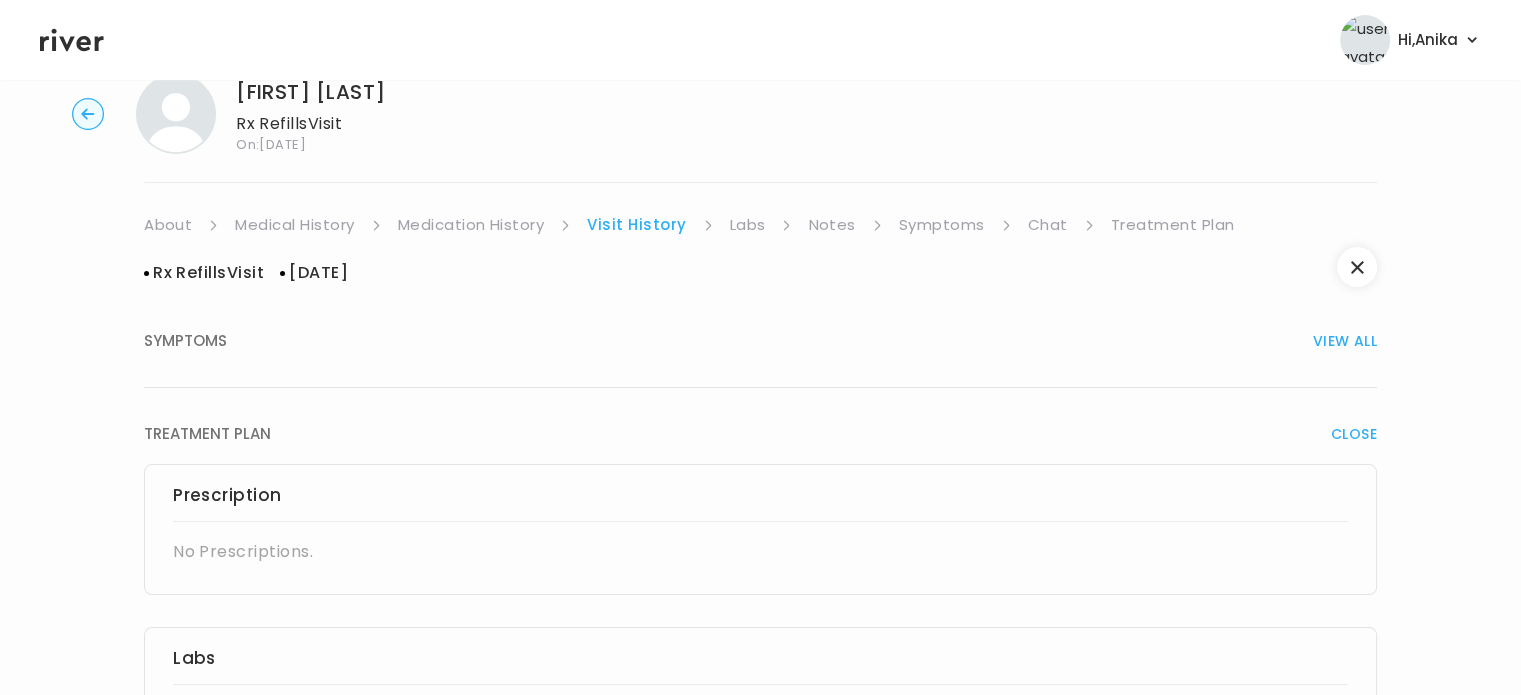 click on "Labs" at bounding box center [748, 225] 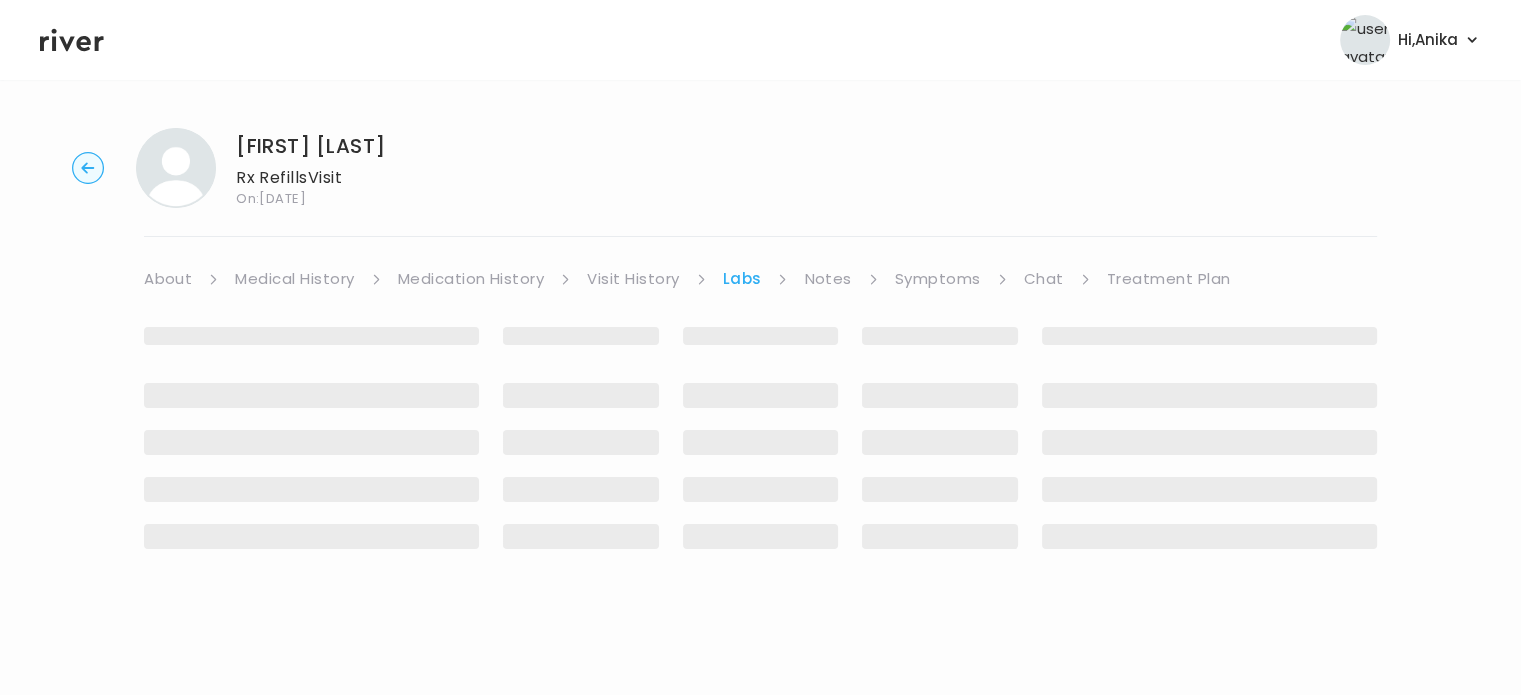 scroll, scrollTop: 0, scrollLeft: 0, axis: both 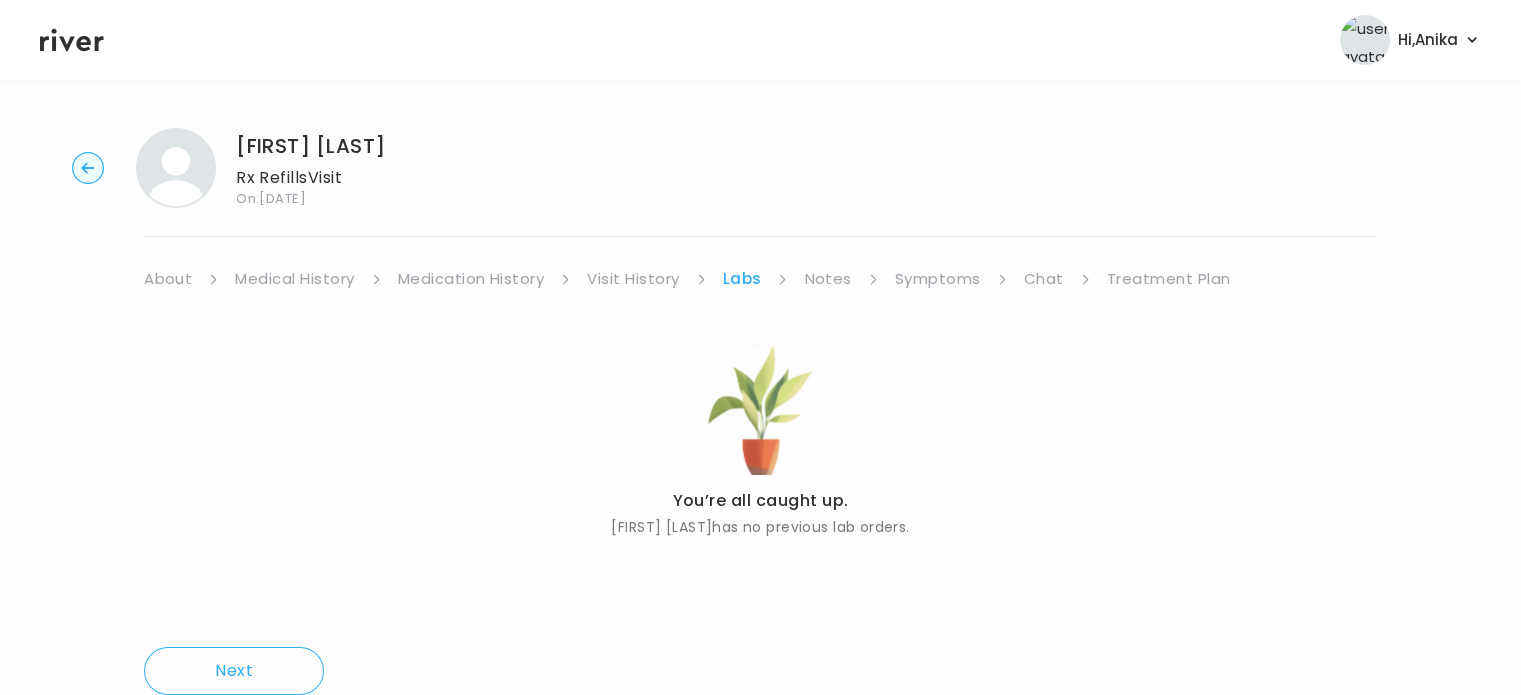 click on "Notes" at bounding box center [827, 279] 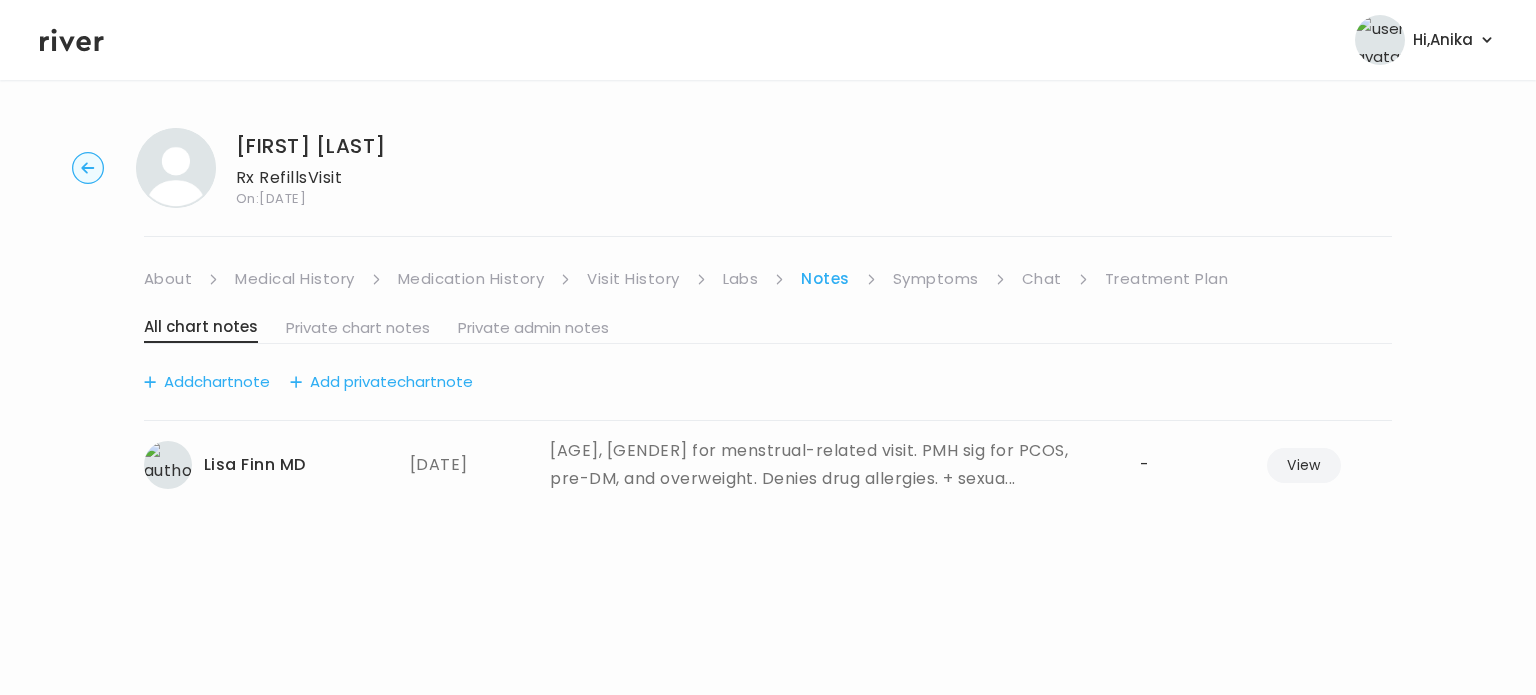 click on "Symptoms" at bounding box center (936, 279) 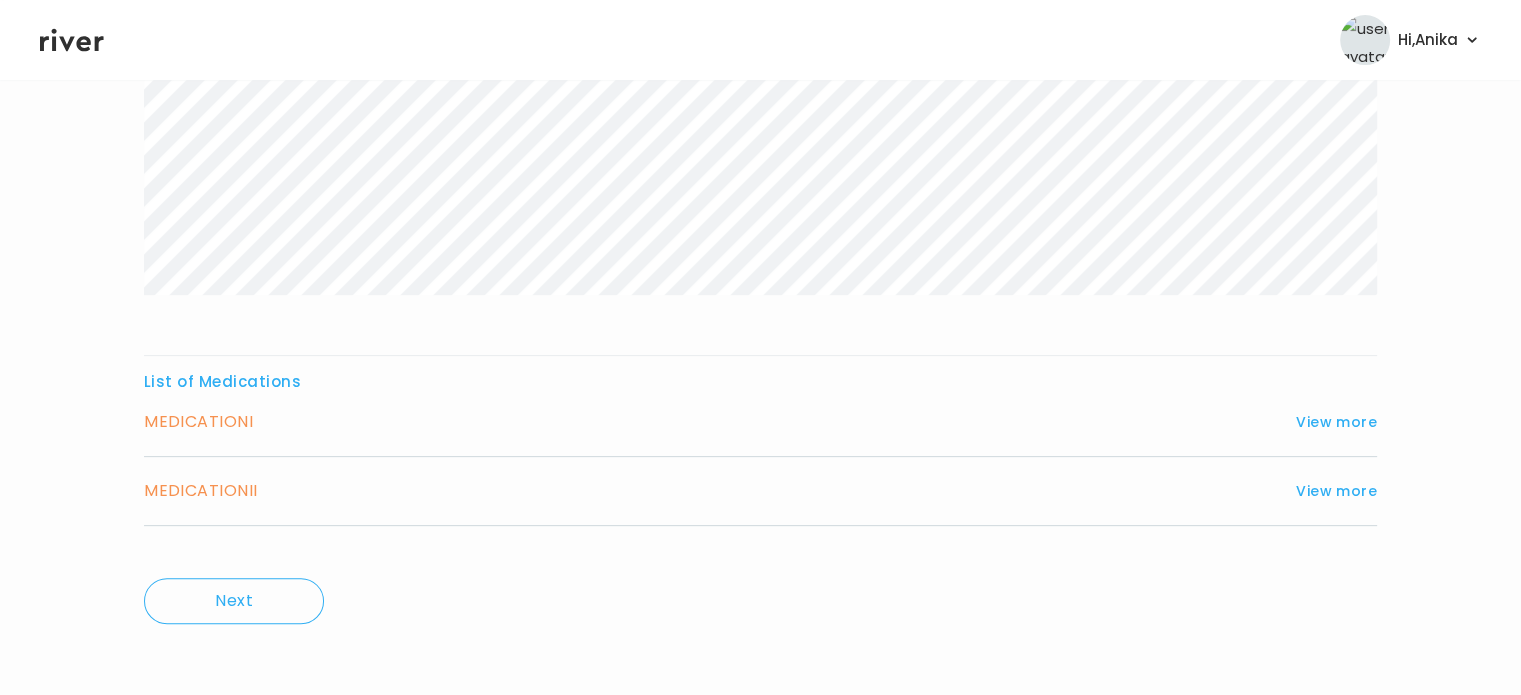 scroll, scrollTop: 561, scrollLeft: 0, axis: vertical 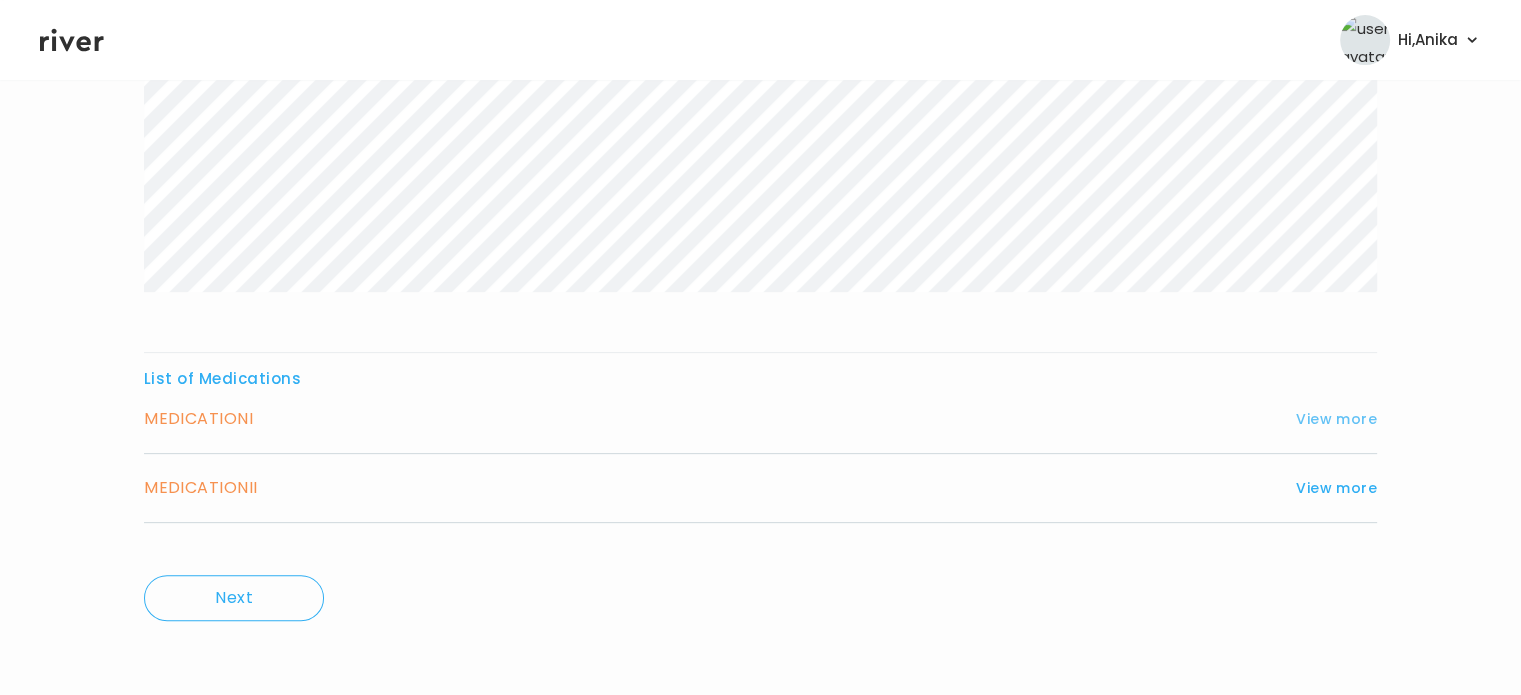 click on "View more" at bounding box center [1336, 419] 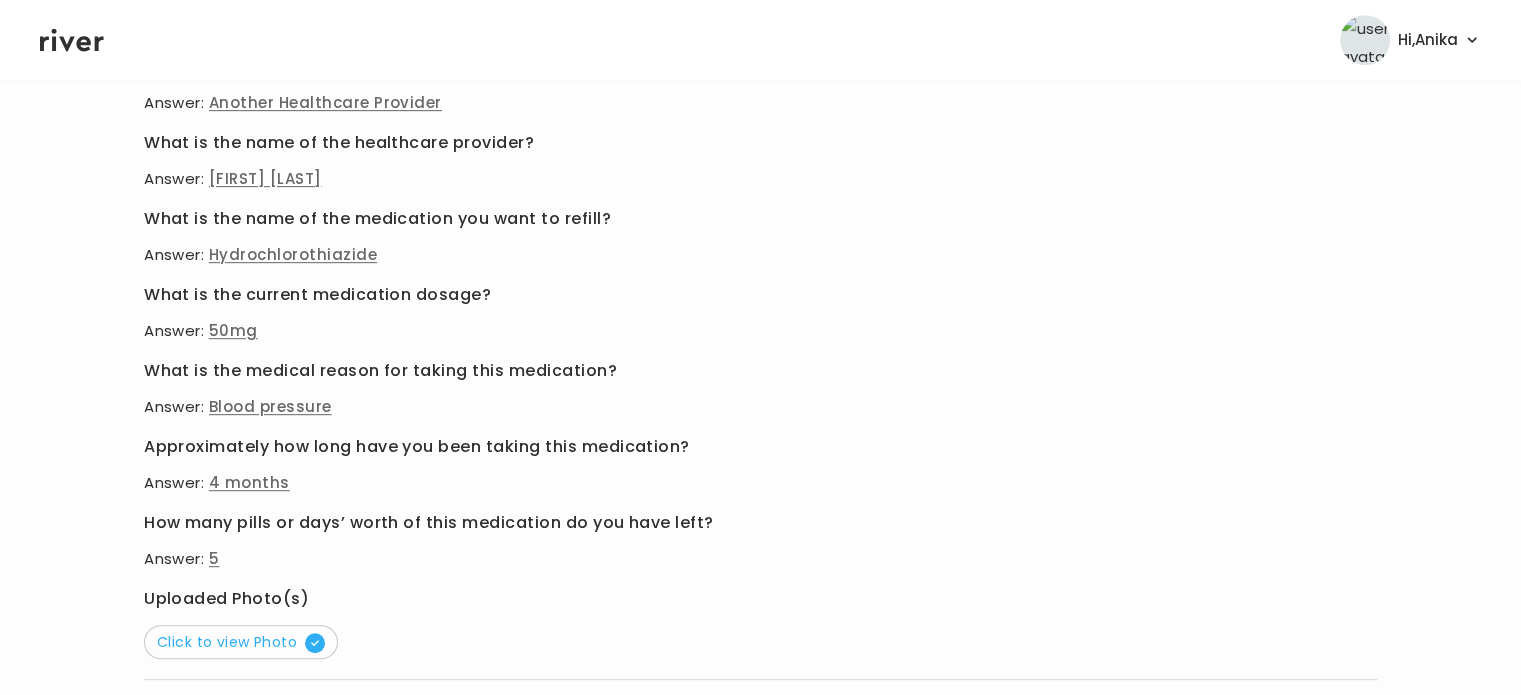 scroll, scrollTop: 967, scrollLeft: 0, axis: vertical 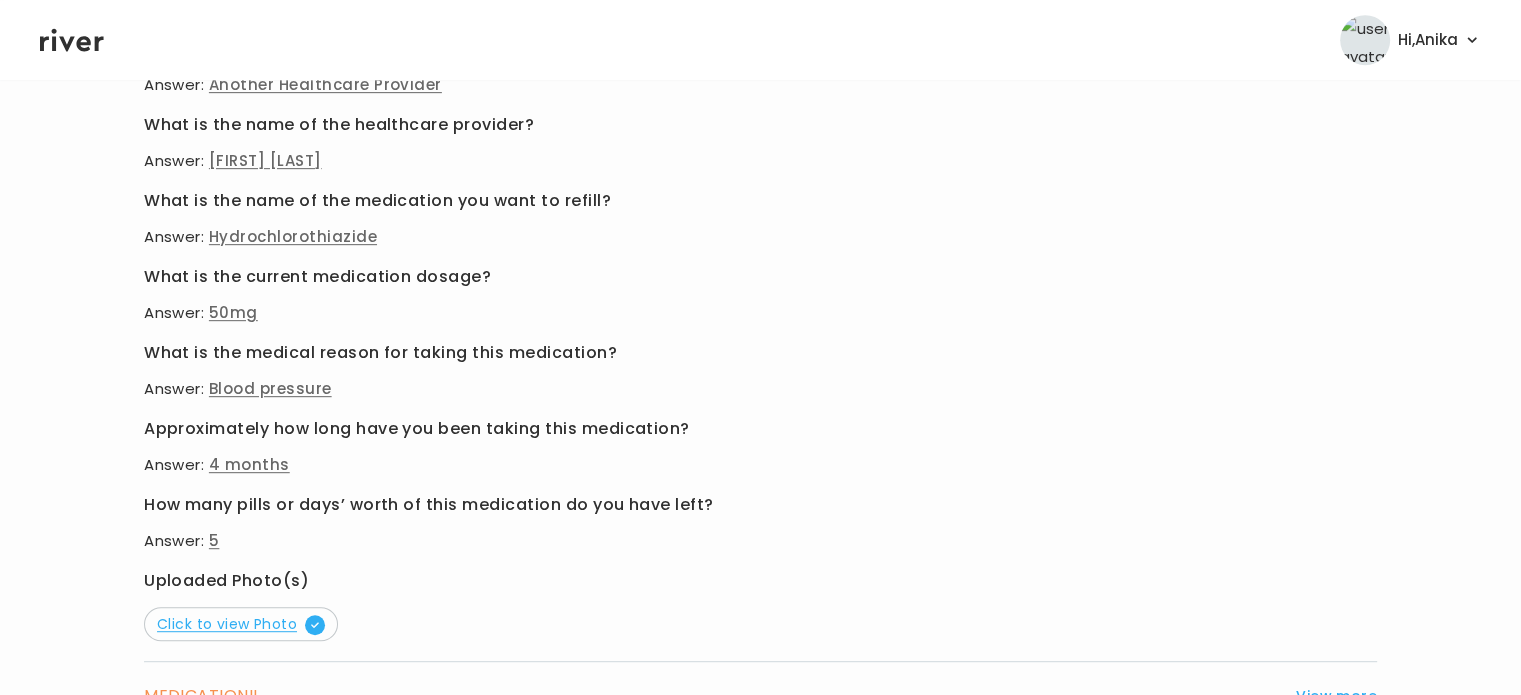 click on "Click to view Photo" at bounding box center [241, 624] 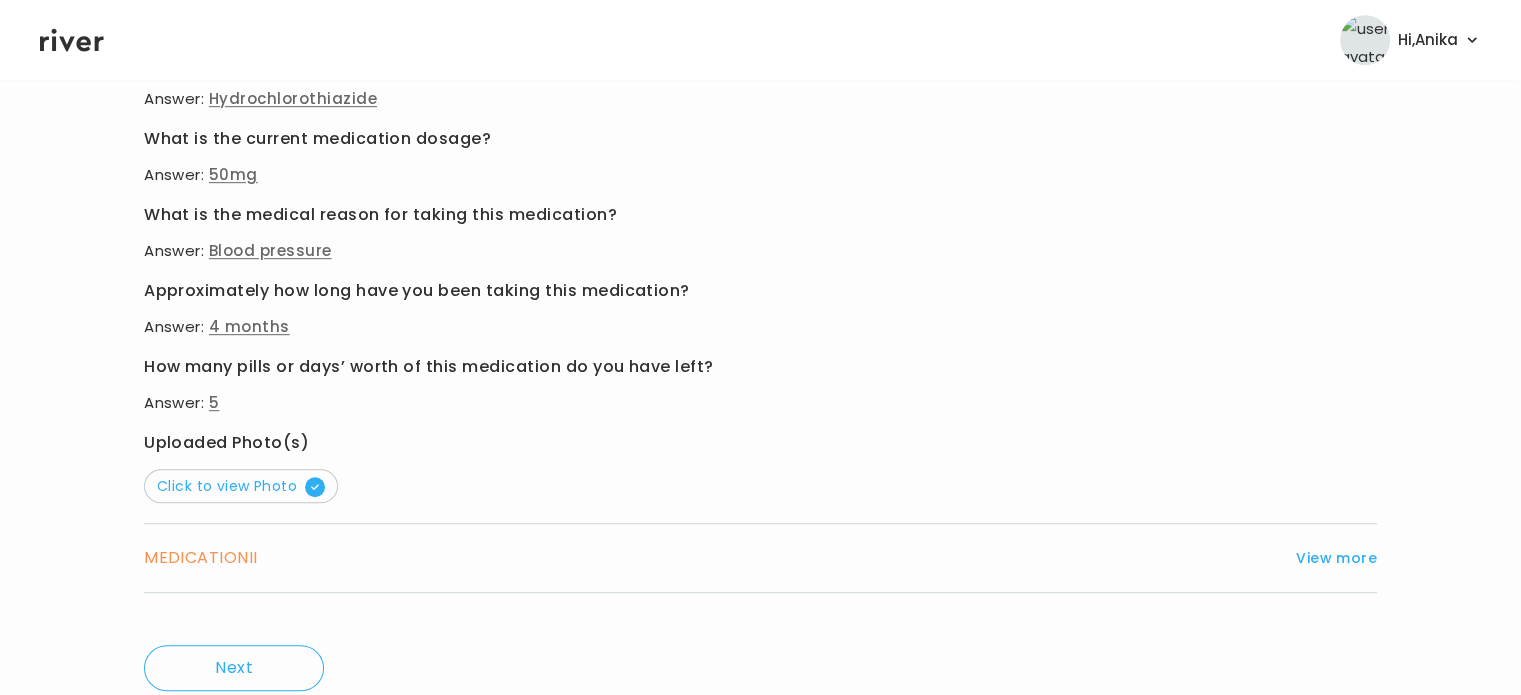 scroll, scrollTop: 1174, scrollLeft: 0, axis: vertical 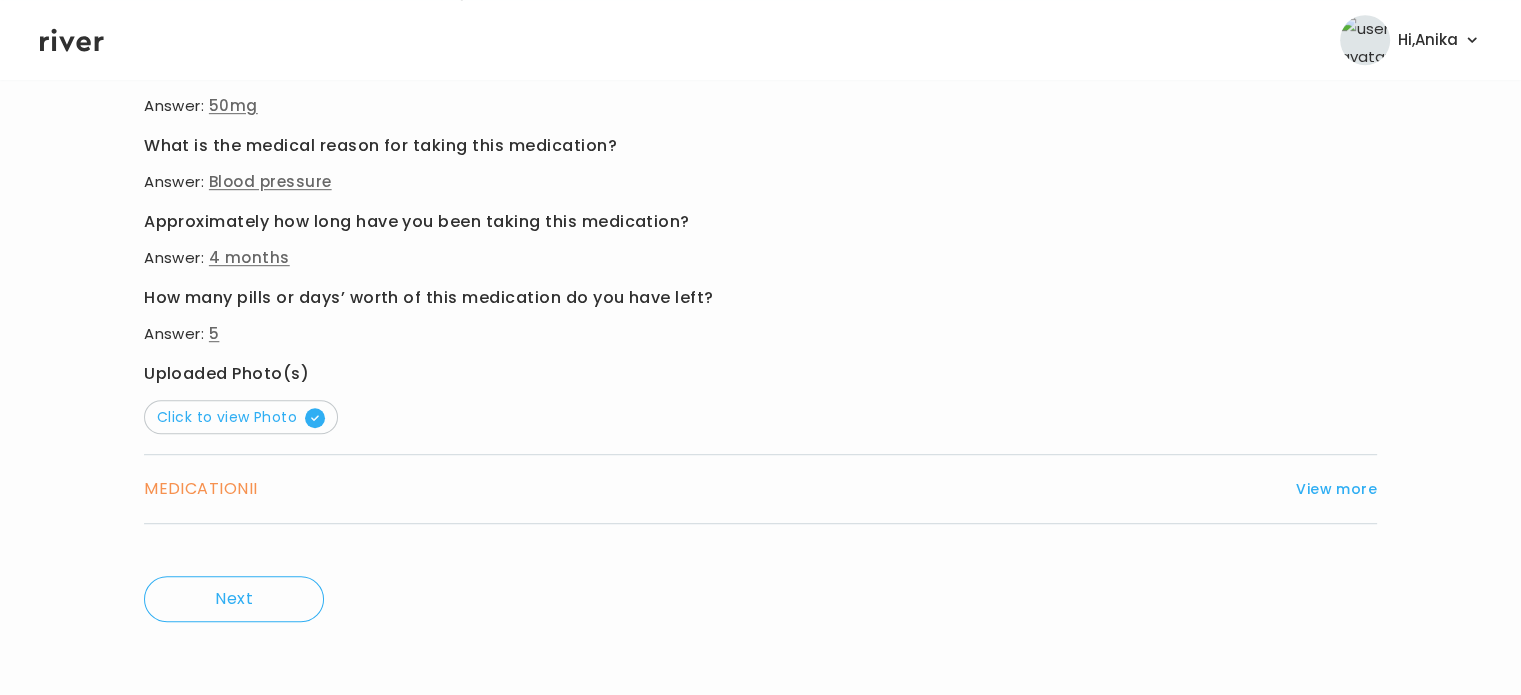 click on "MEDICATION  II View more" at bounding box center [760, 489] 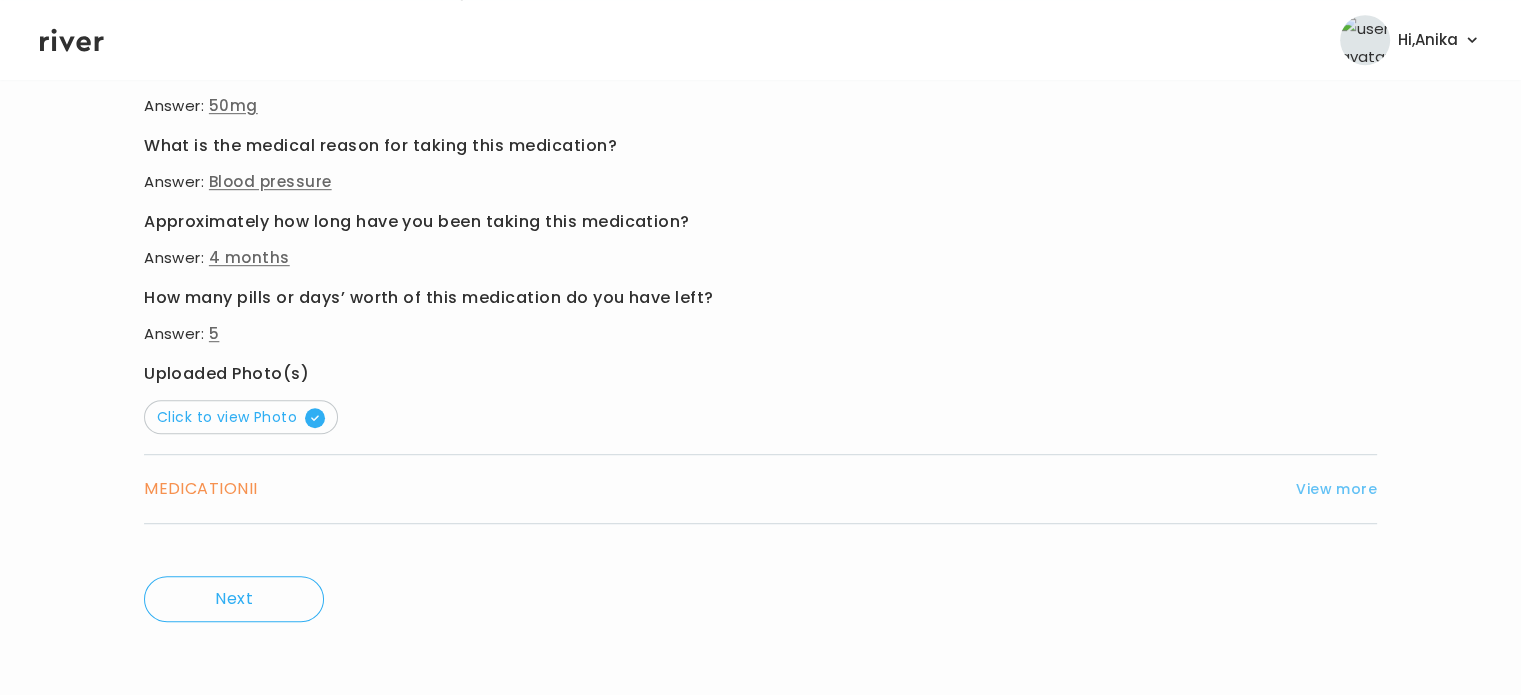 click on "View more" at bounding box center (1336, 489) 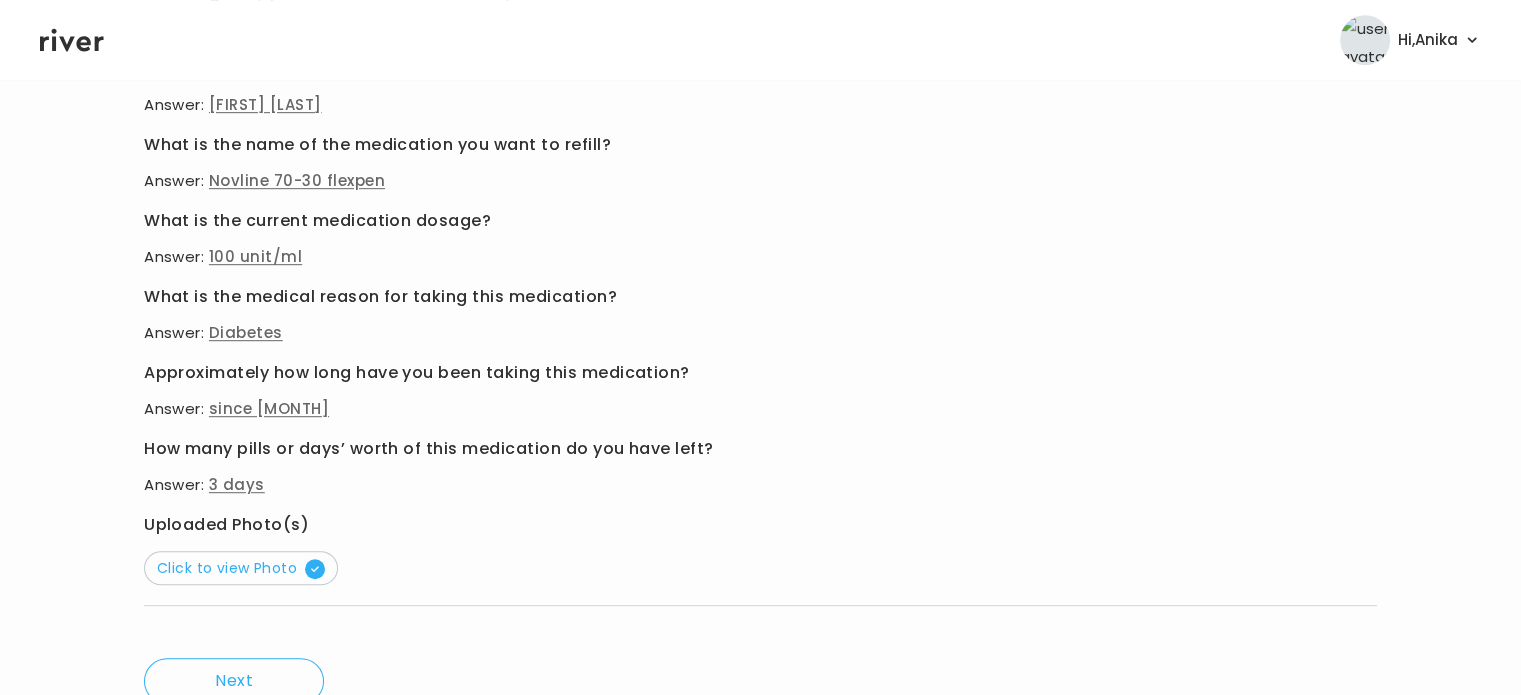 scroll, scrollTop: 1112, scrollLeft: 0, axis: vertical 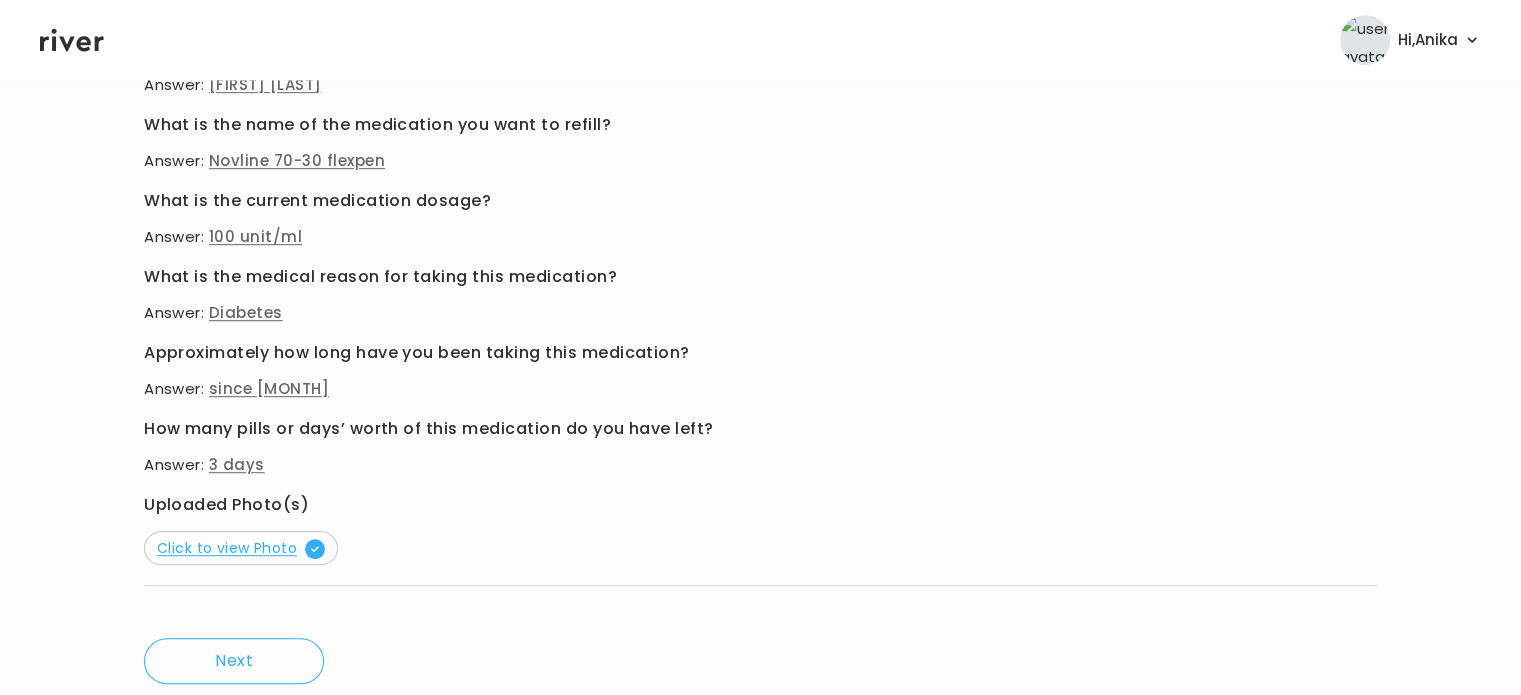 click on "Click to view Photo" at bounding box center [241, 548] 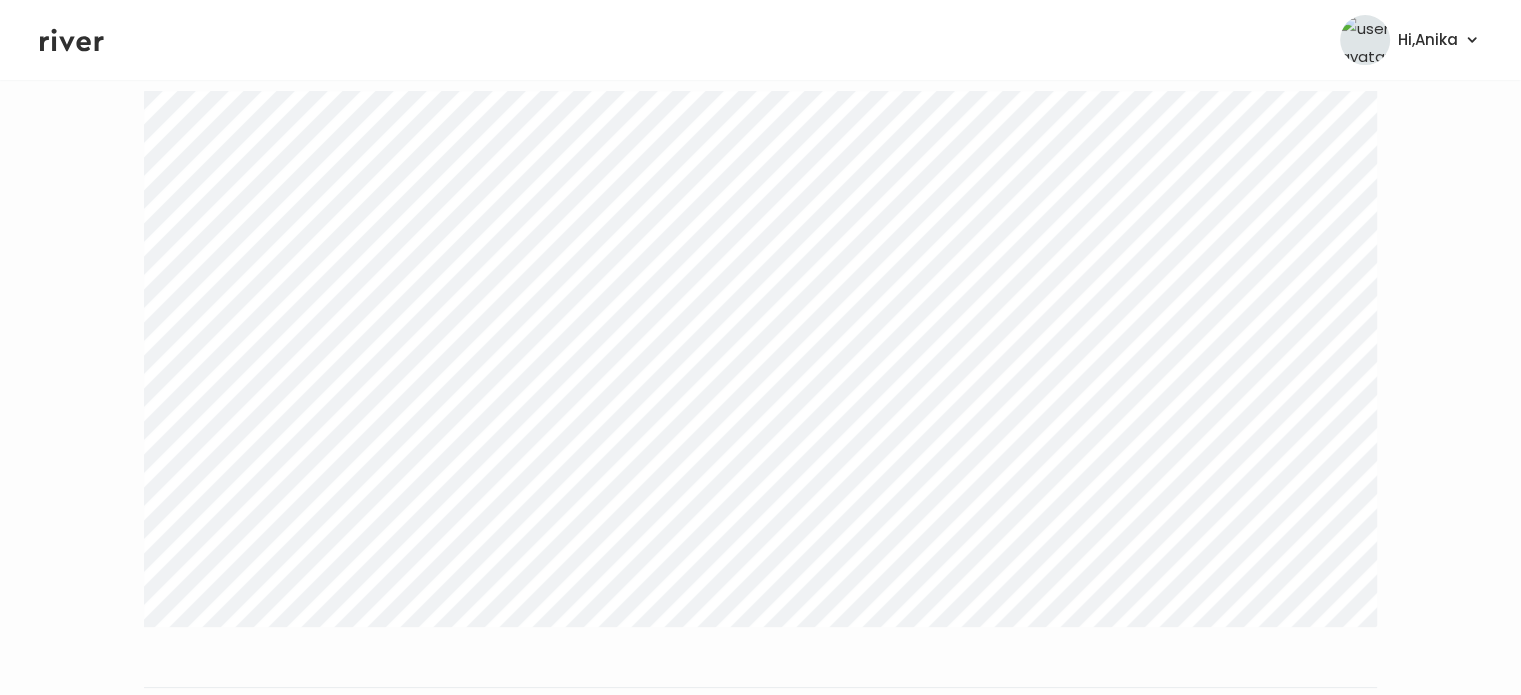 scroll, scrollTop: 0, scrollLeft: 0, axis: both 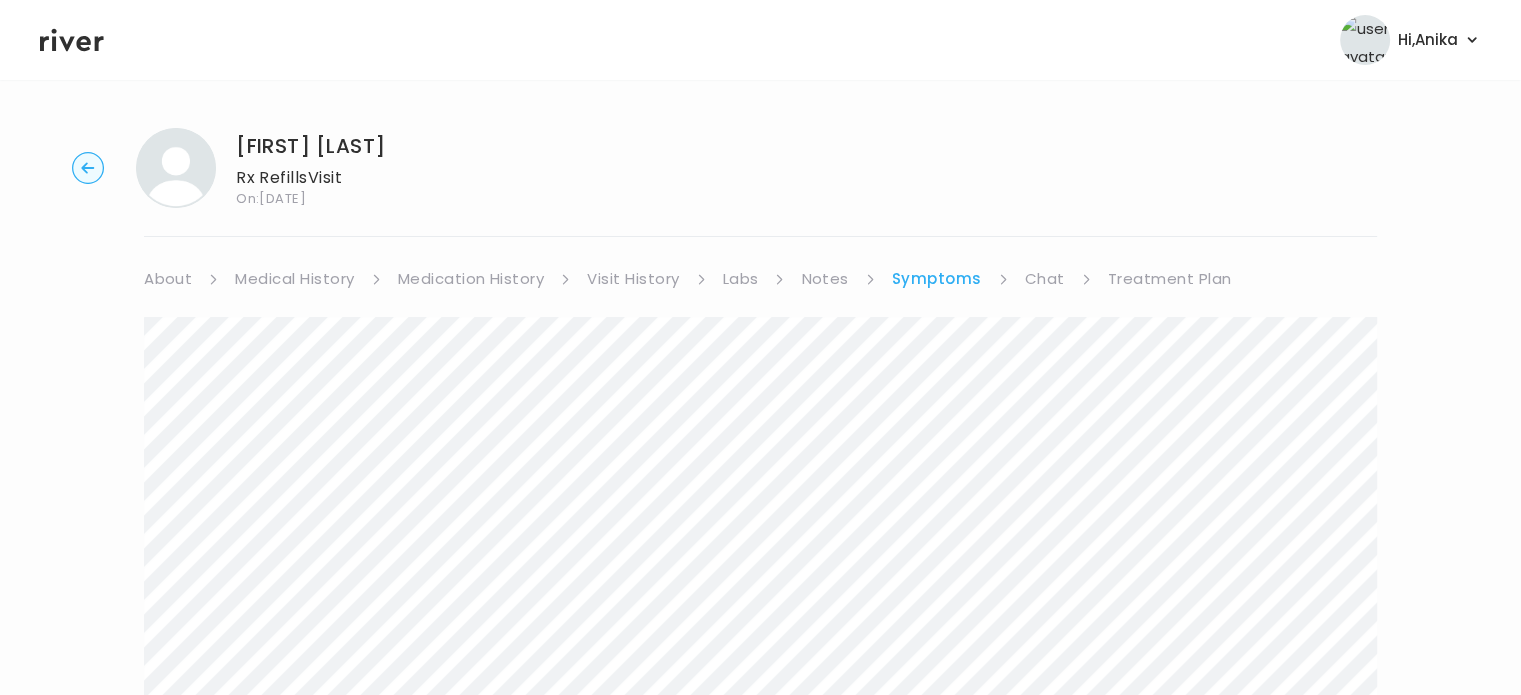 click 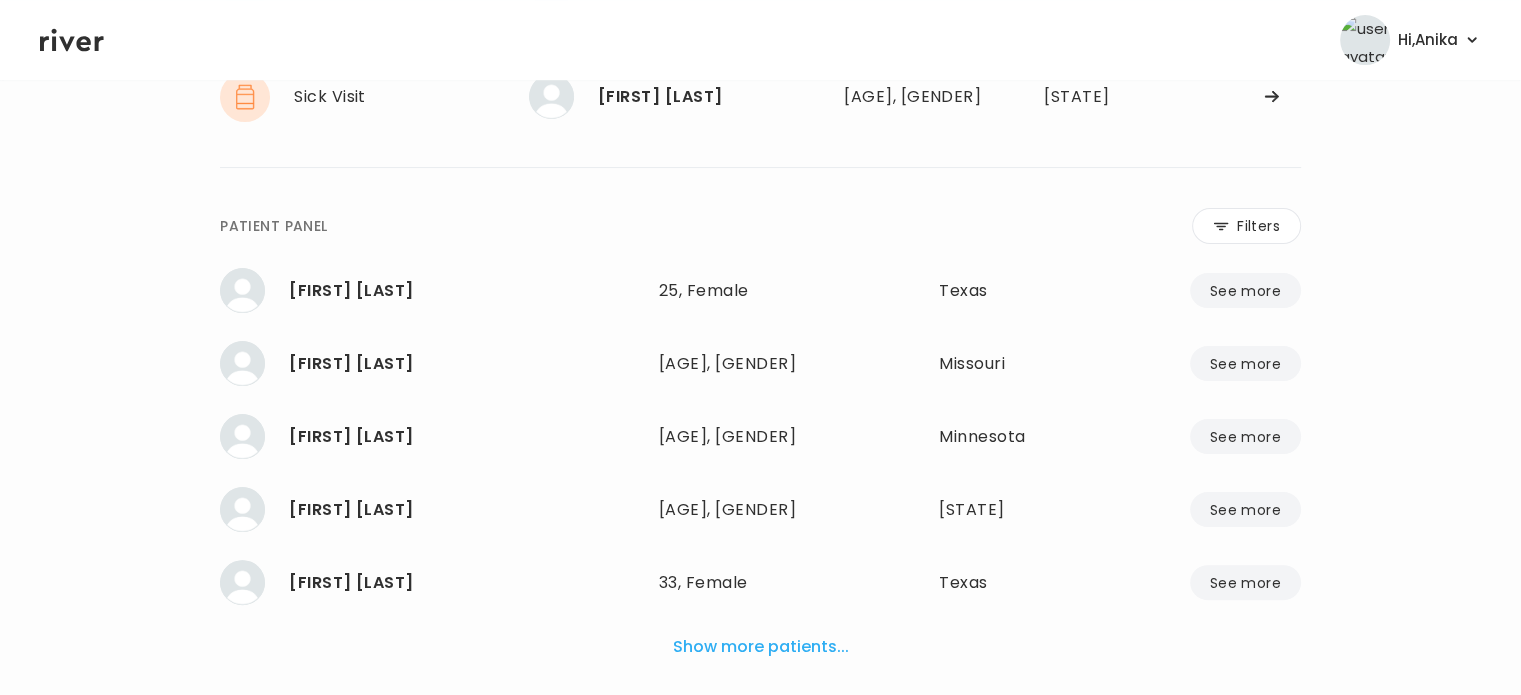 scroll, scrollTop: 478, scrollLeft: 0, axis: vertical 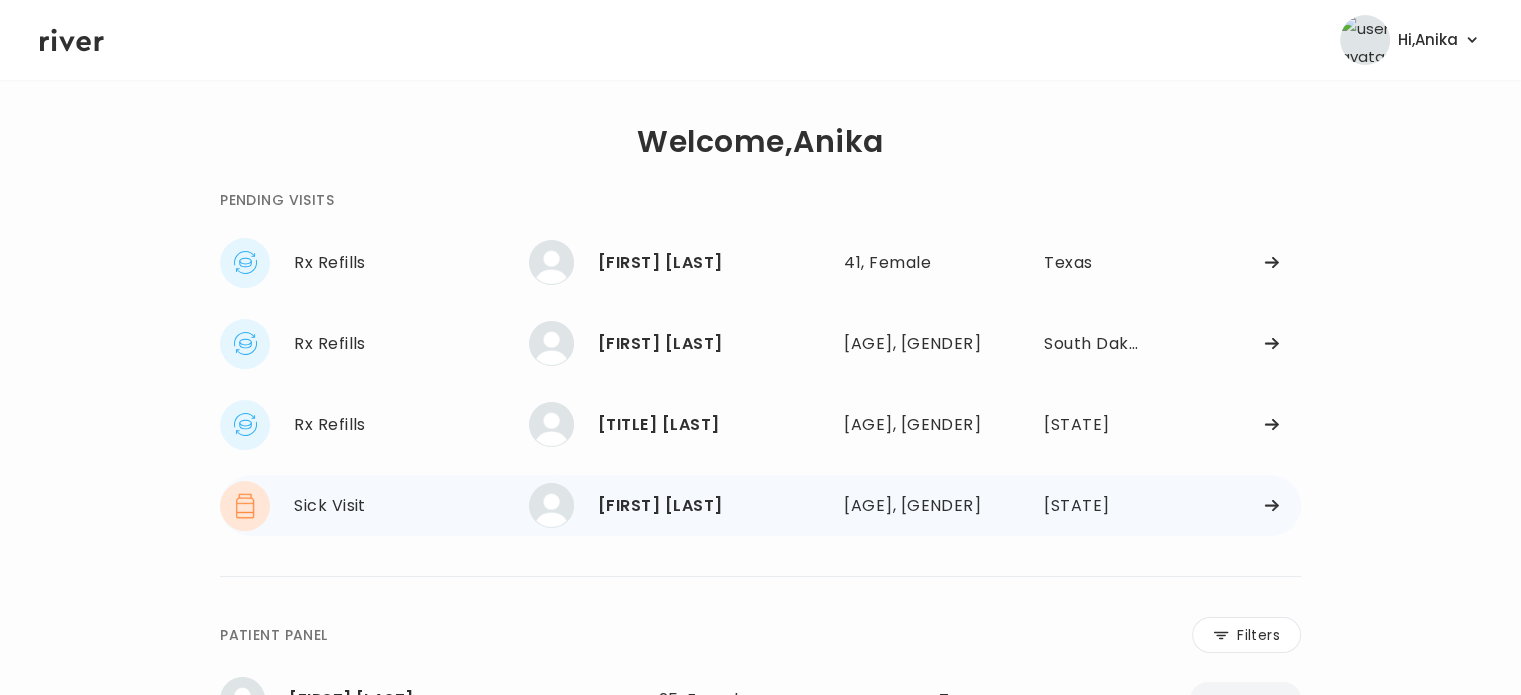 click on "[FIRST] [LAST]" at bounding box center (713, 506) 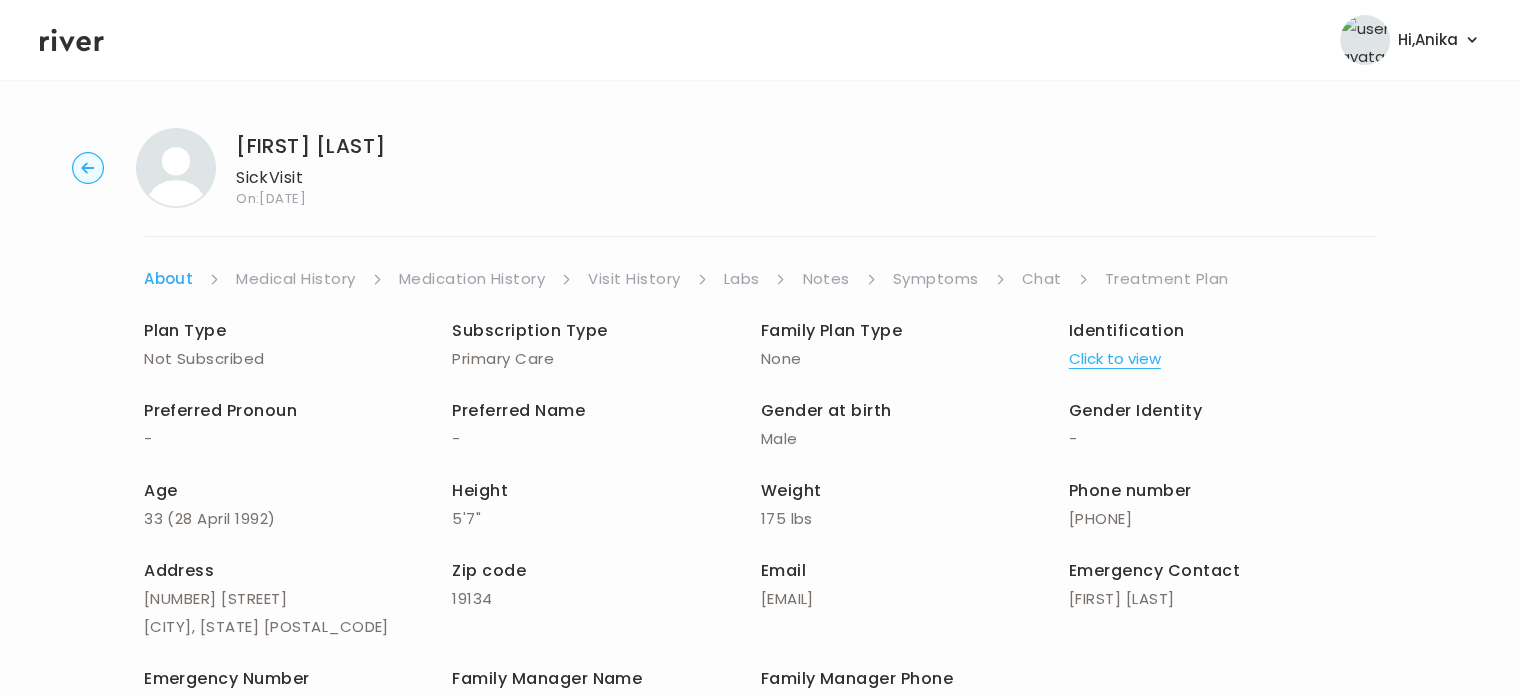 click 